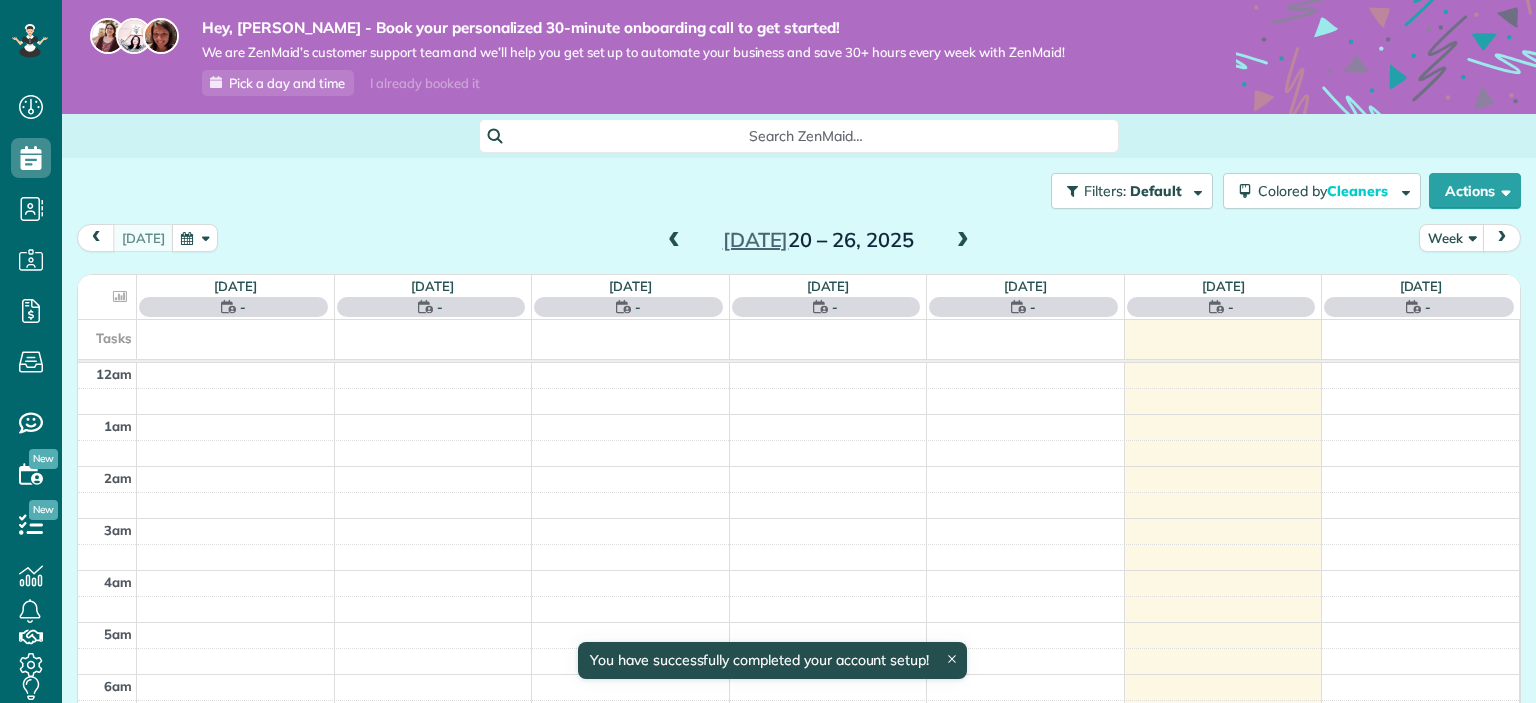 scroll, scrollTop: 0, scrollLeft: 0, axis: both 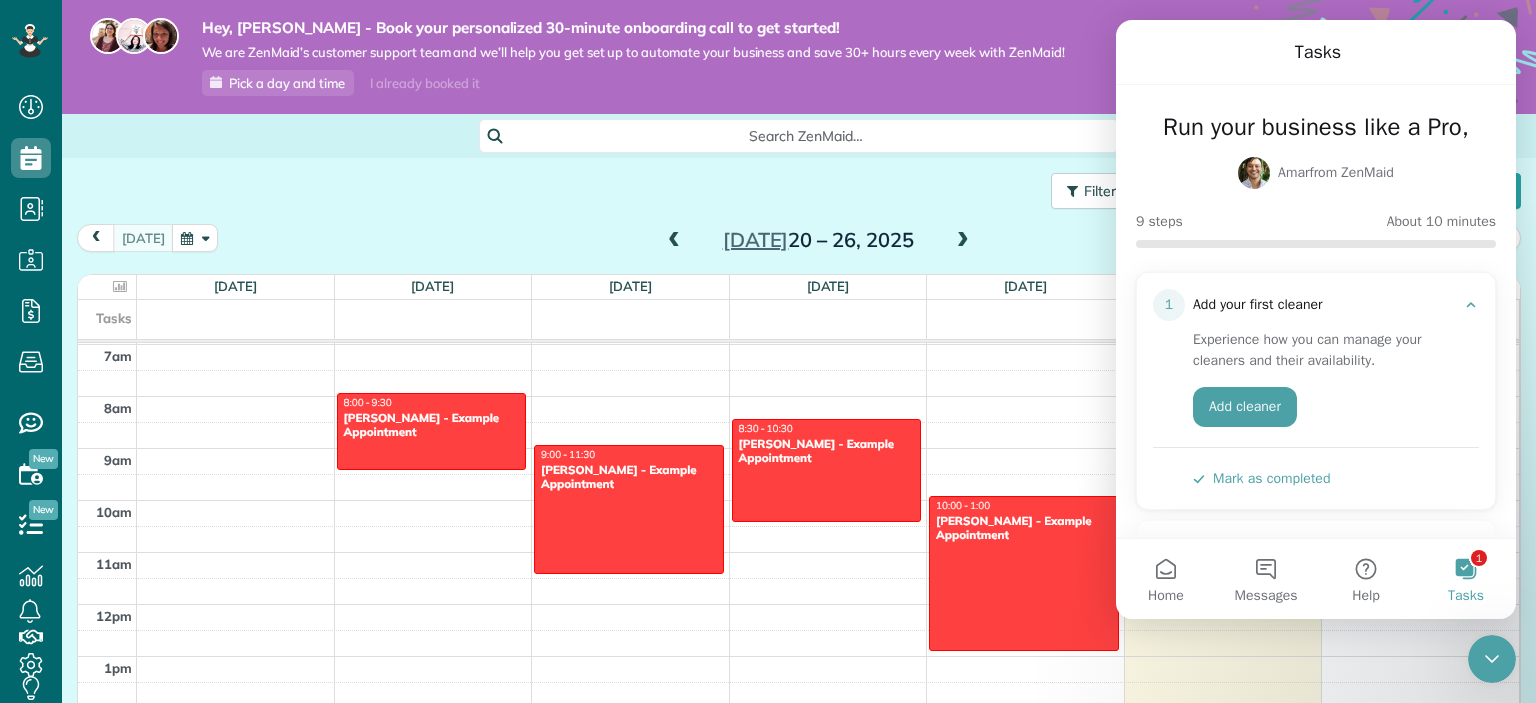 click on "Search ZenMaid…" at bounding box center [806, 136] 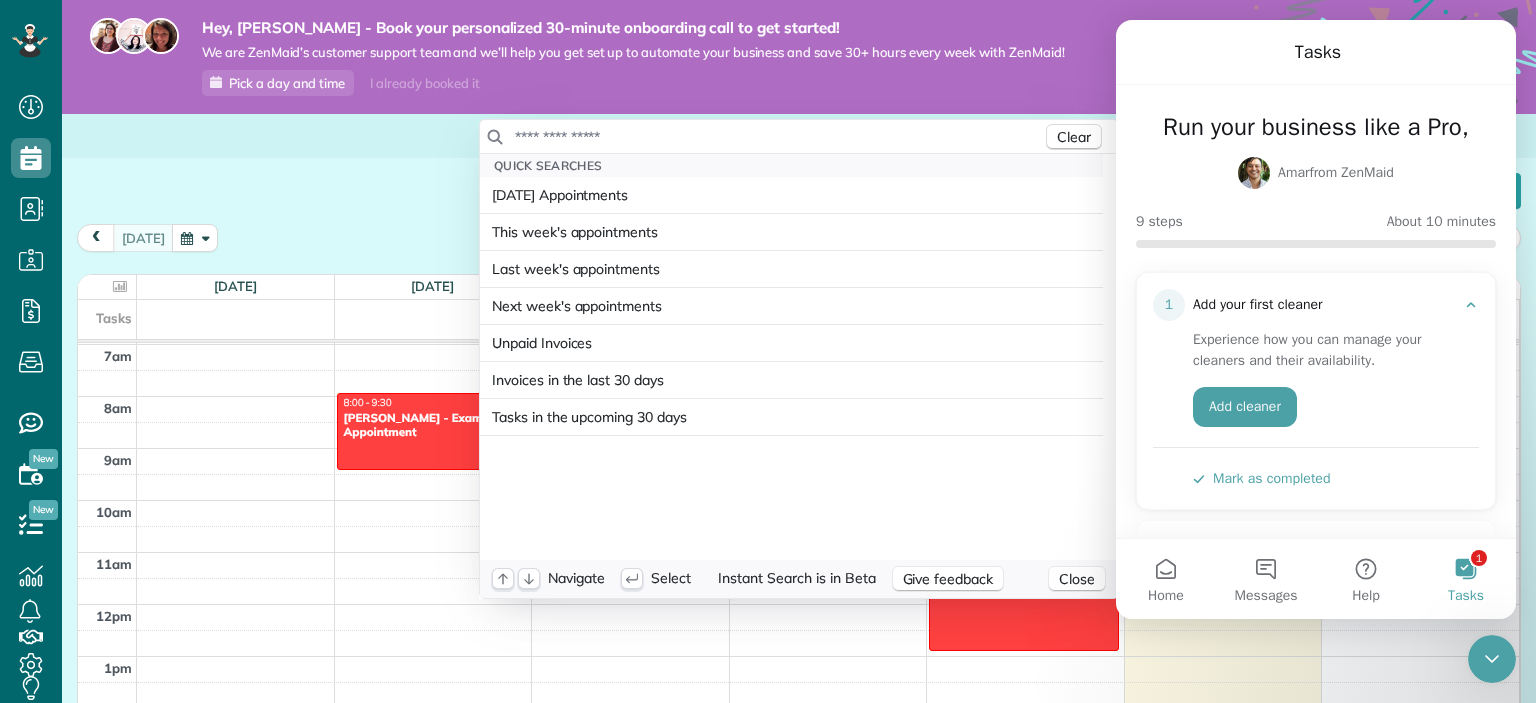 click at bounding box center [778, 137] 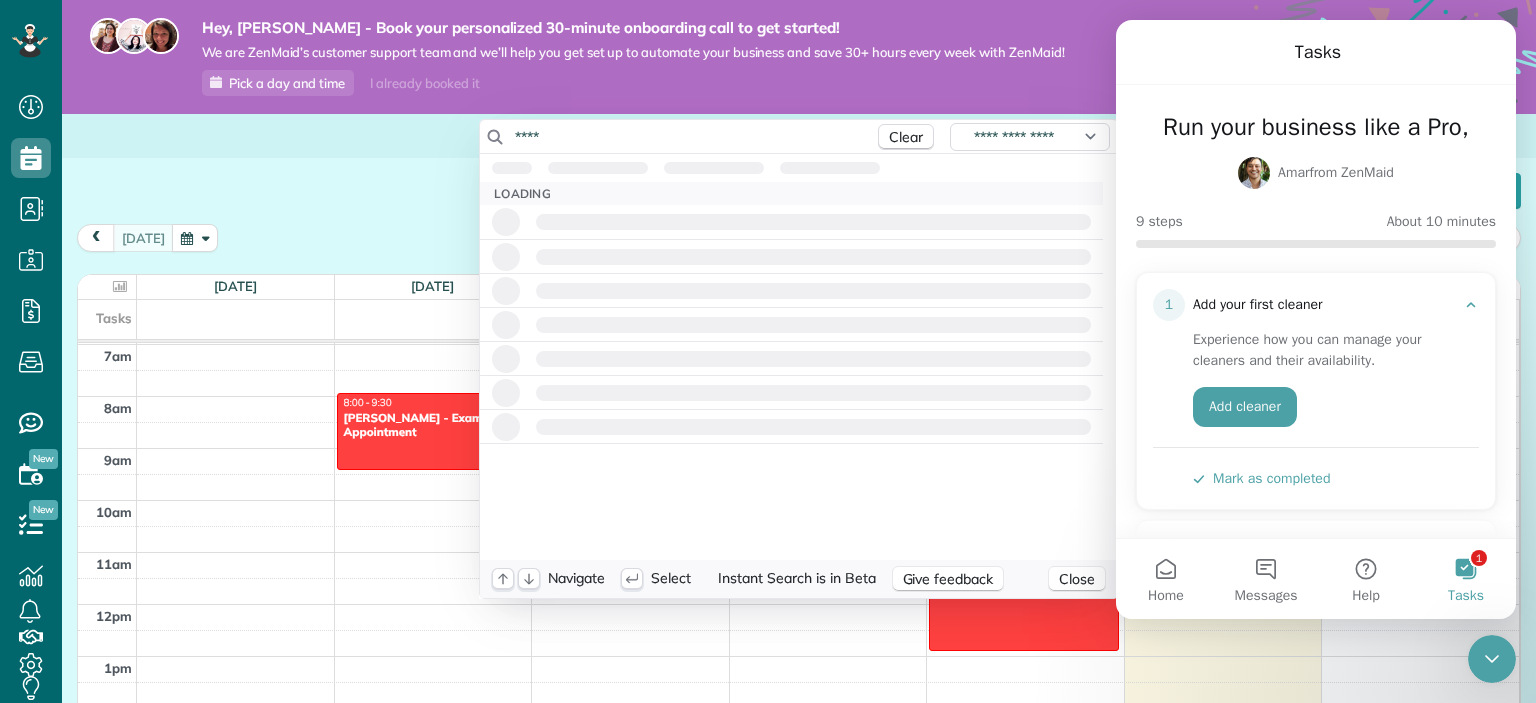 type on "*****" 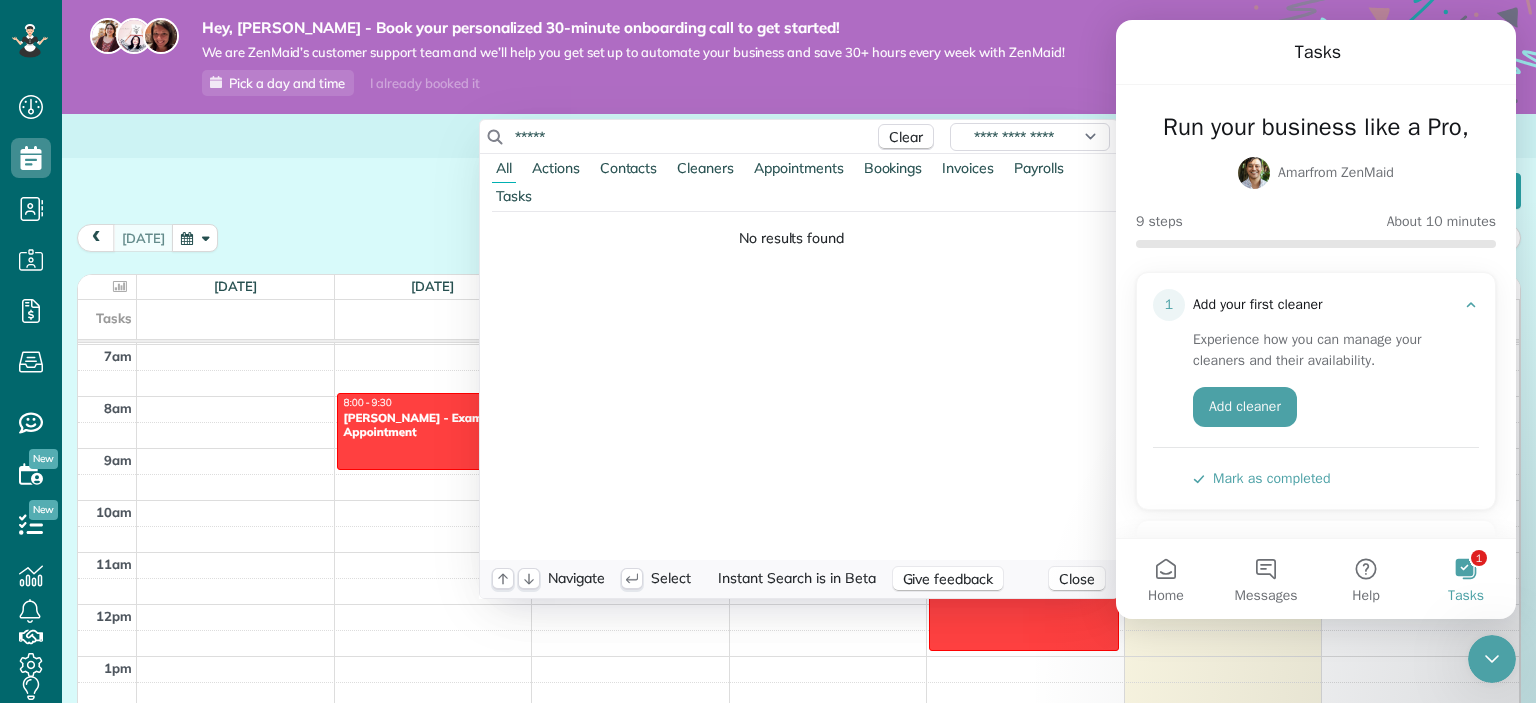 drag, startPoint x: 590, startPoint y: 136, endPoint x: 468, endPoint y: 124, distance: 122.588745 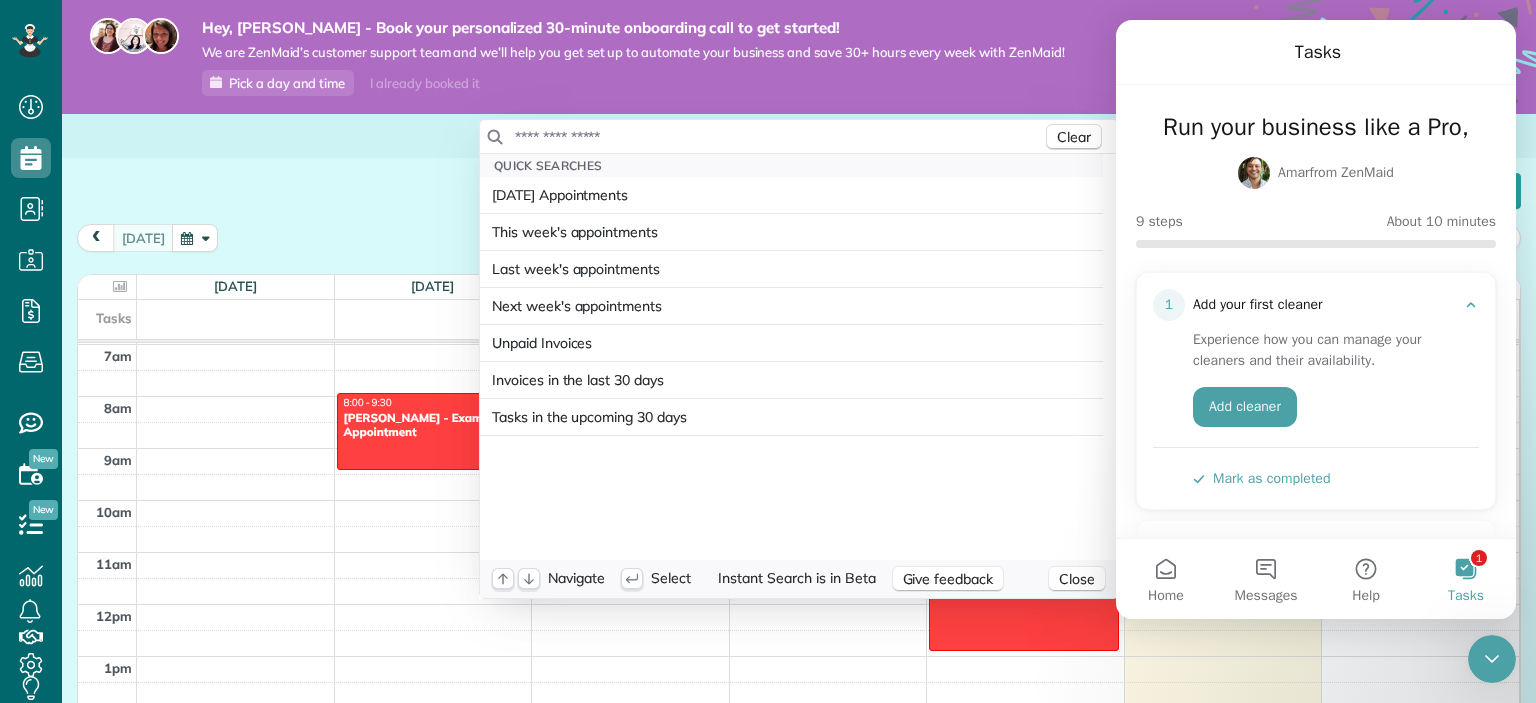 click on "Dashboard
Scheduling
Calendar View
List View
Dispatch View - Weekly scheduling (Beta)" at bounding box center [768, 351] 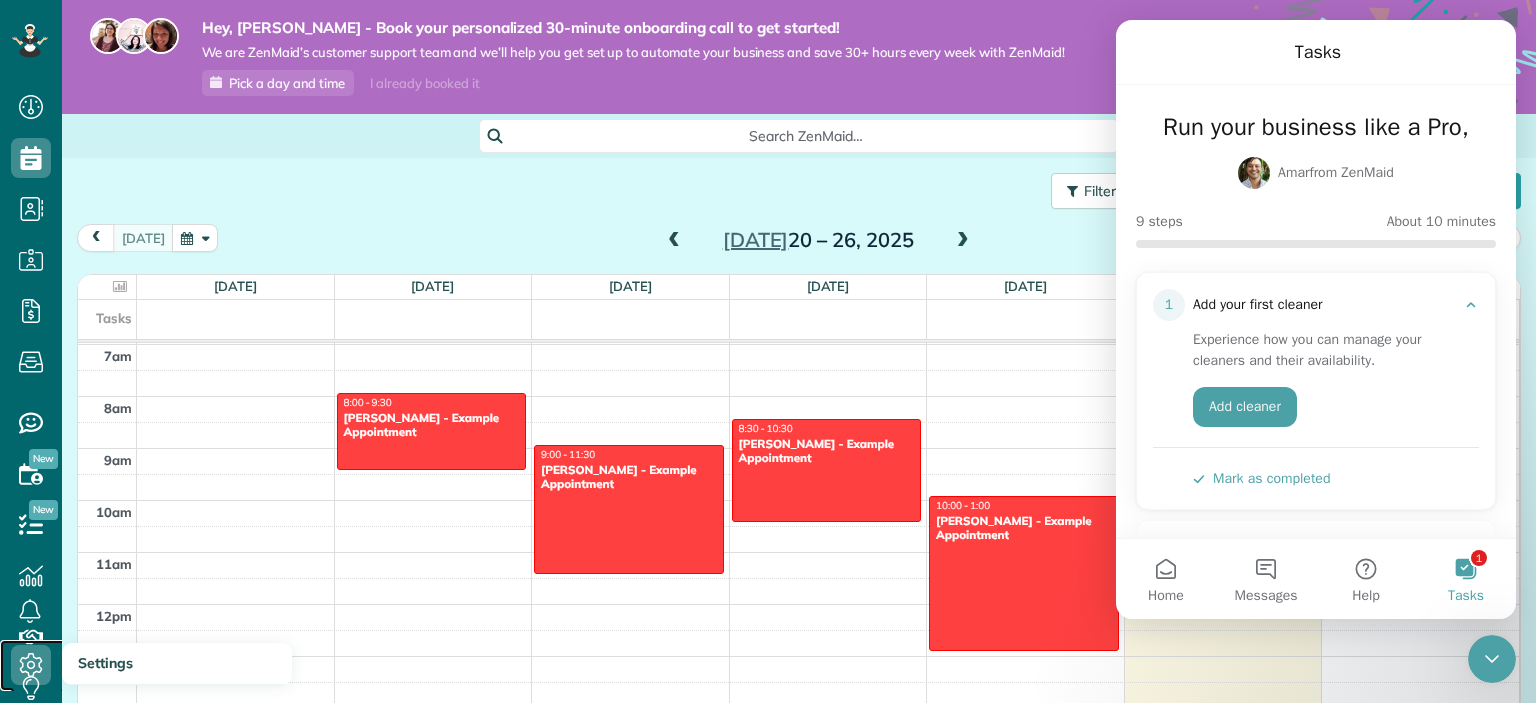 click 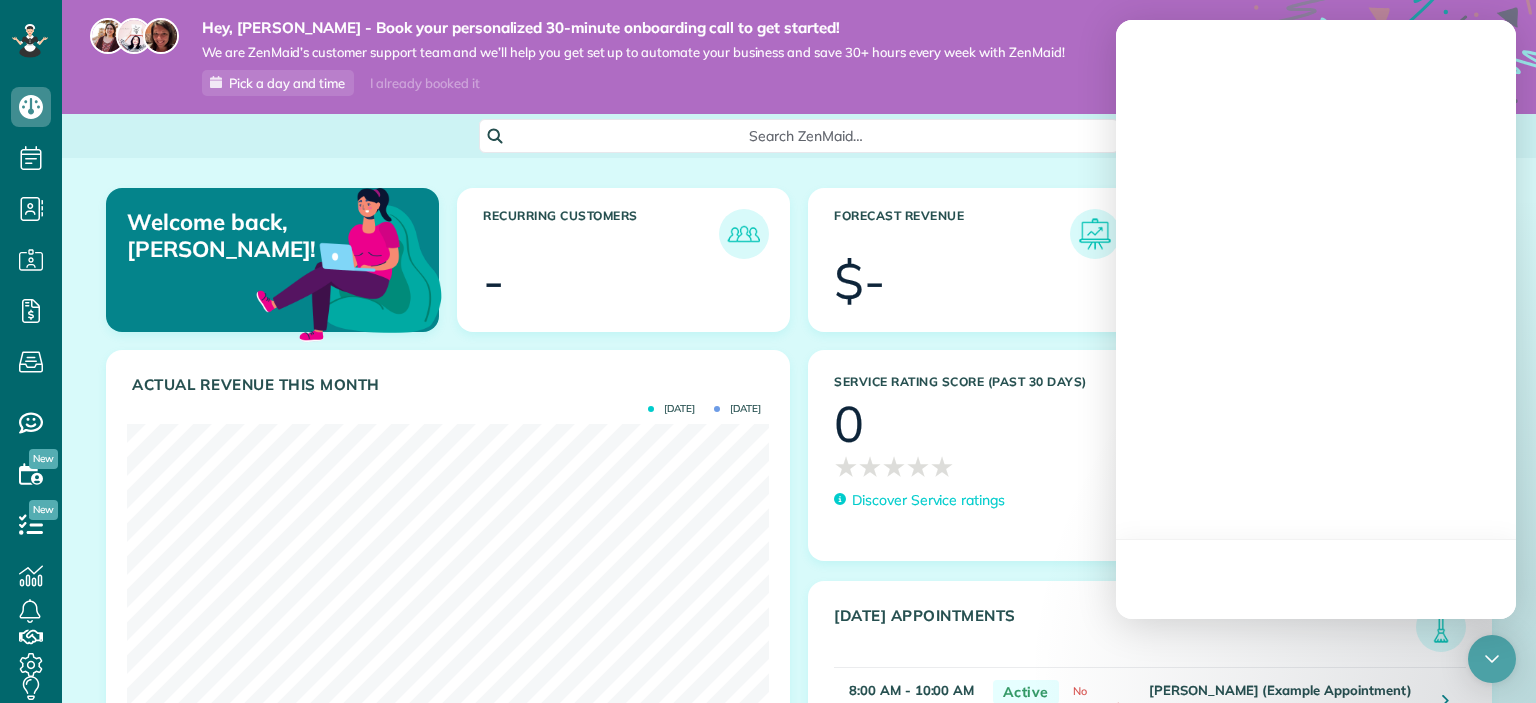 scroll, scrollTop: 0, scrollLeft: 0, axis: both 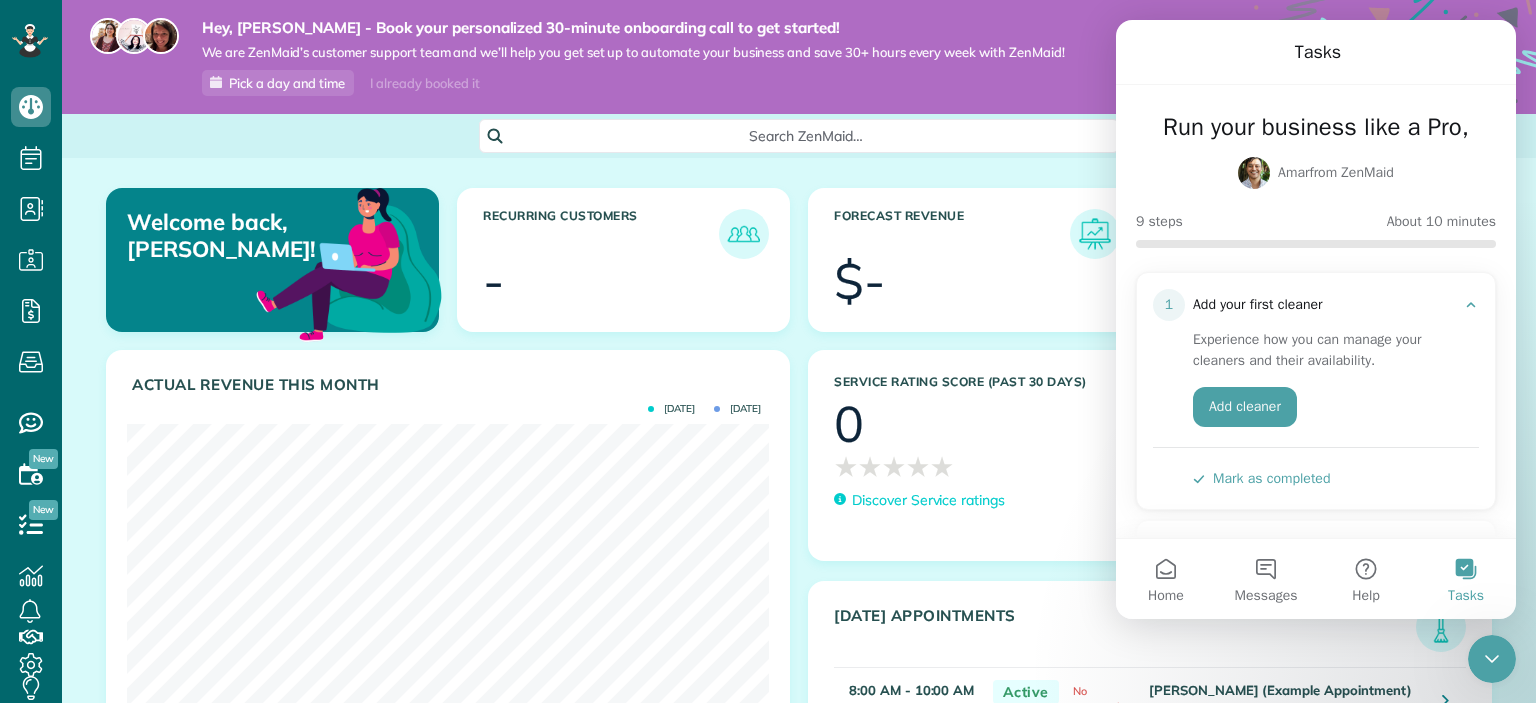 click on "Hey, Matthew - Book your personalized 30-minute onboarding call to get started!
We are ZenMaid’s customer support team and we’ll help you get set up to automate your business and save 30+ hours every week with ZenMaid!
Pick a day and time
I already booked it" at bounding box center [617, 57] 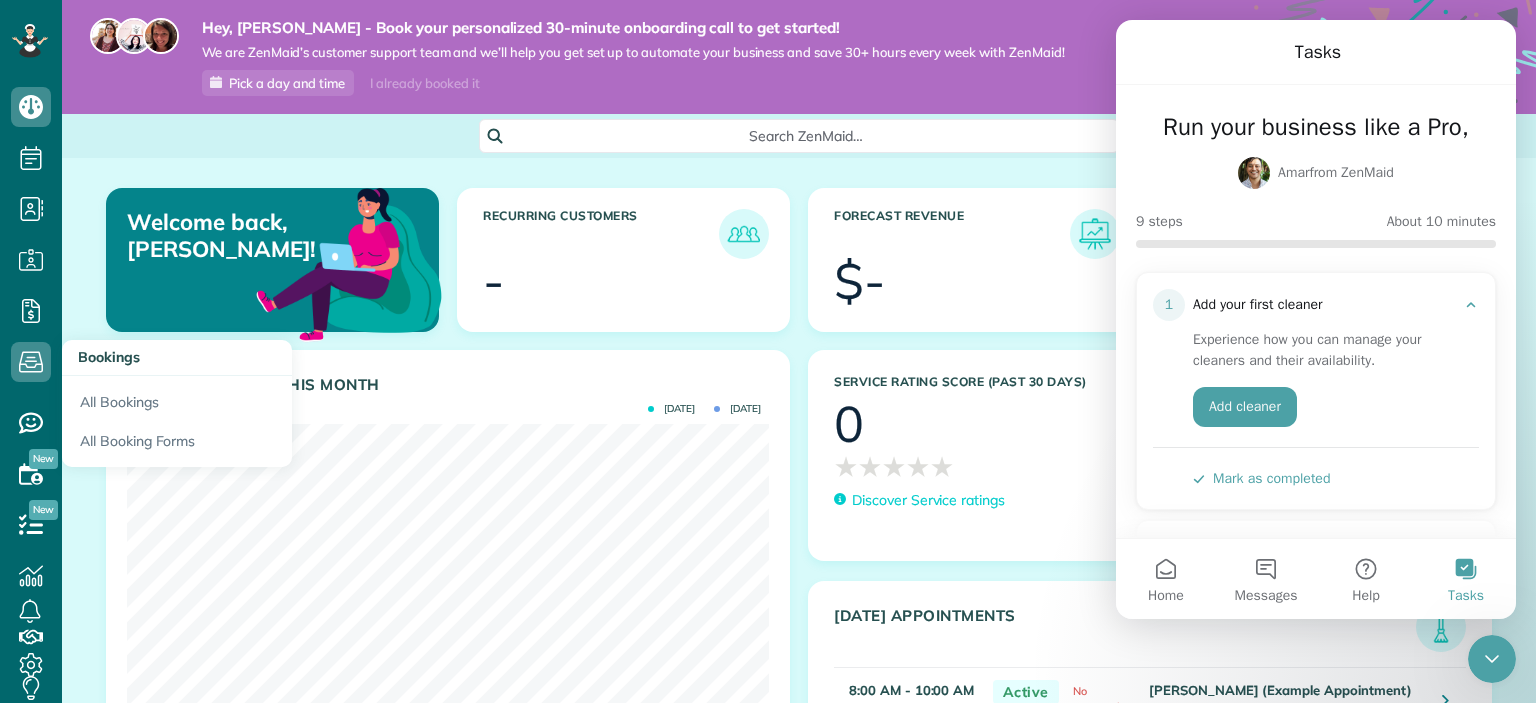 scroll, scrollTop: 100, scrollLeft: 0, axis: vertical 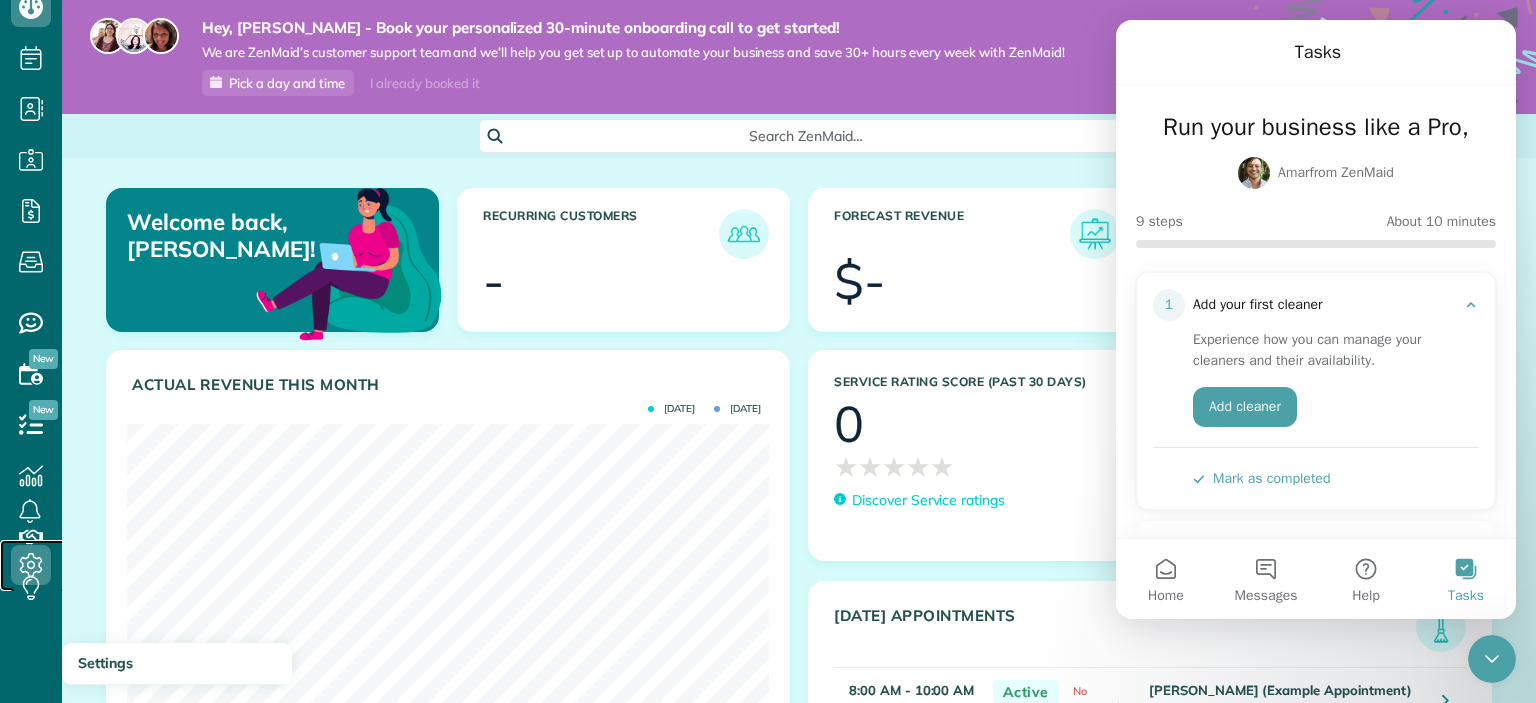 click 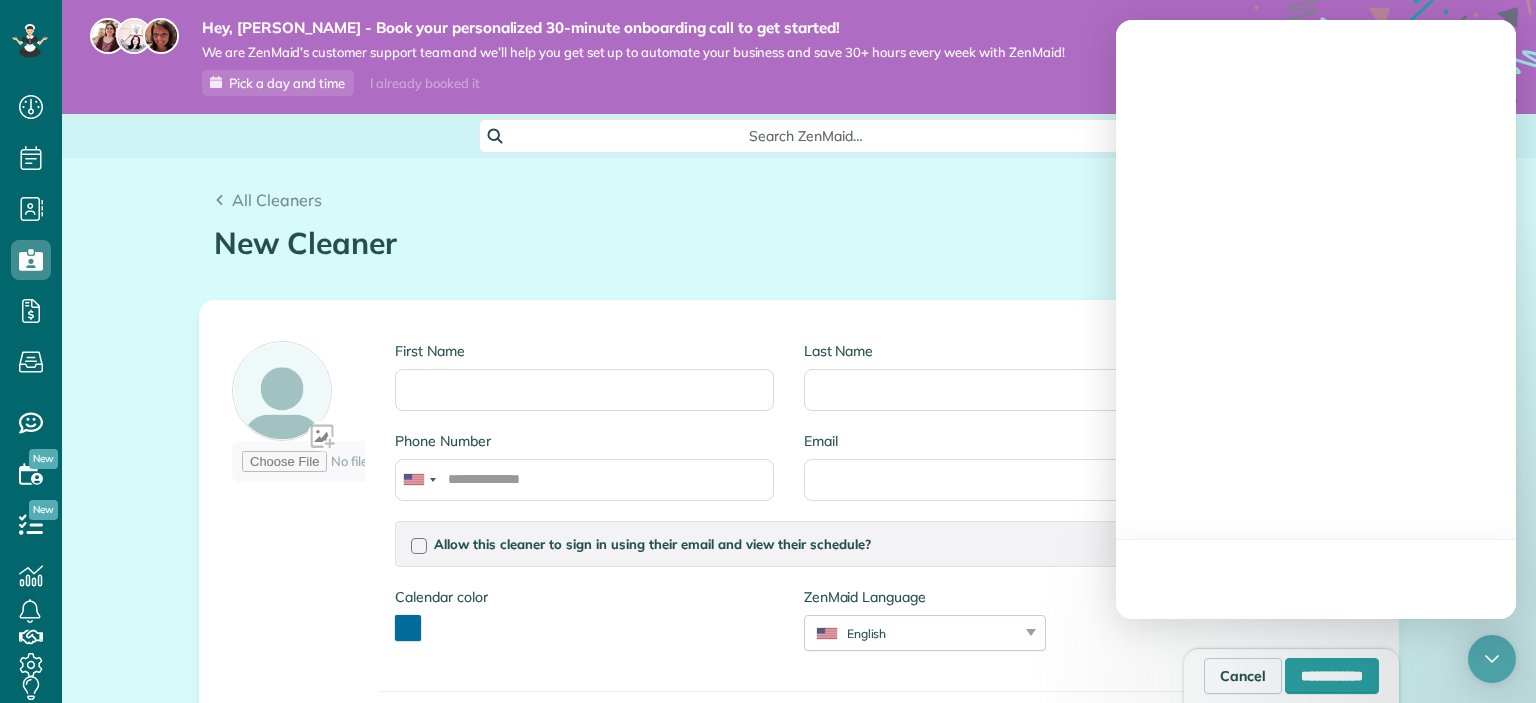 scroll, scrollTop: 0, scrollLeft: 0, axis: both 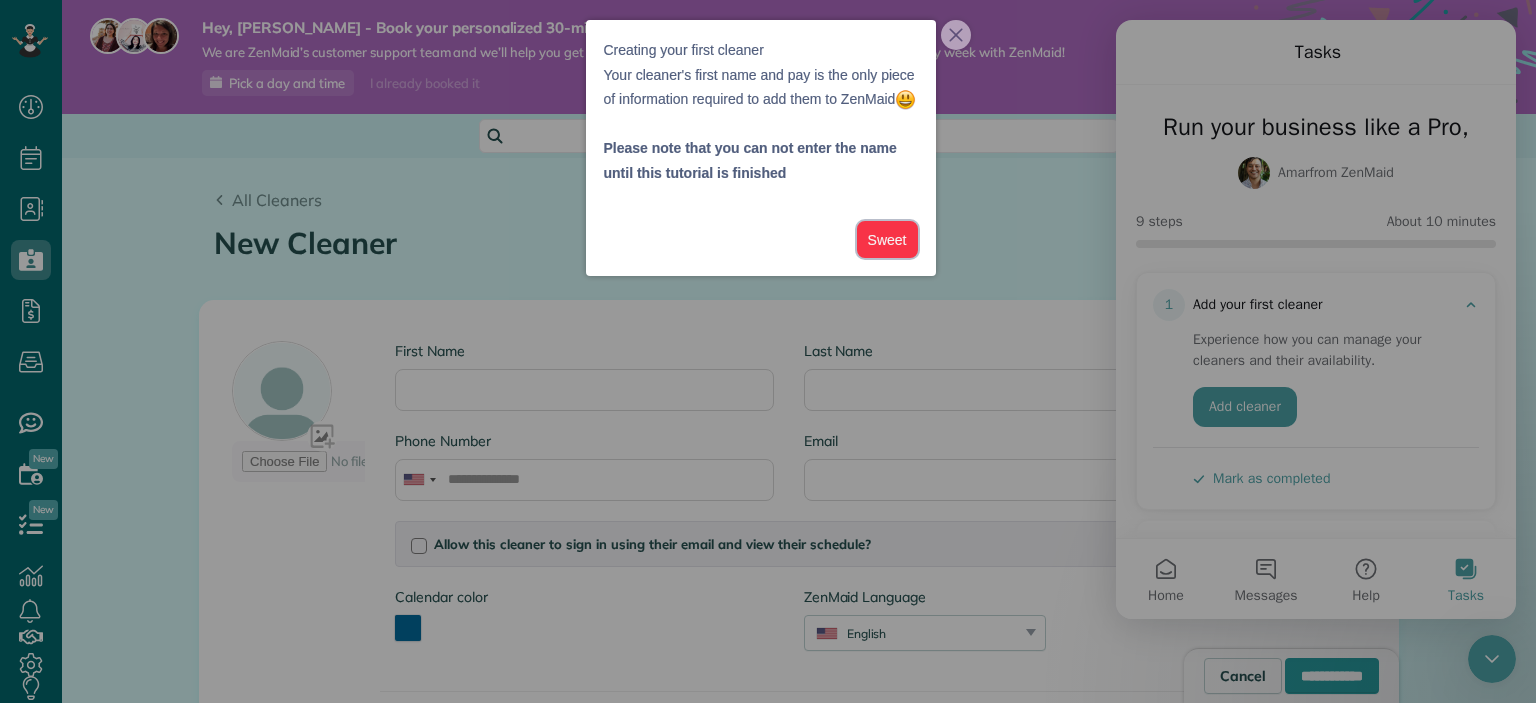 click on "Sweet" at bounding box center (887, 239) 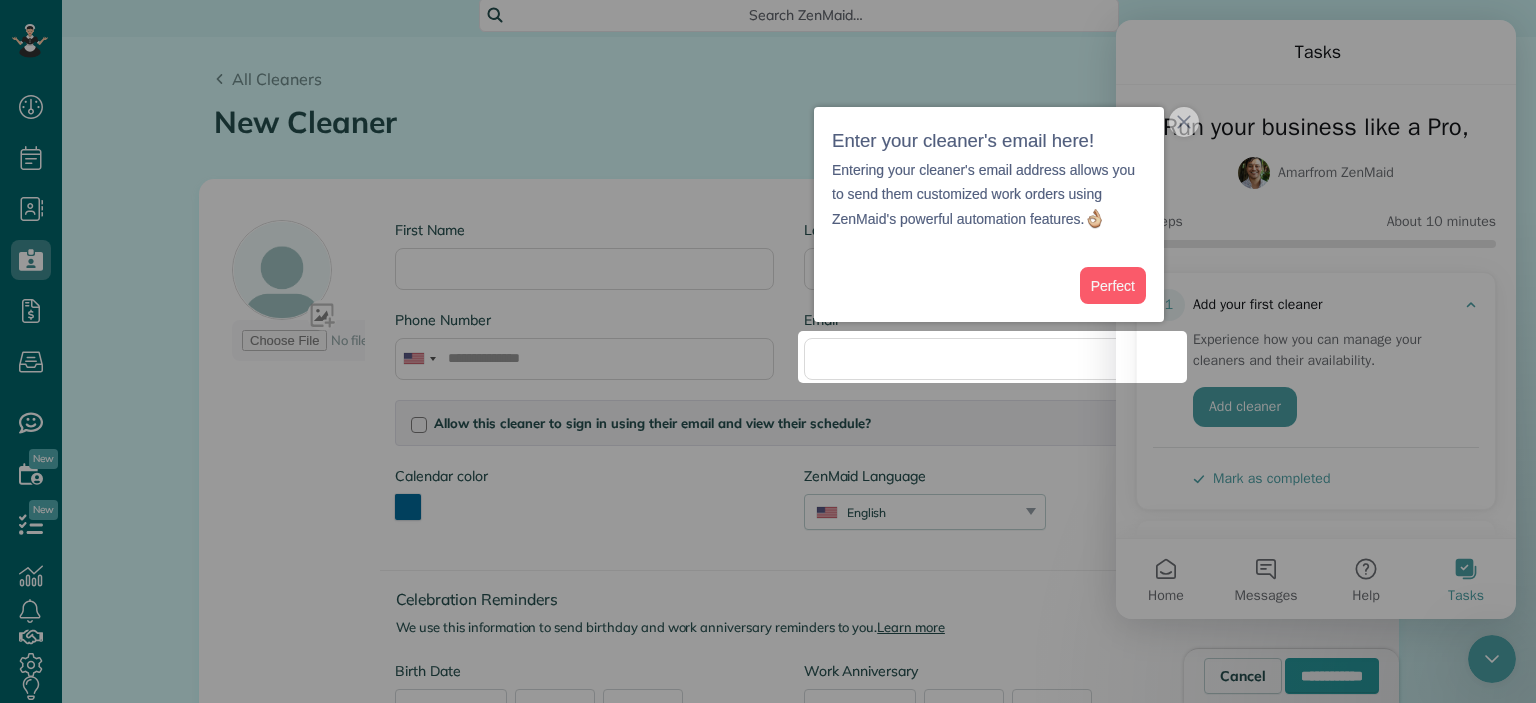 scroll, scrollTop: 127, scrollLeft: 0, axis: vertical 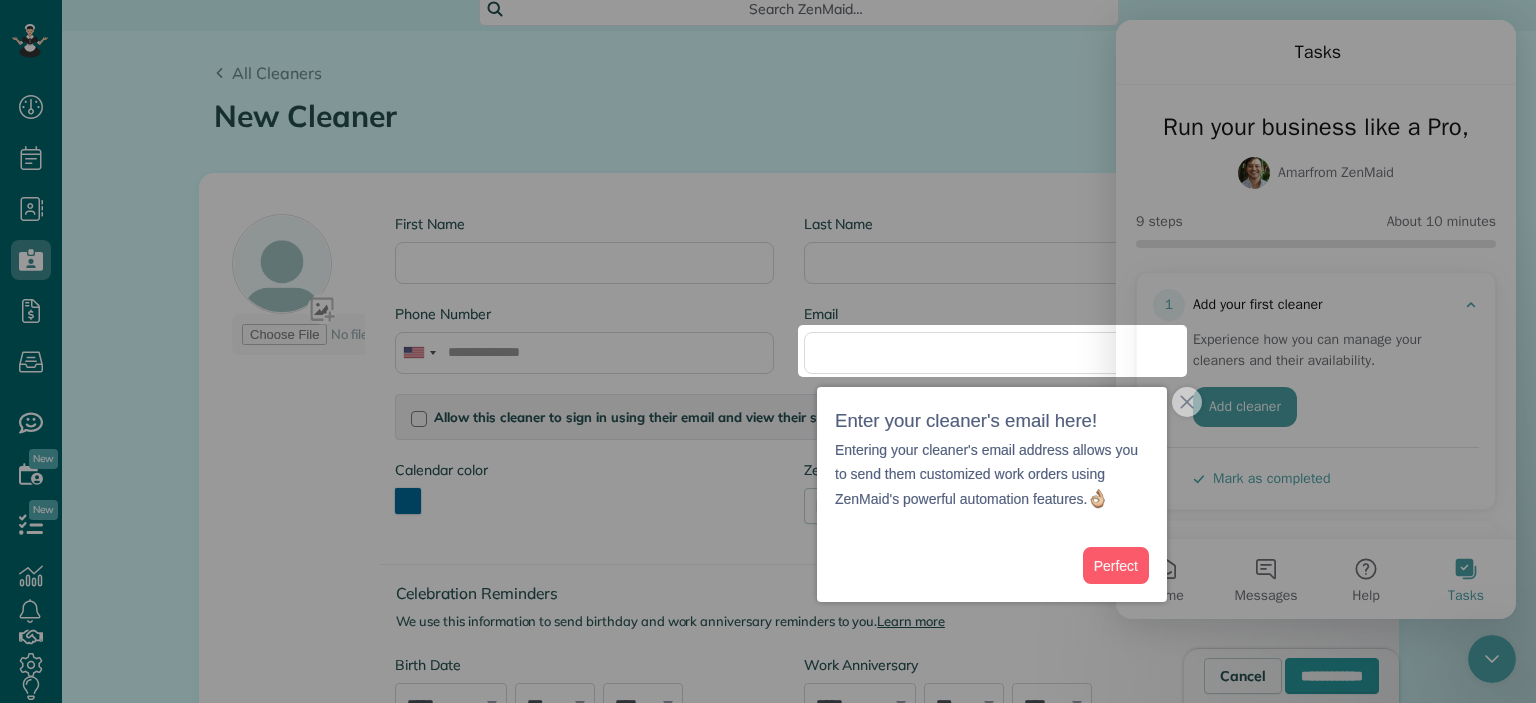 click at bounding box center [768, 162] 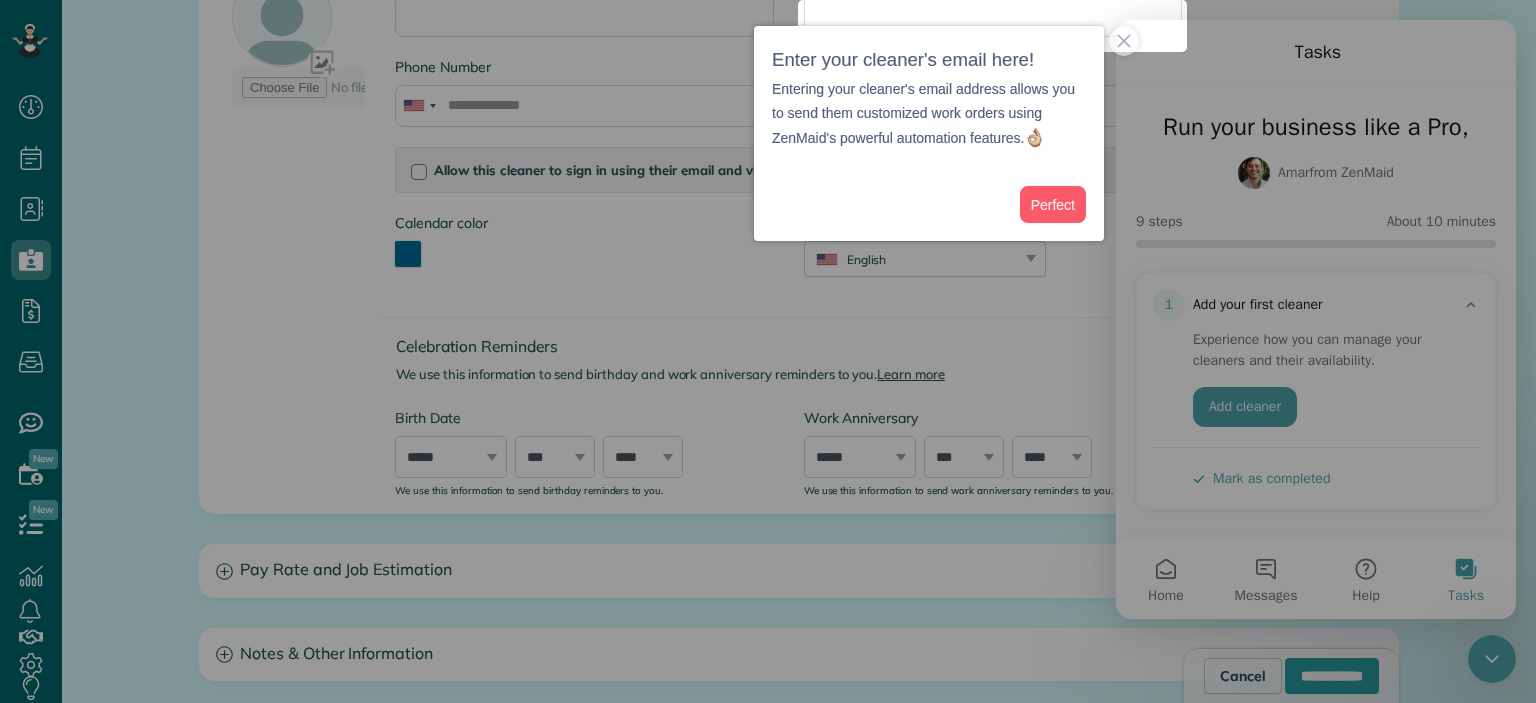 scroll, scrollTop: 488, scrollLeft: 0, axis: vertical 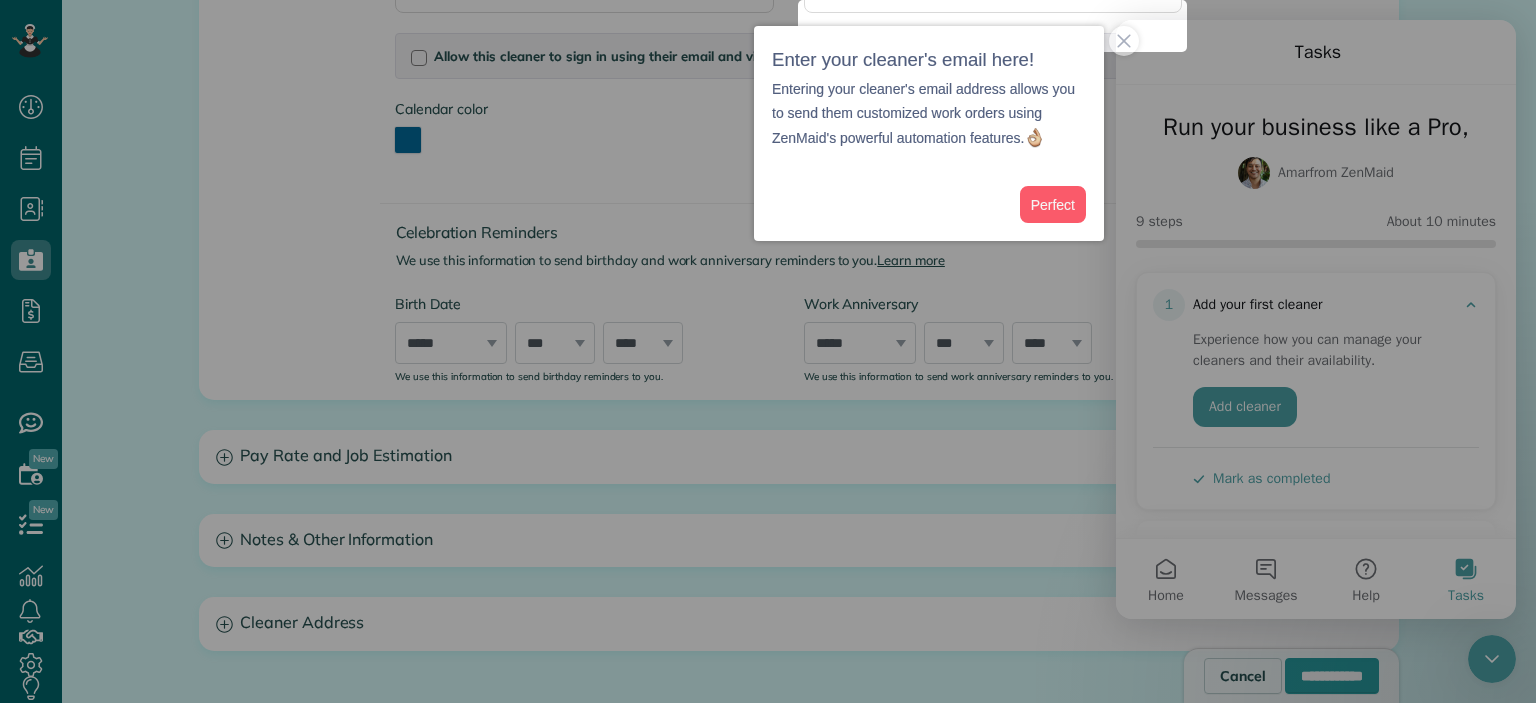 click at bounding box center (768, 395) 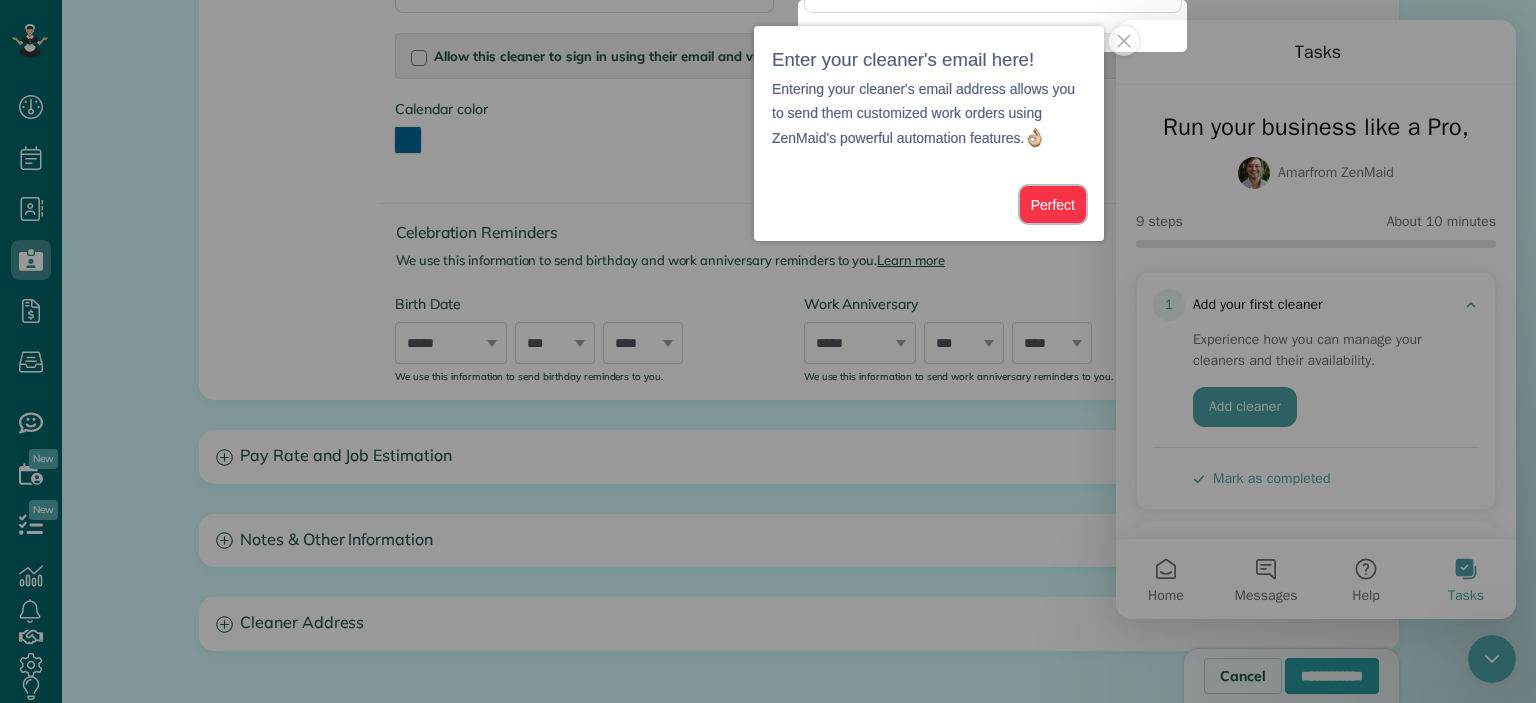 drag, startPoint x: 1054, startPoint y: 193, endPoint x: 762, endPoint y: 431, distance: 376.7068 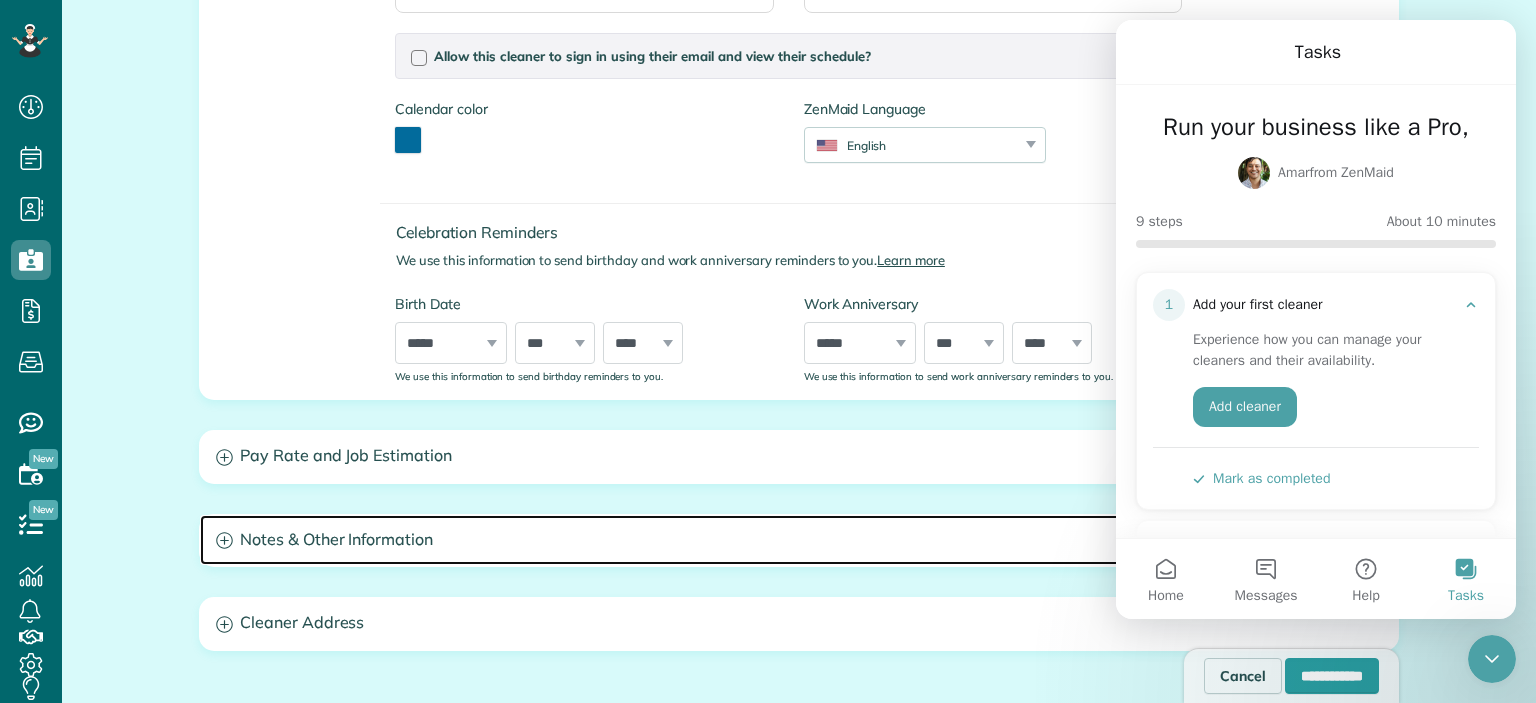 click on "Notes & Other Information" at bounding box center (799, 540) 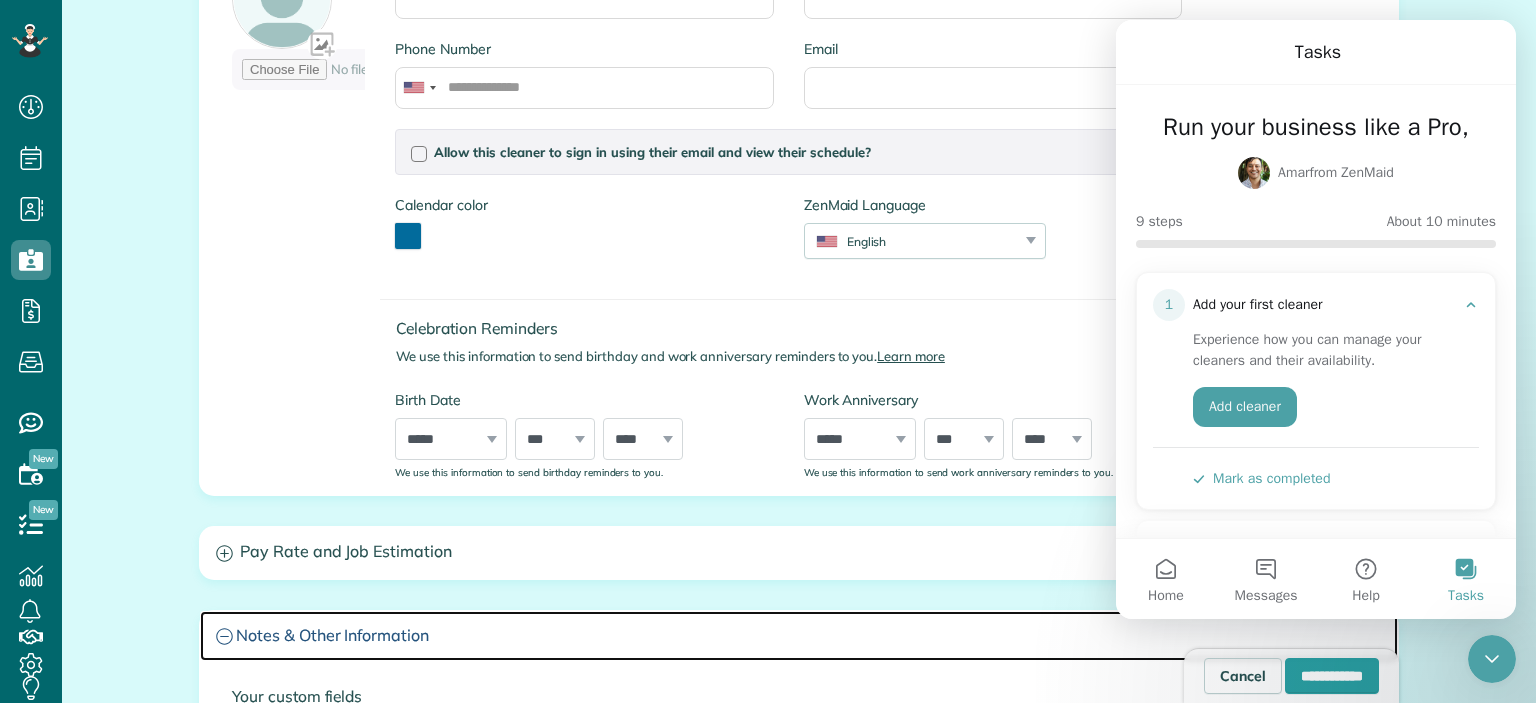 scroll, scrollTop: 8, scrollLeft: 0, axis: vertical 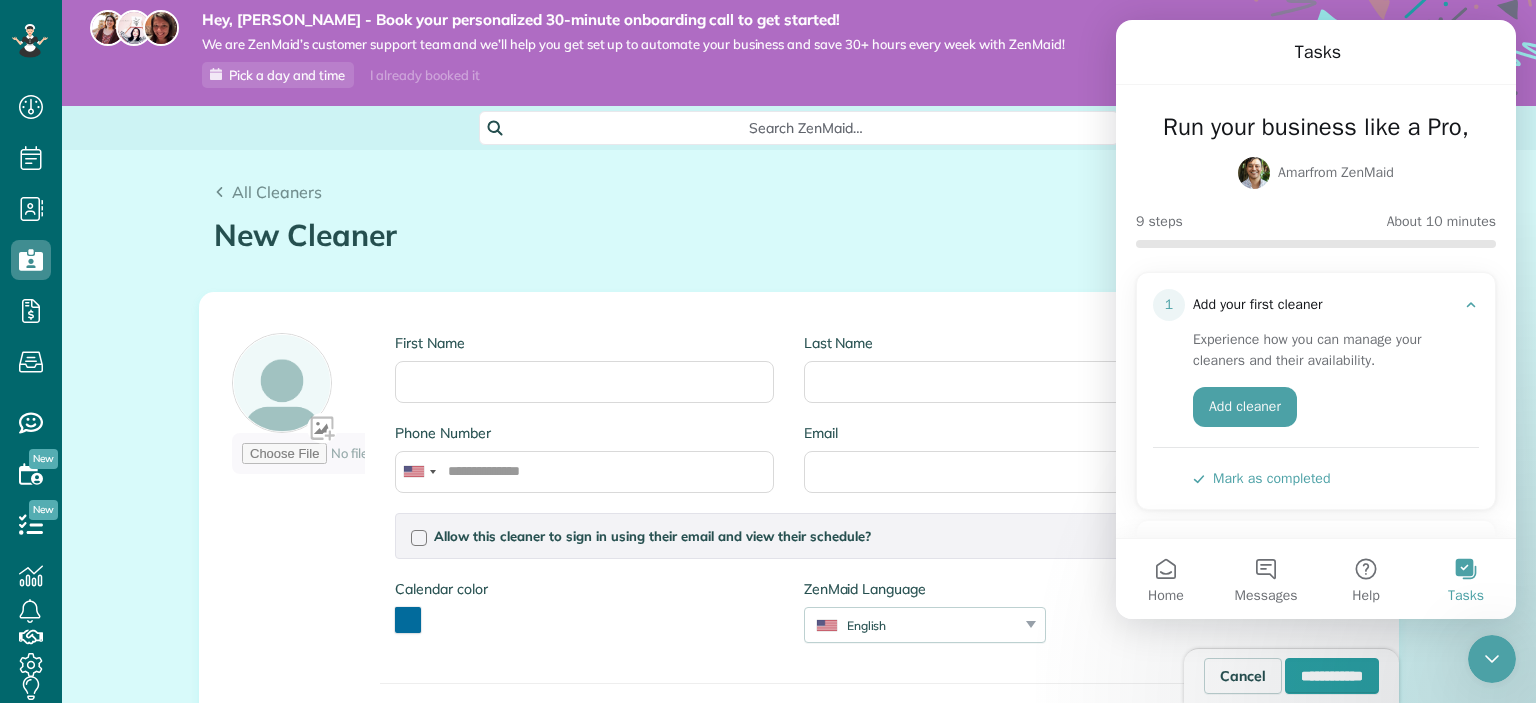 click on "New Cleaner" at bounding box center [799, 235] 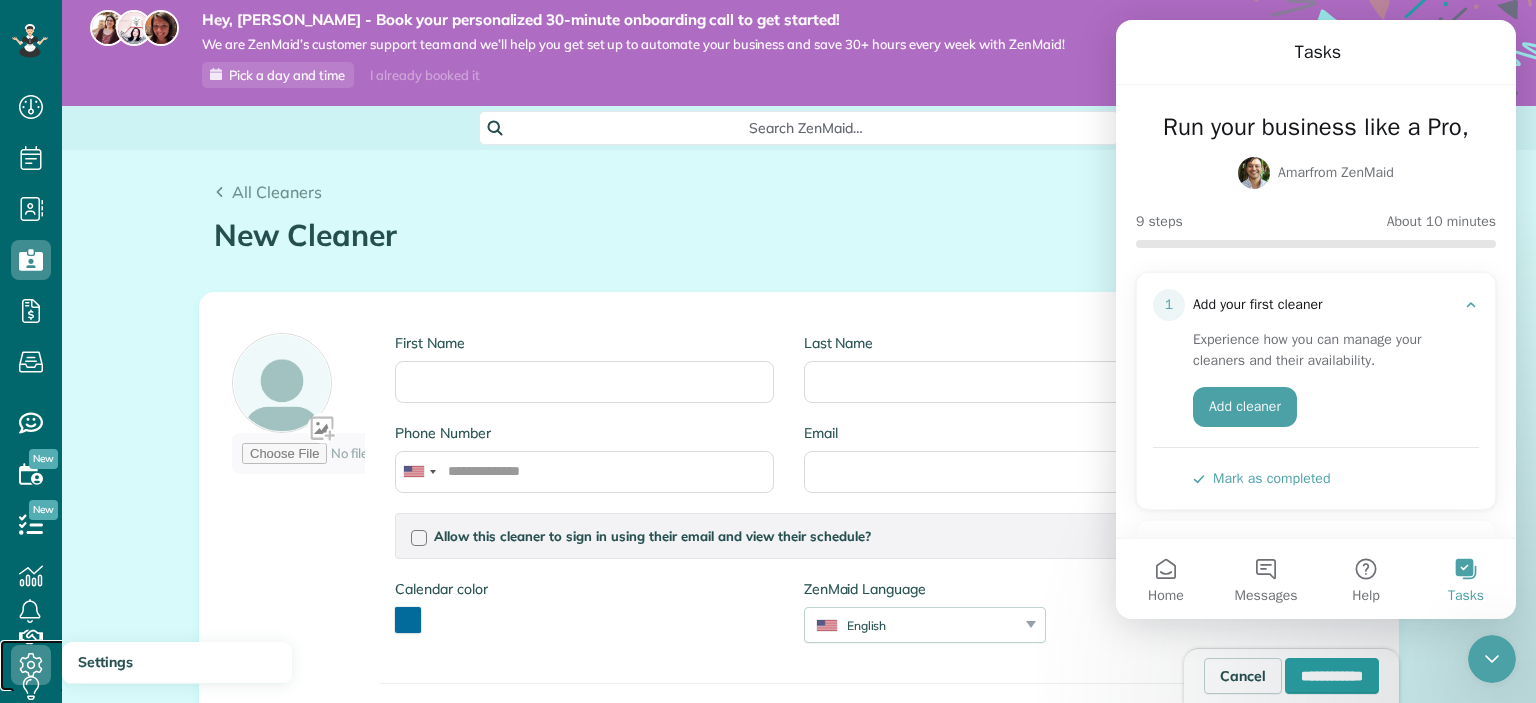 click 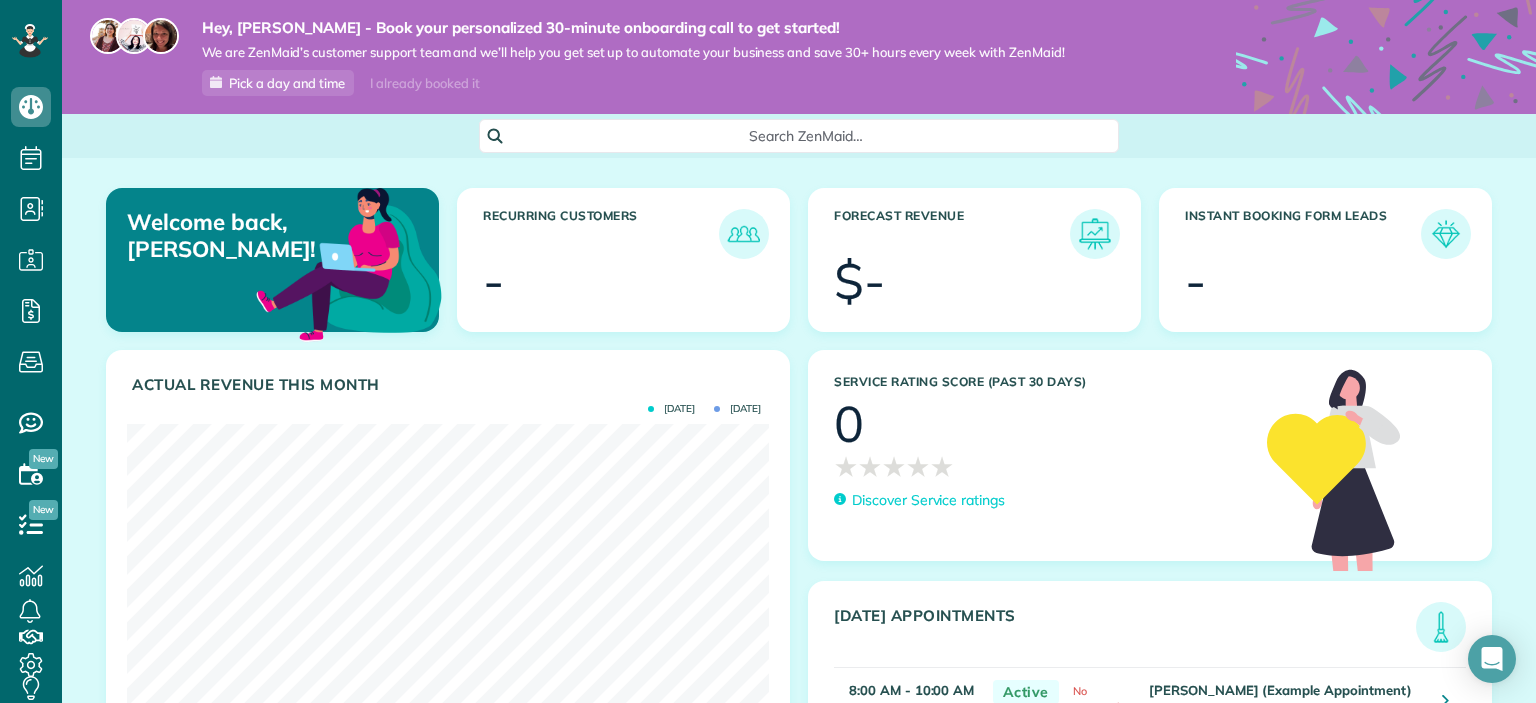 scroll, scrollTop: 0, scrollLeft: 0, axis: both 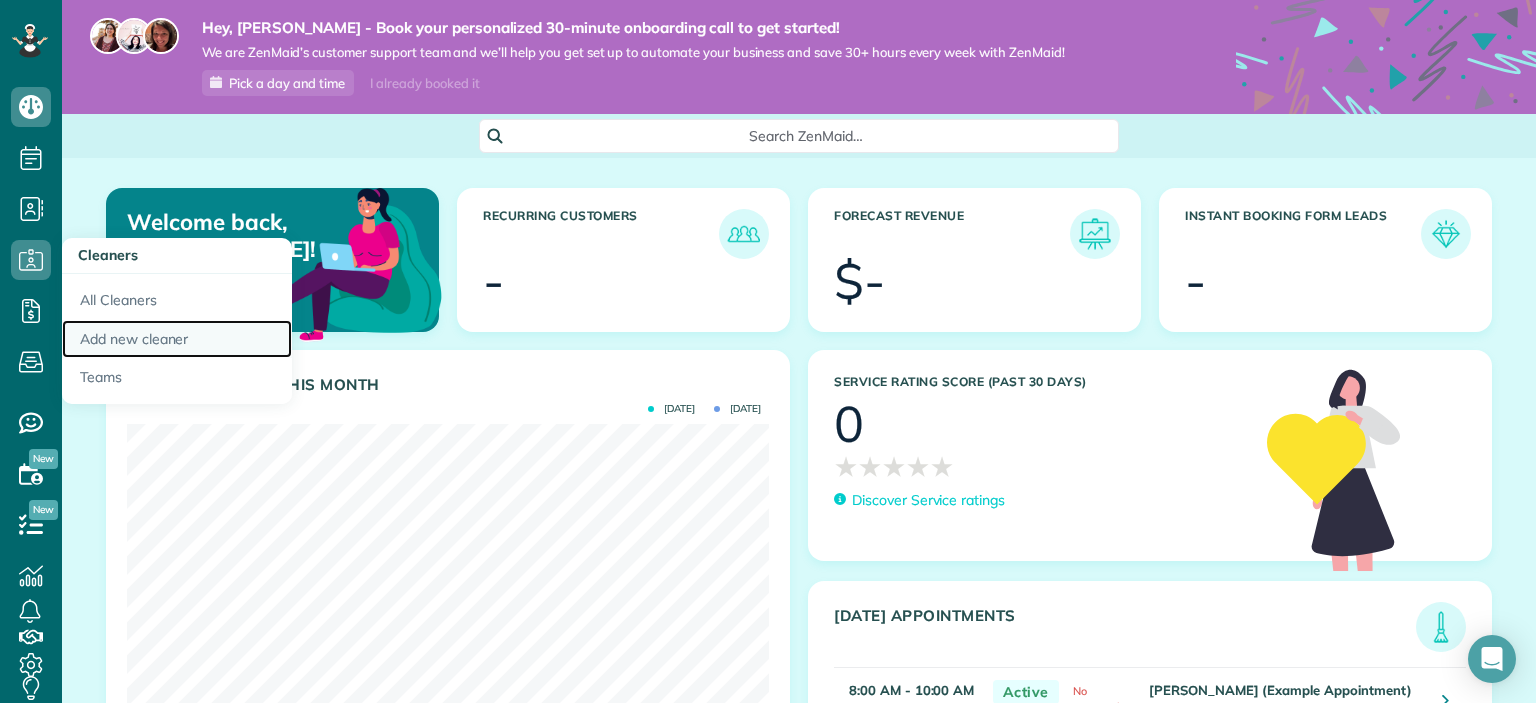 click on "Add new cleaner" at bounding box center (177, 339) 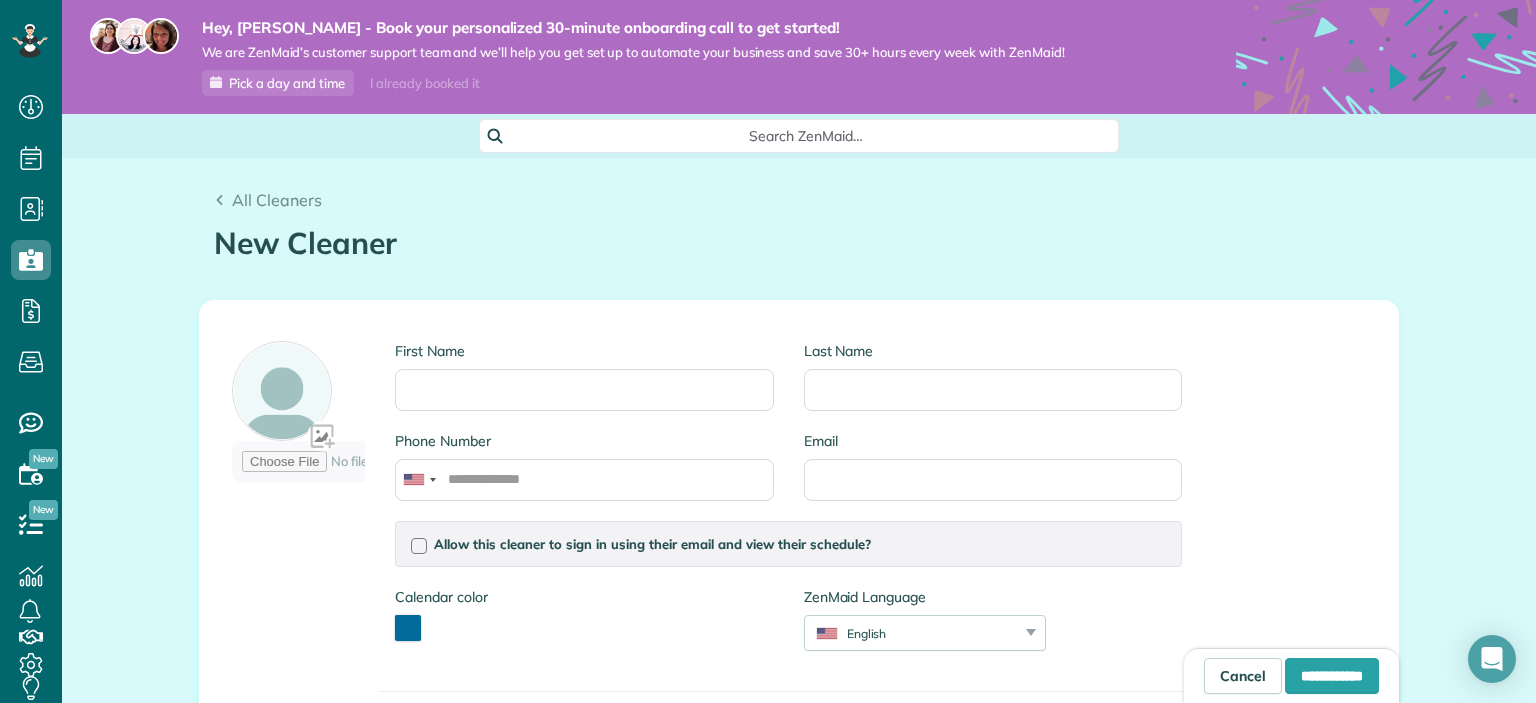 scroll, scrollTop: 0, scrollLeft: 0, axis: both 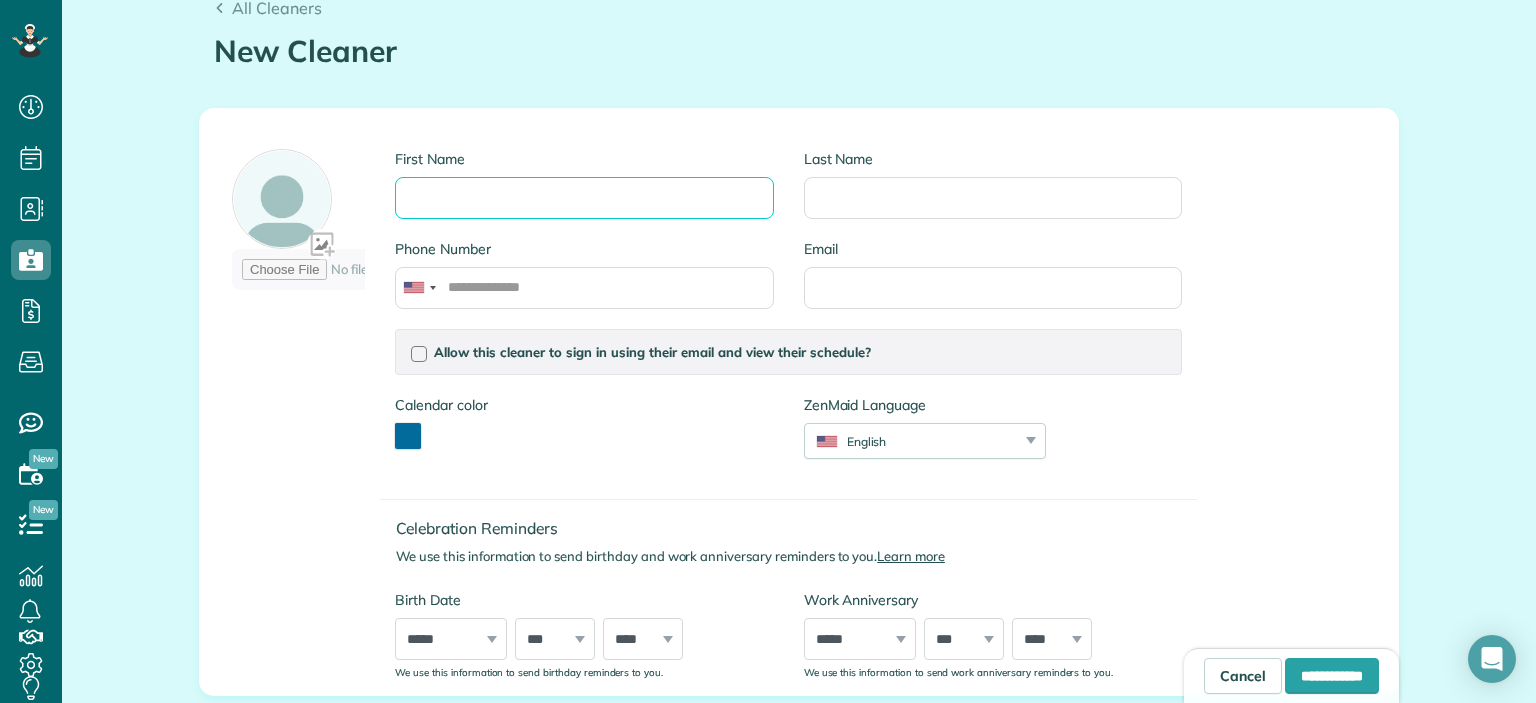 drag, startPoint x: 510, startPoint y: 201, endPoint x: 519, endPoint y: 196, distance: 10.29563 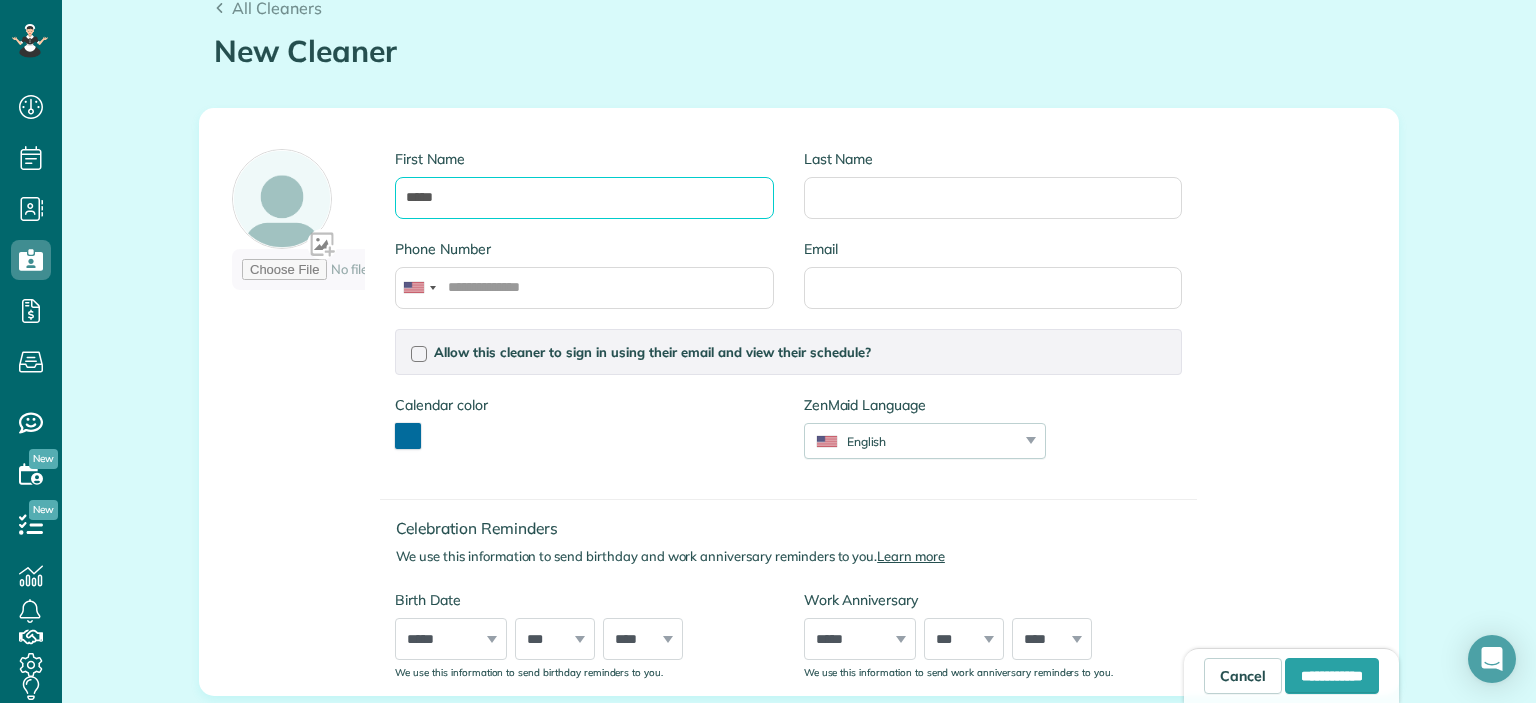 type on "*****" 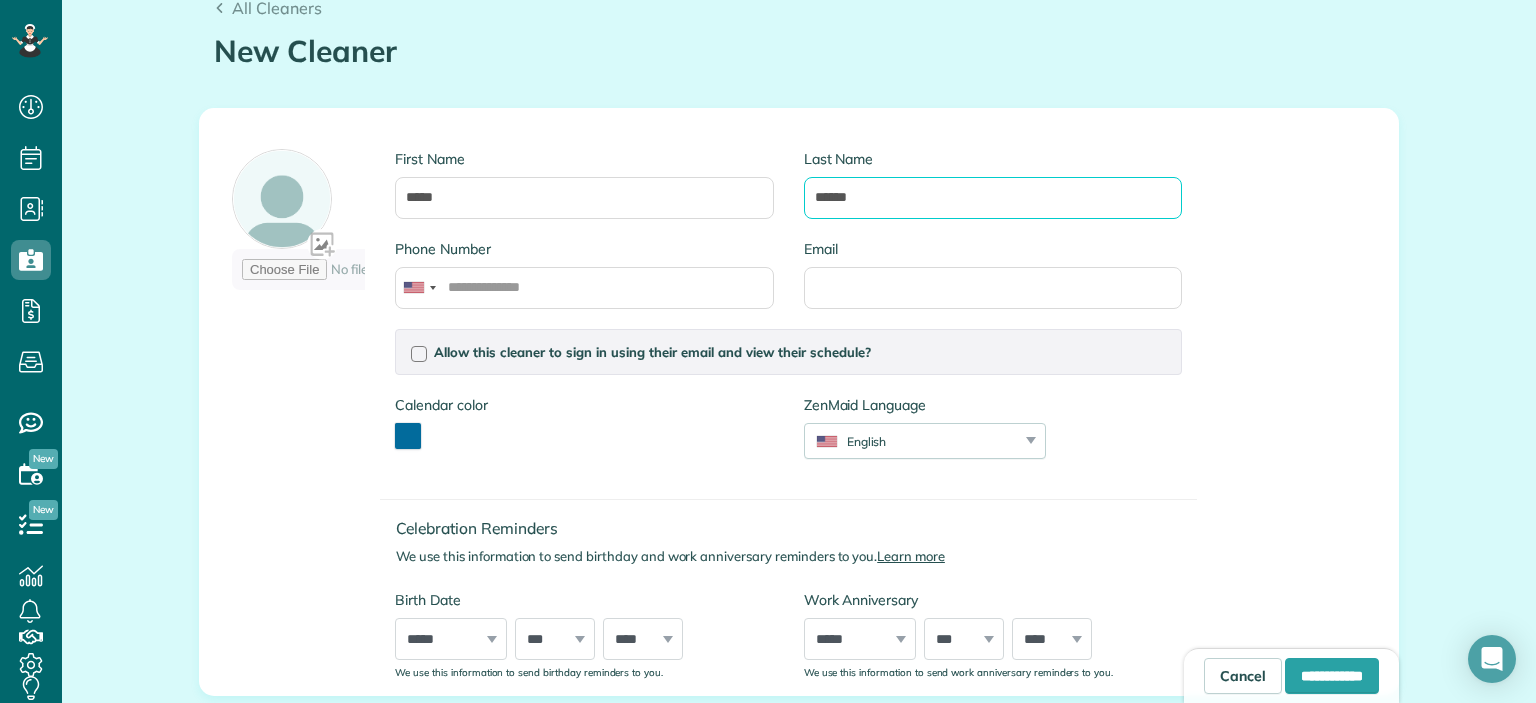 type on "******" 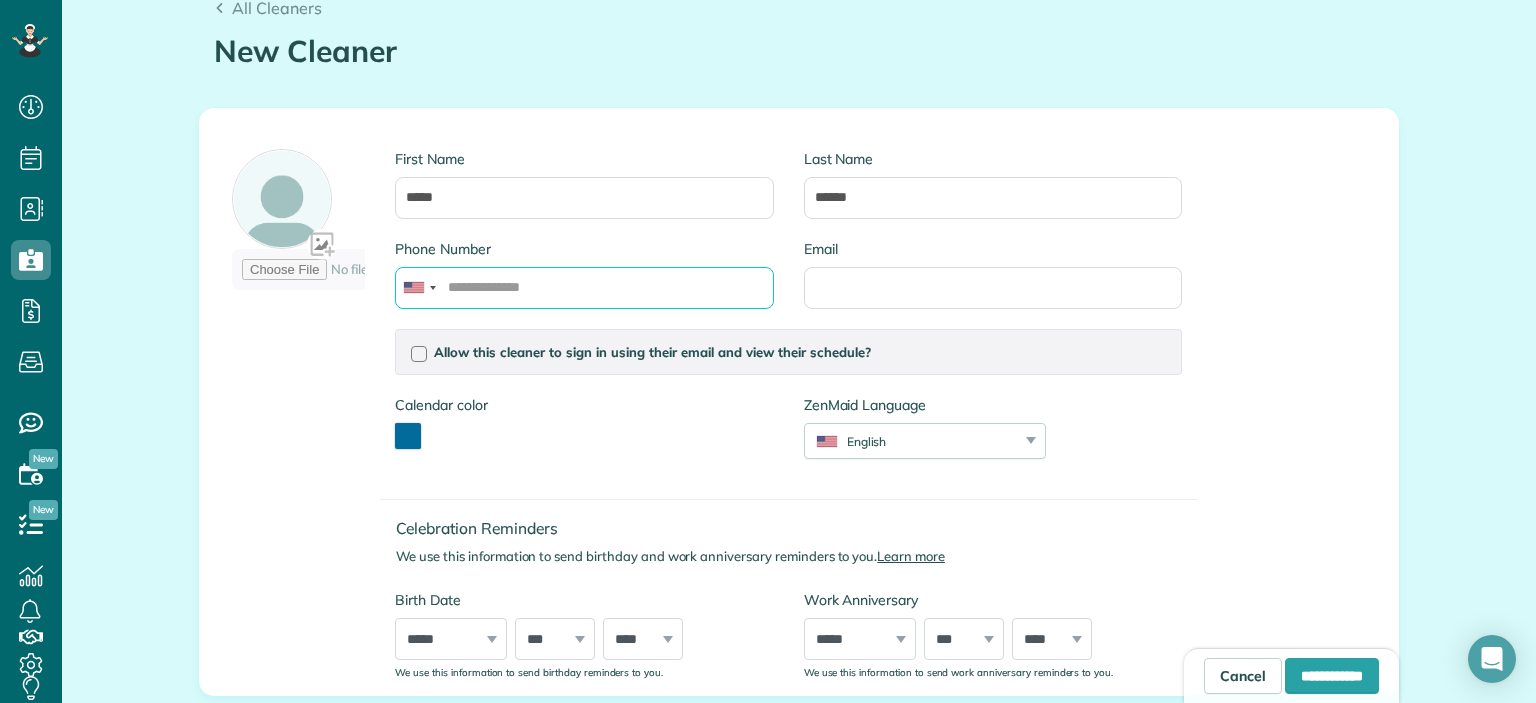 click on "Phone Number" at bounding box center (584, 288) 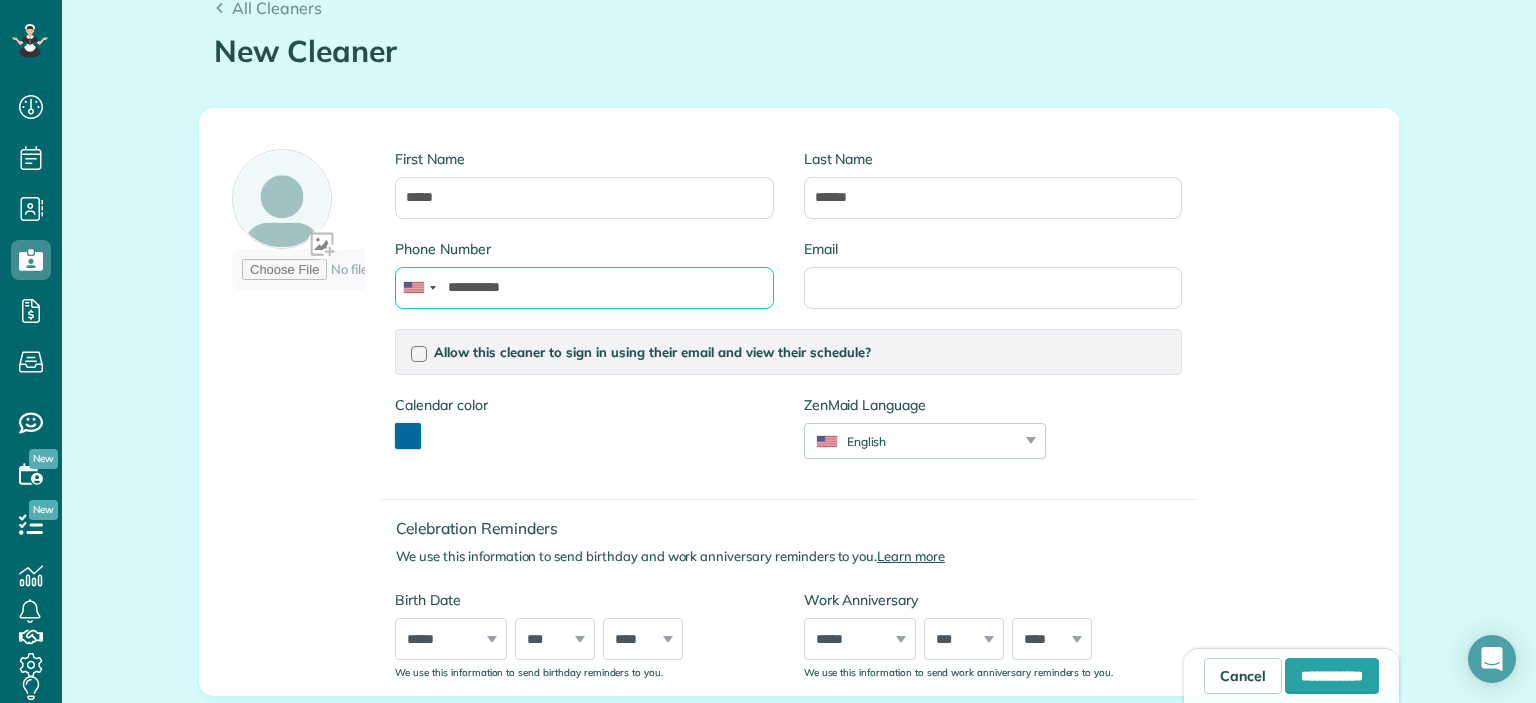 type on "**********" 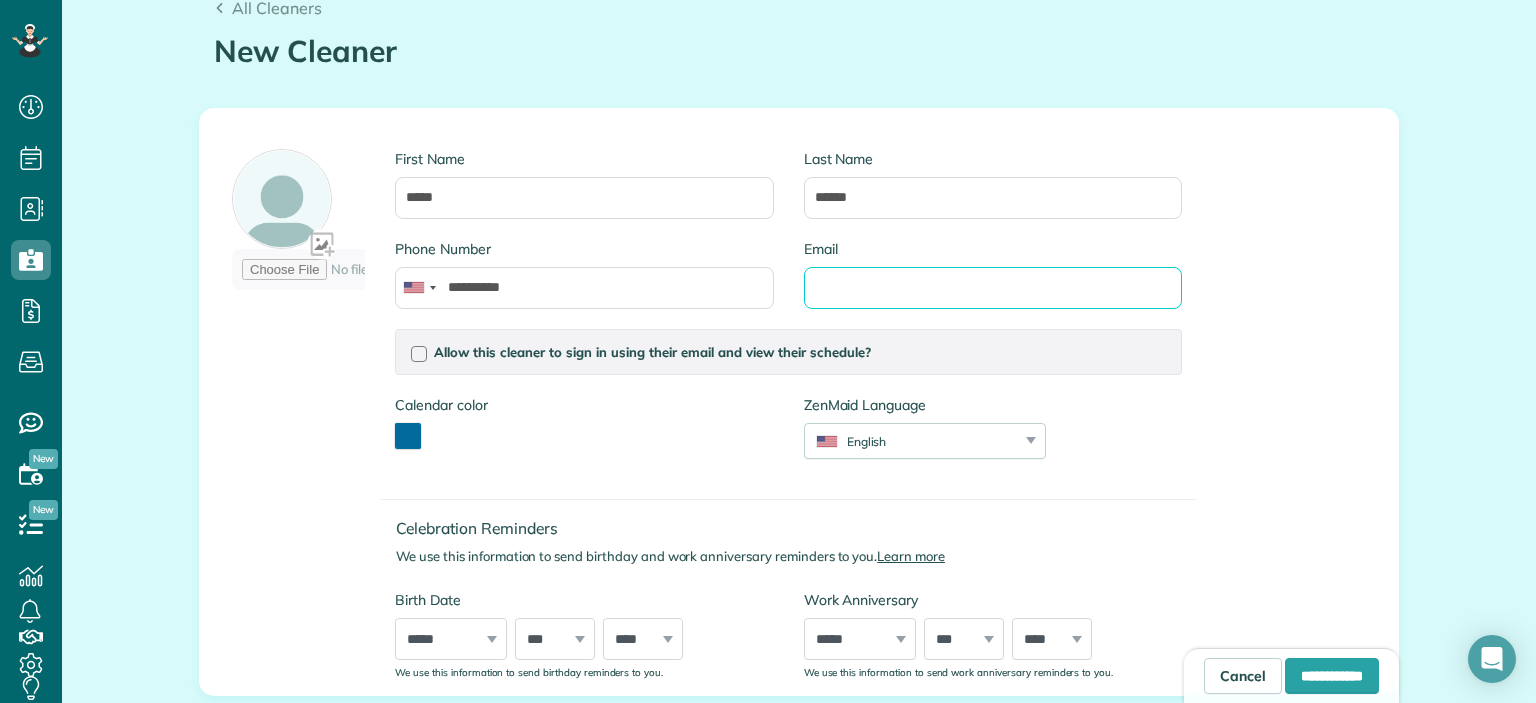 click on "Email" at bounding box center (993, 288) 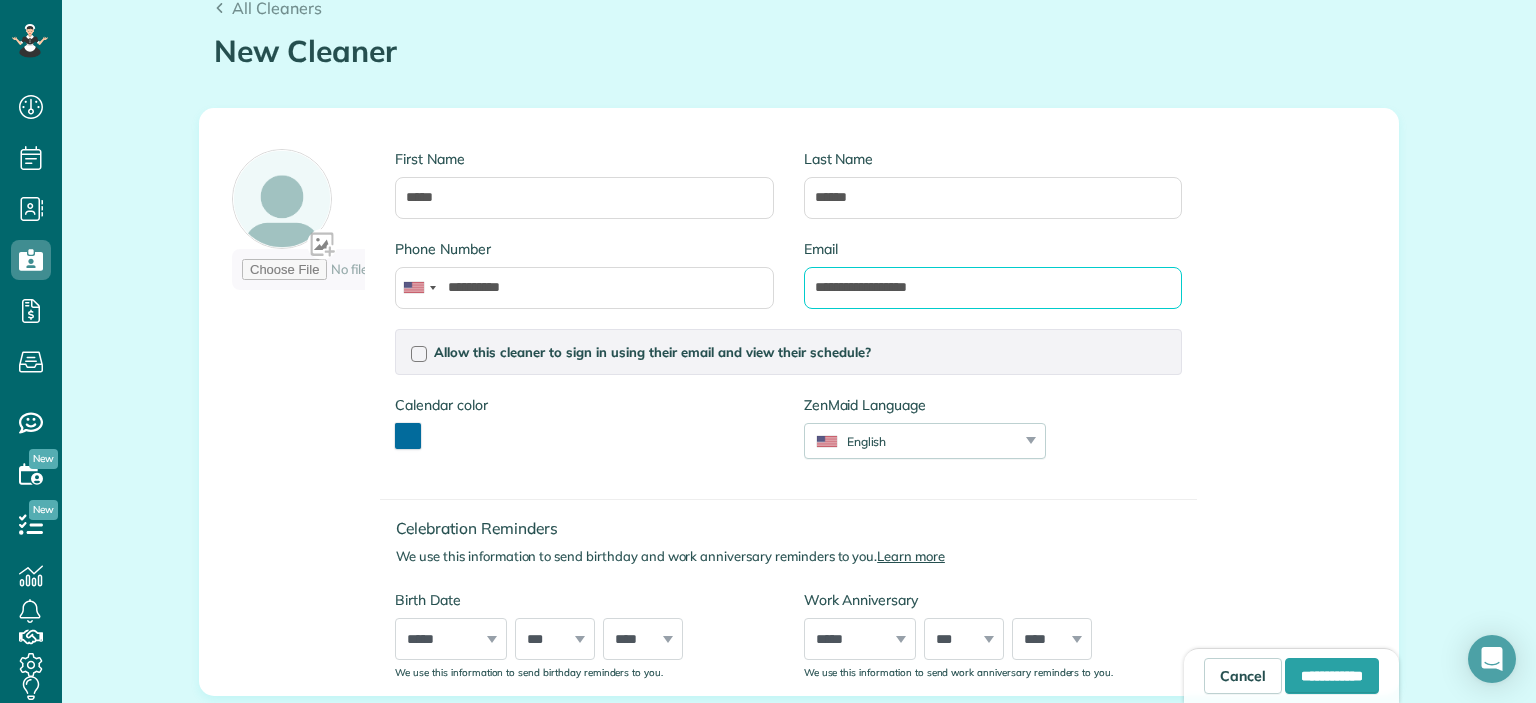 type on "**********" 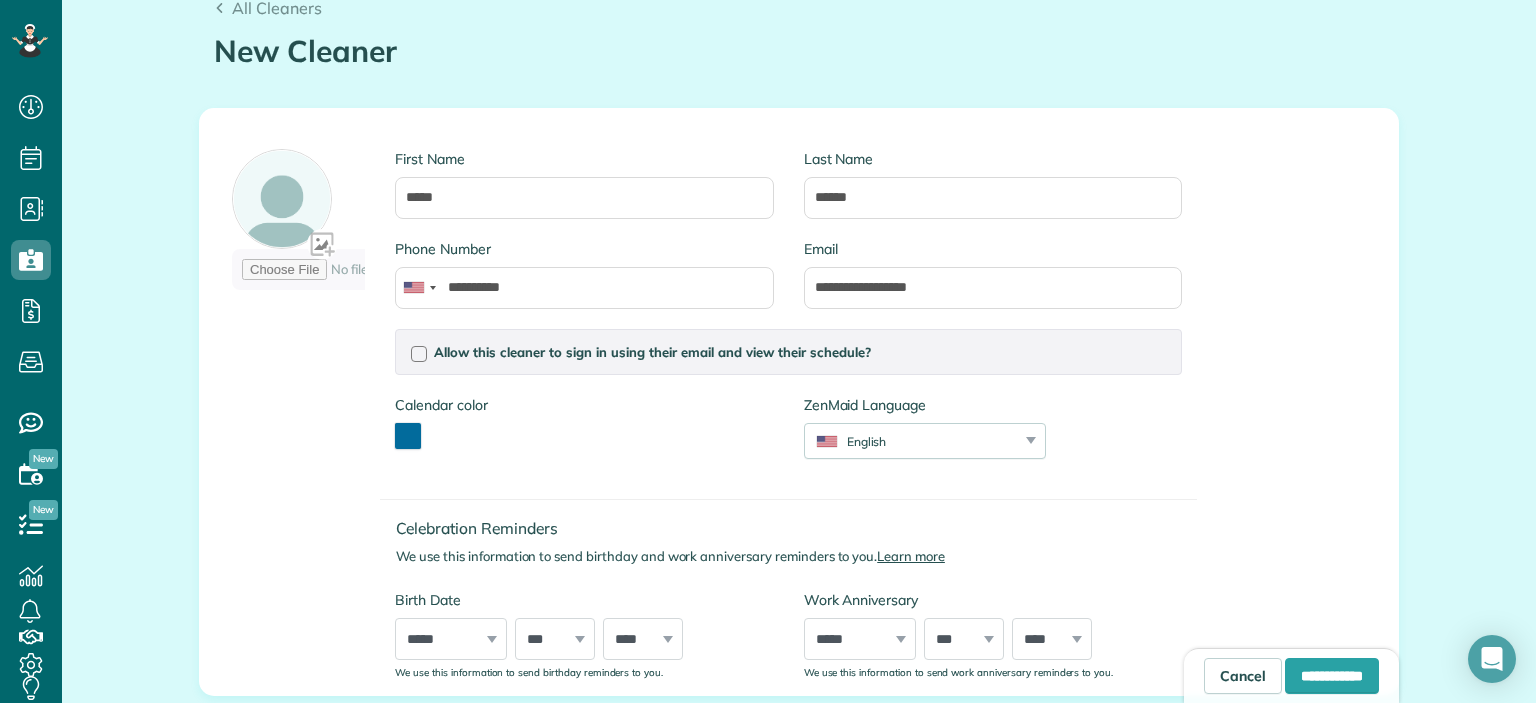 click on "Allow this cleaner to sign in using their email and view their schedule?
Password
Password Confirmation
Password Password should contain letters and numbers only and be at least 8 characters long
Password Confirmation
Is this cleaner an office manager? Office managers can create, view, and edit customers, appointments, and cleaners
Is this cleaner a contractor?
Allow this cleaner to log their time in the system? If you enable this option, this cleaner will be able to log their time in and time out when they sign in, saving you time on payroll and time tracking
Calendar color
*******
ZenMaid Language" at bounding box center (788, 404) 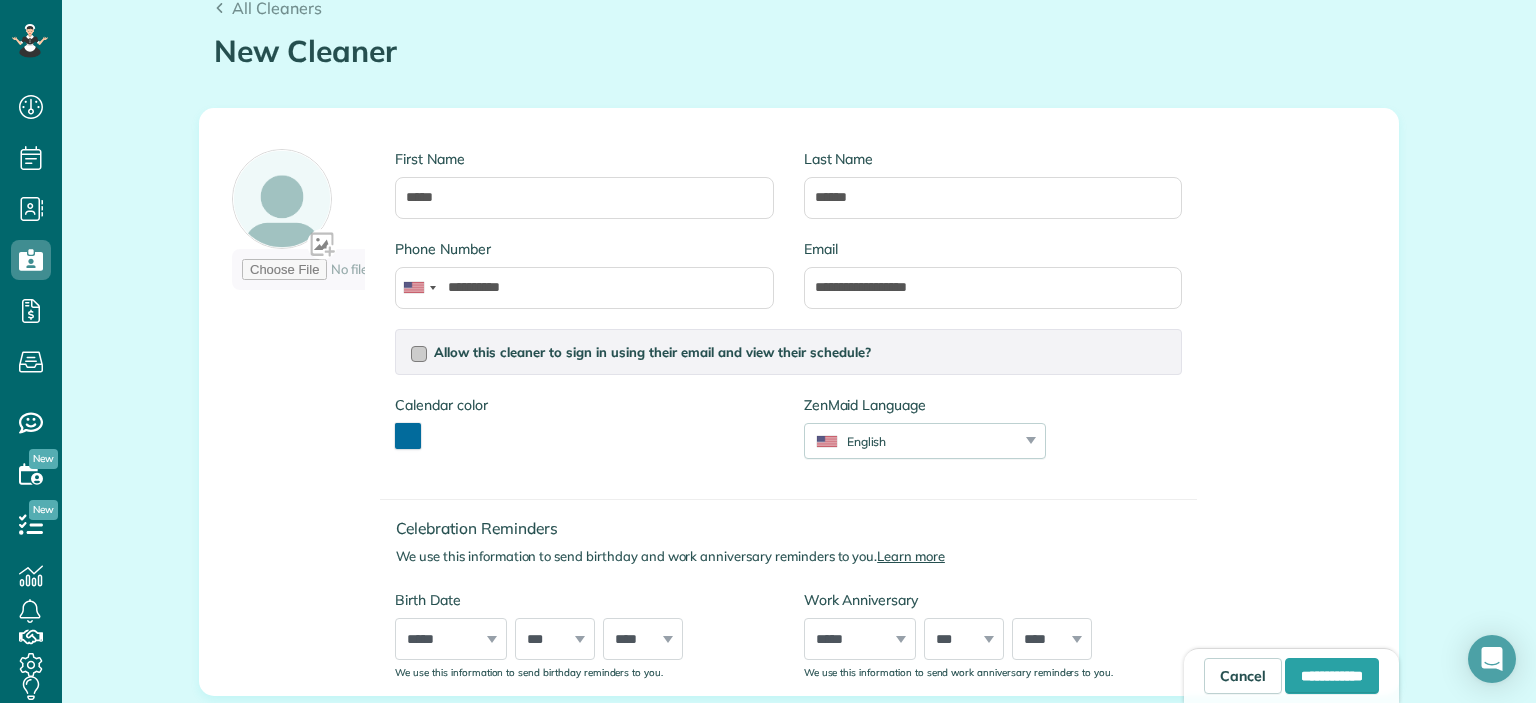 click at bounding box center [419, 354] 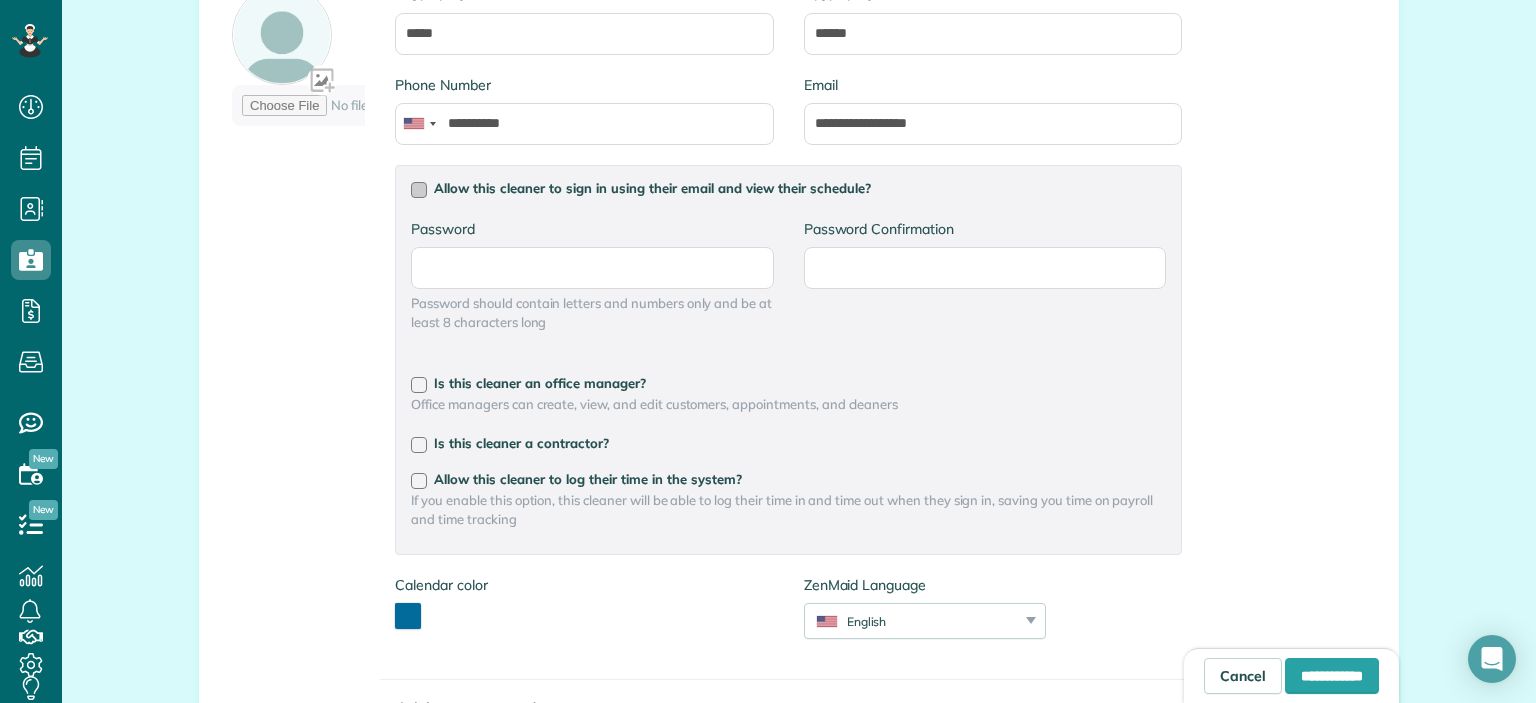 scroll, scrollTop: 384, scrollLeft: 0, axis: vertical 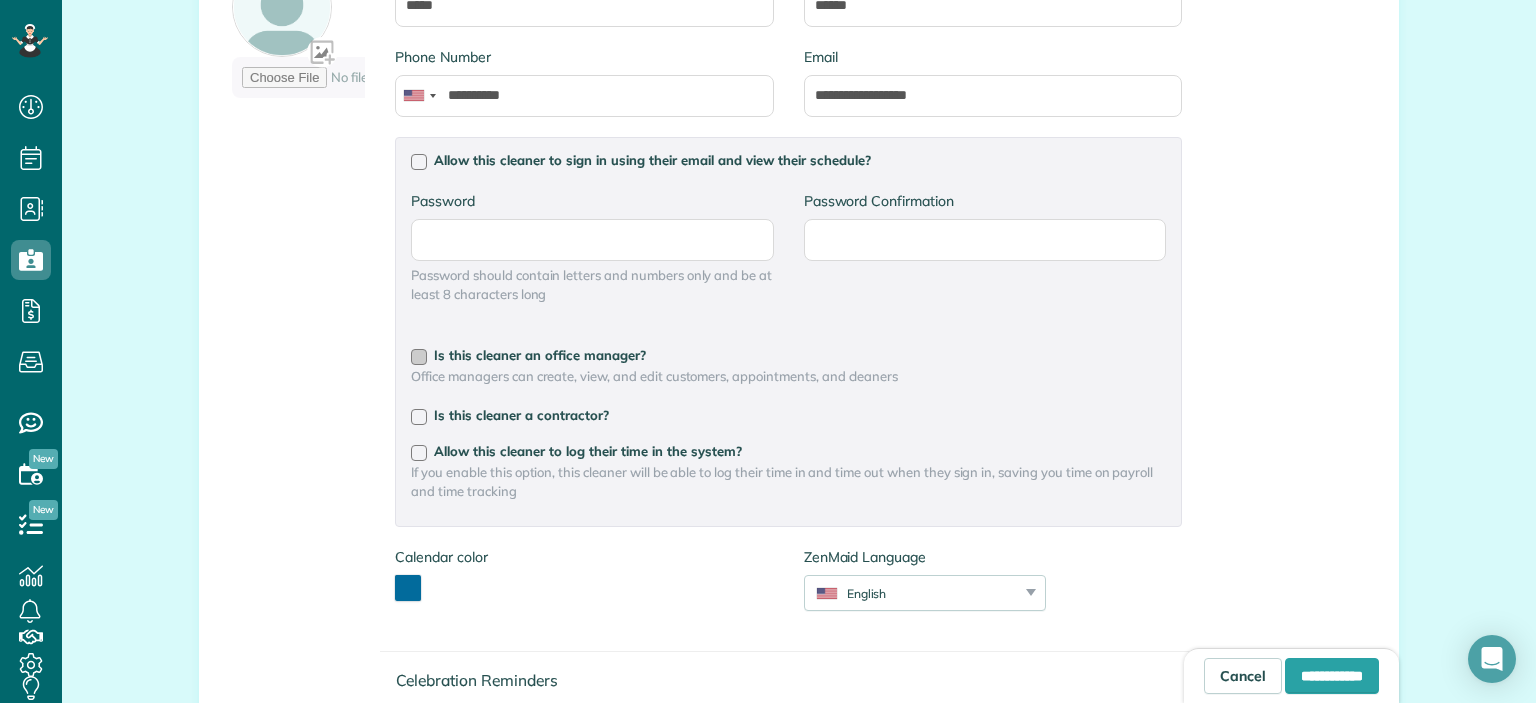 click at bounding box center [419, 357] 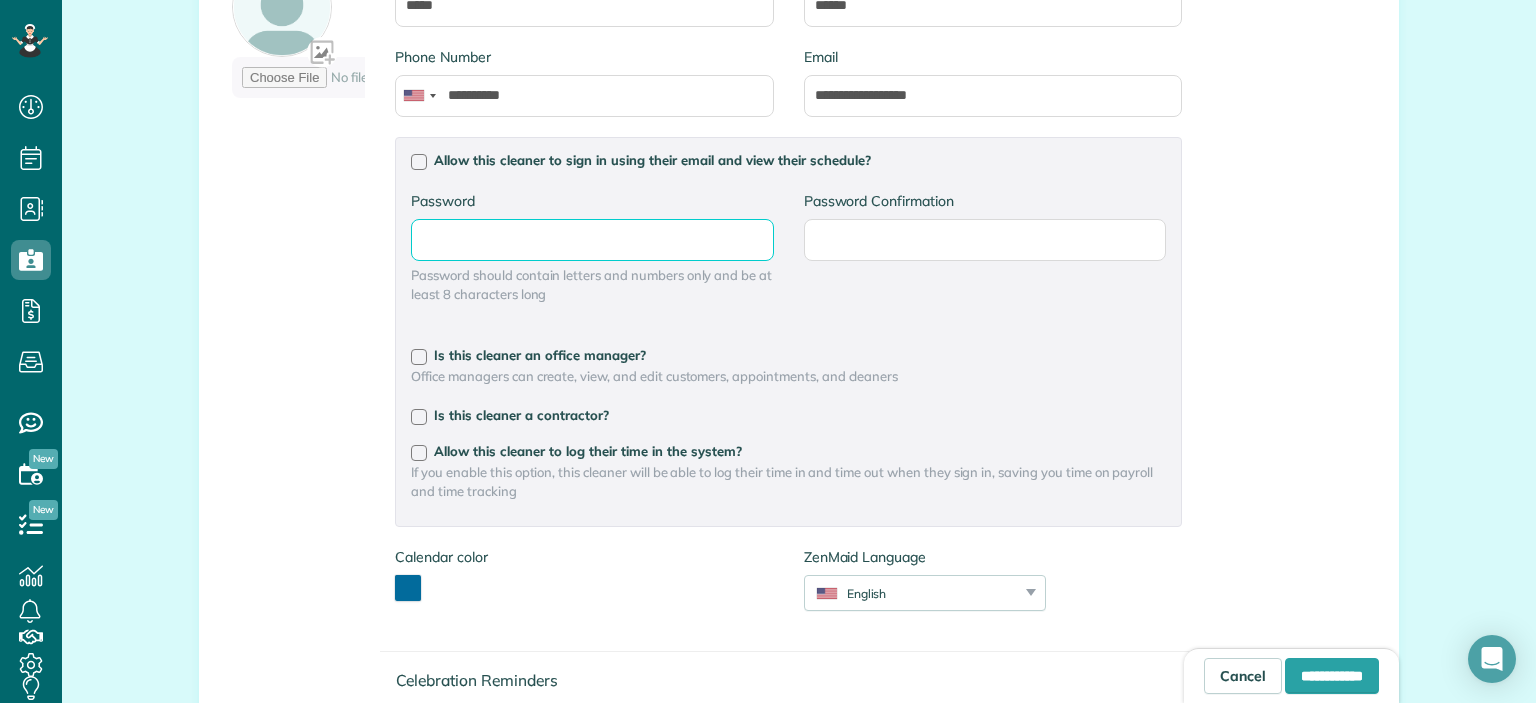 click on "Password" at bounding box center [0, 0] 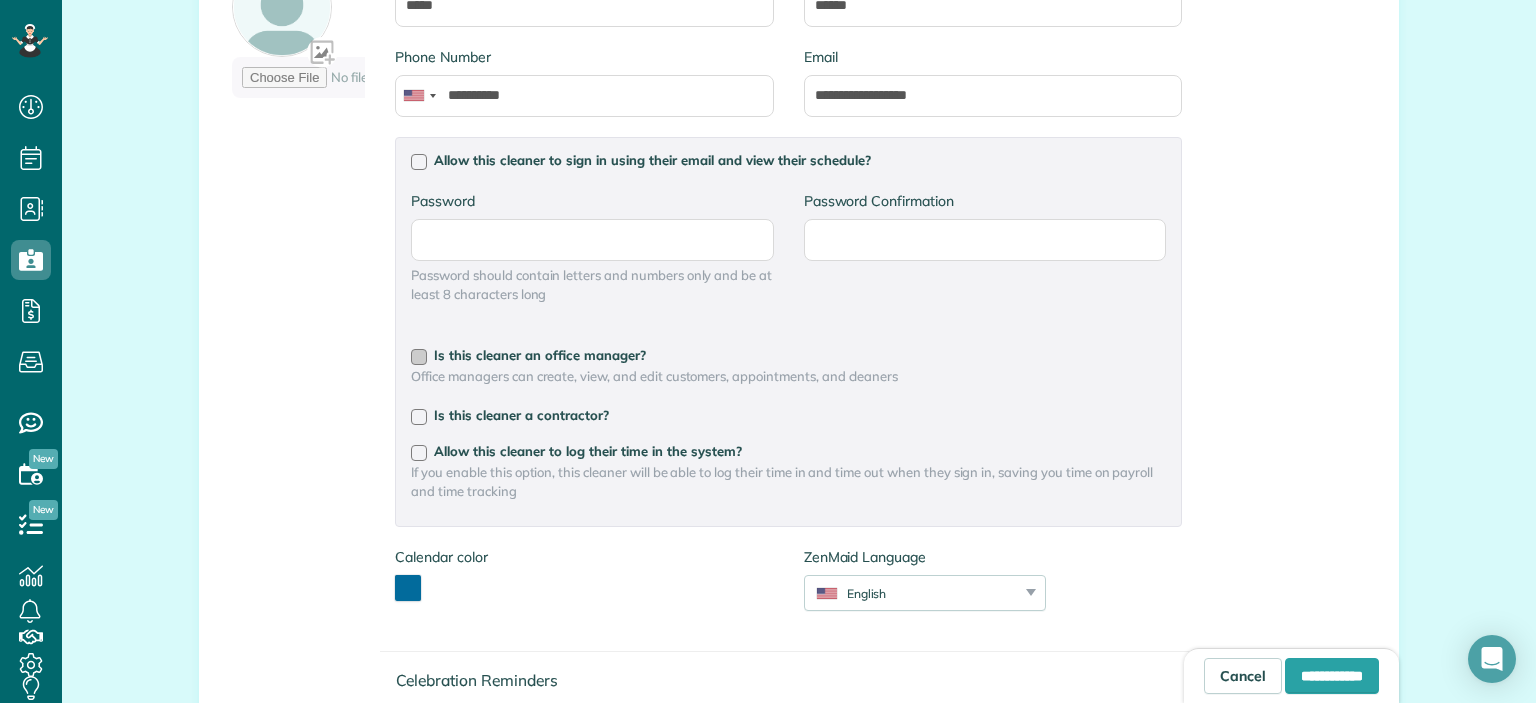 click on "Is this cleaner an office manager?" at bounding box center (788, 355) 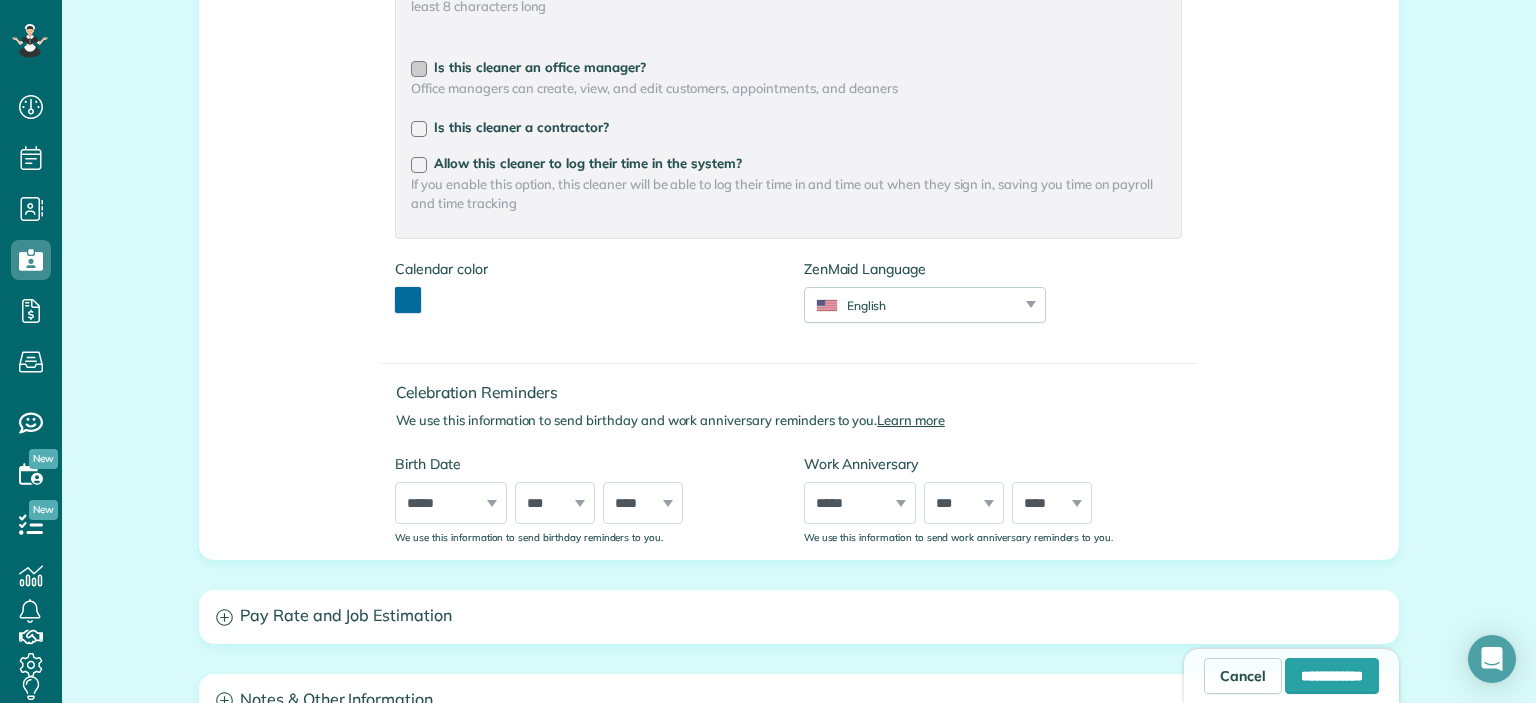 scroll, scrollTop: 576, scrollLeft: 0, axis: vertical 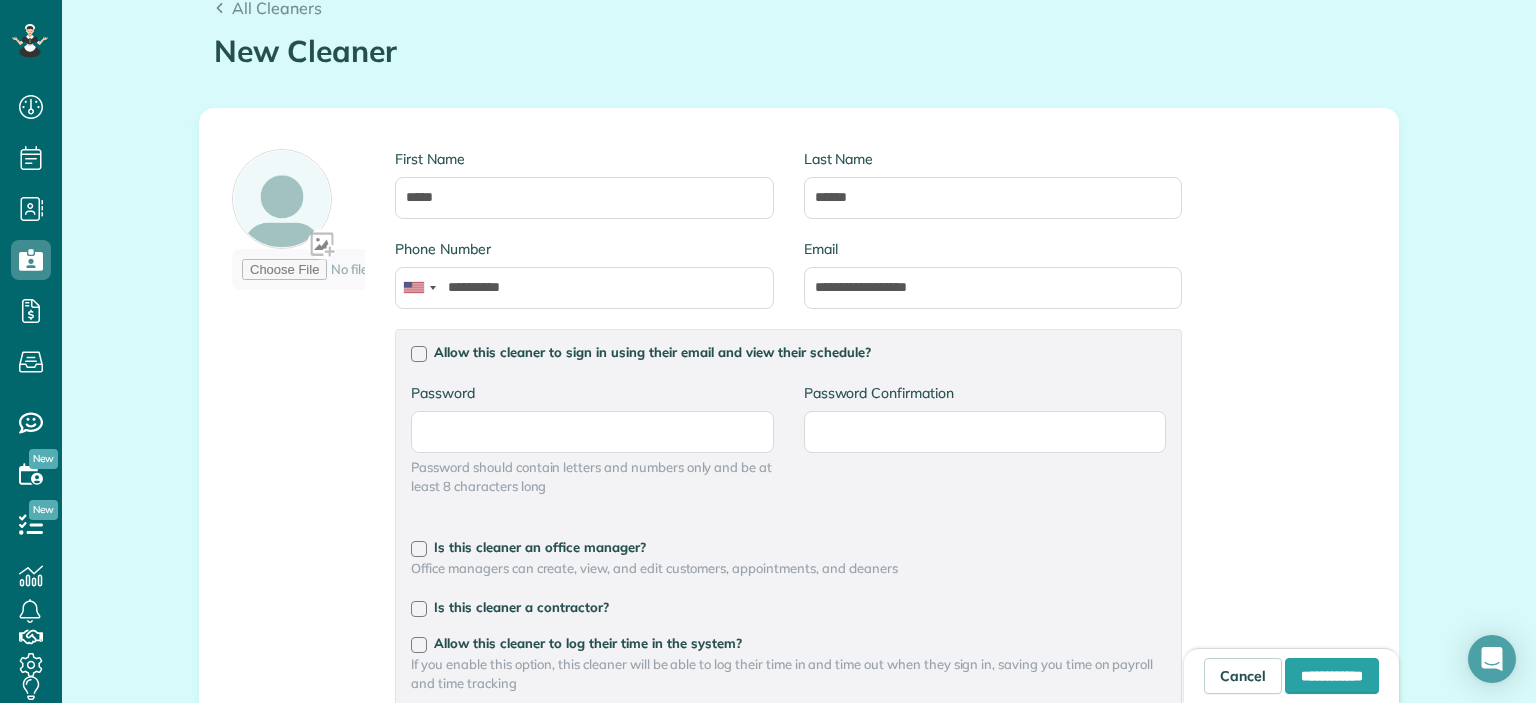 click on "**********" at bounding box center [799, 574] 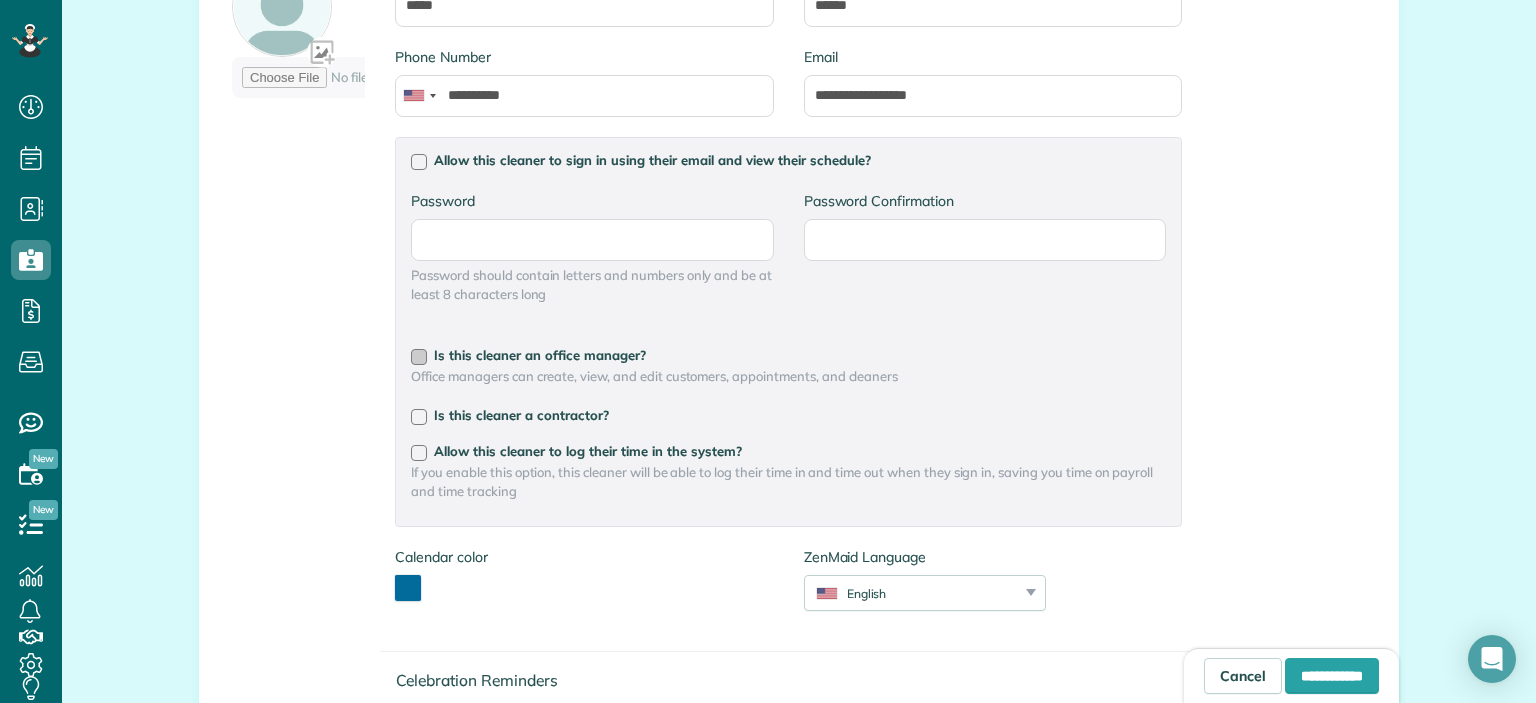 click at bounding box center [419, 357] 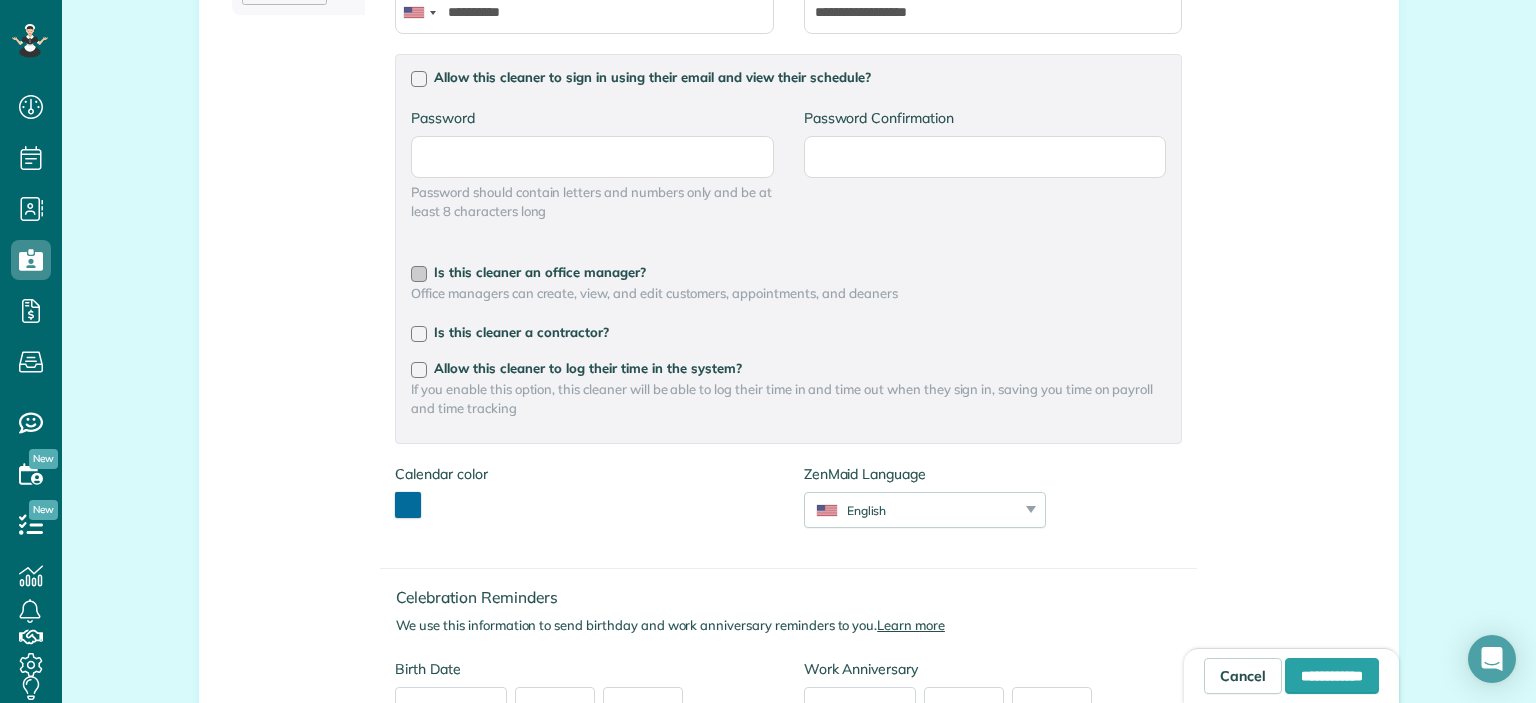 scroll, scrollTop: 672, scrollLeft: 0, axis: vertical 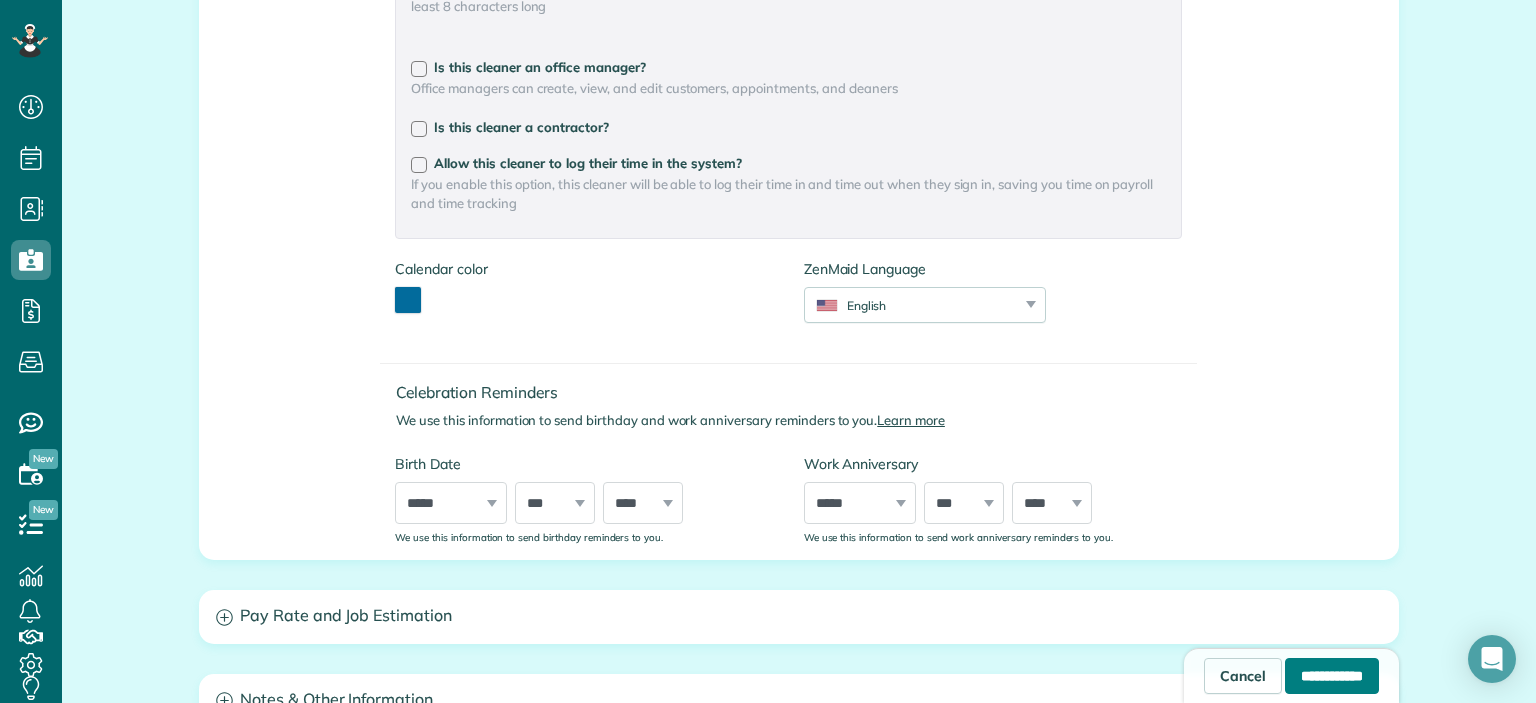 click on "**********" at bounding box center [1332, 676] 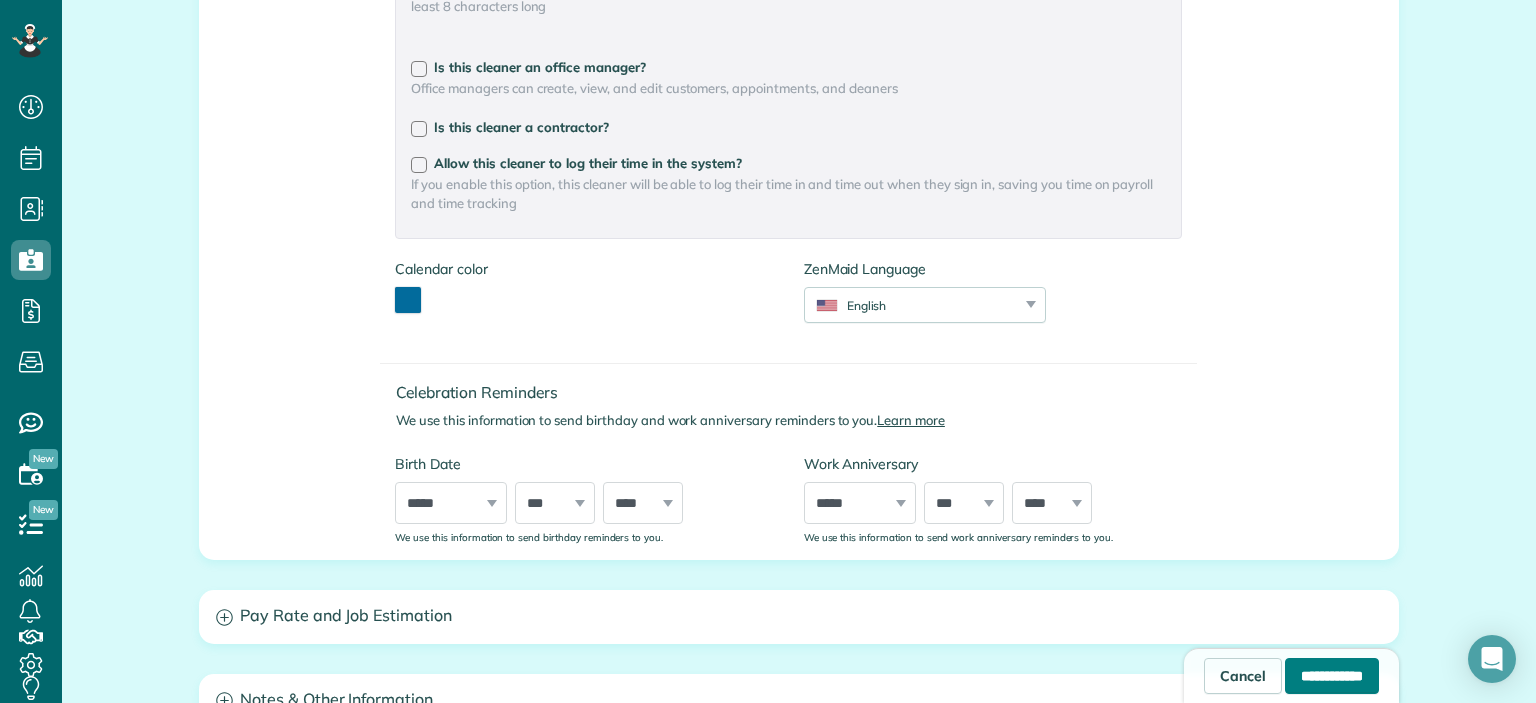 type on "**********" 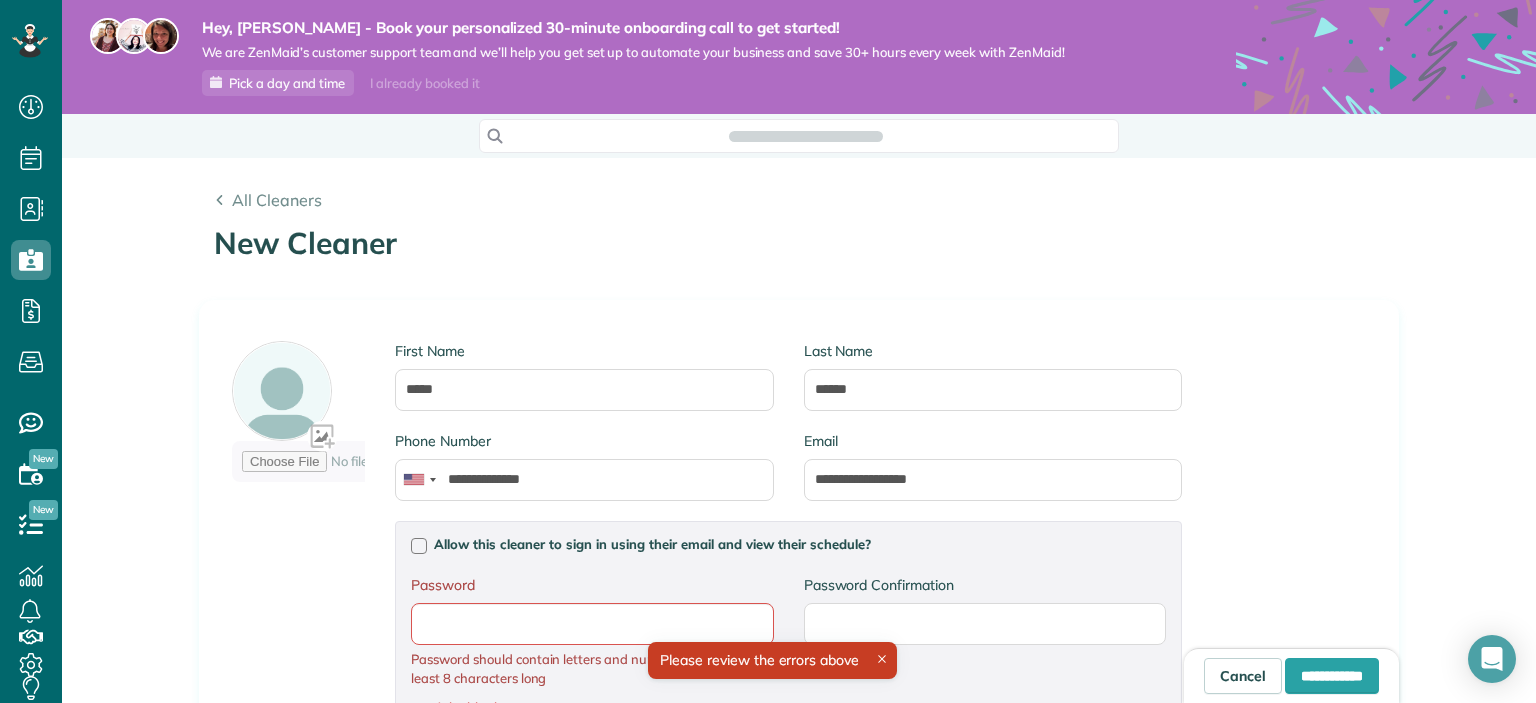 scroll, scrollTop: 0, scrollLeft: 0, axis: both 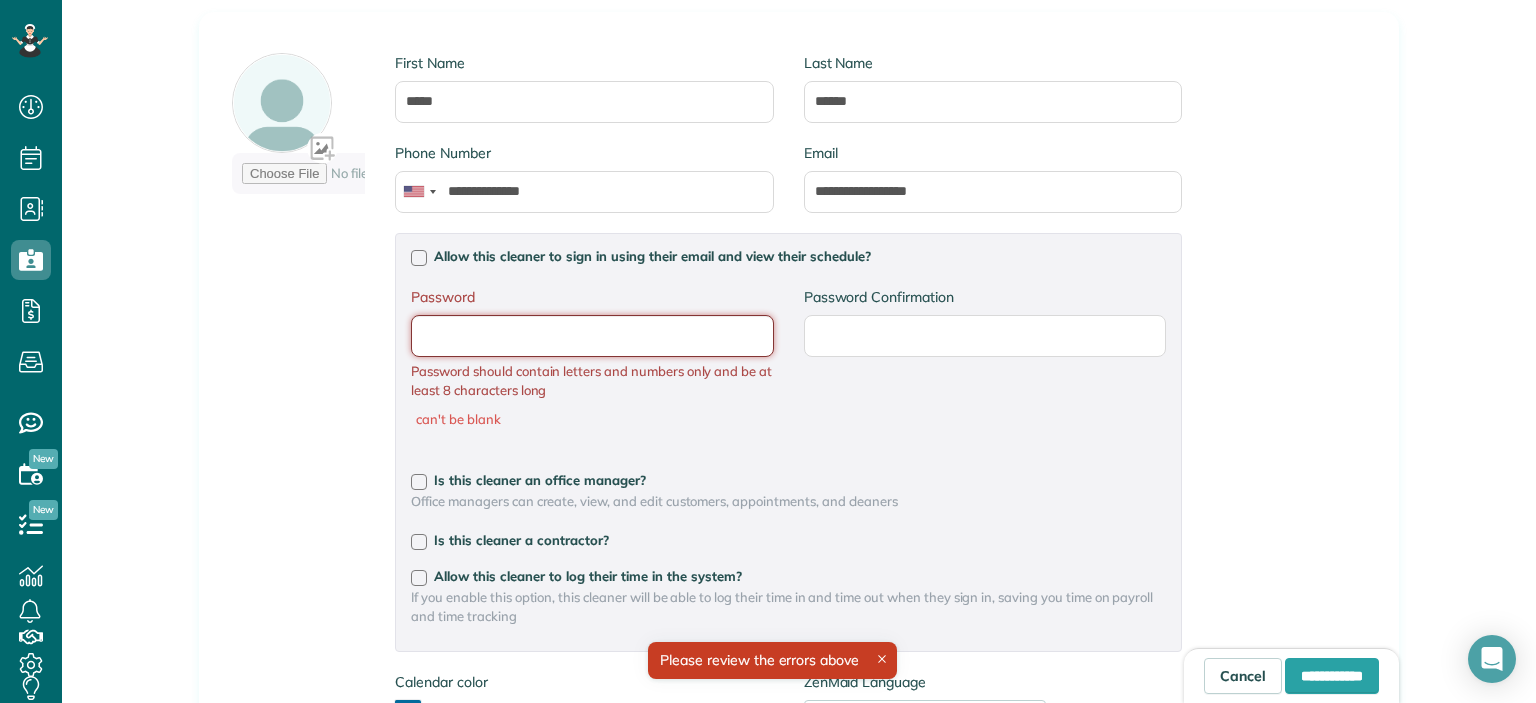 click on "Password" at bounding box center (0, 0) 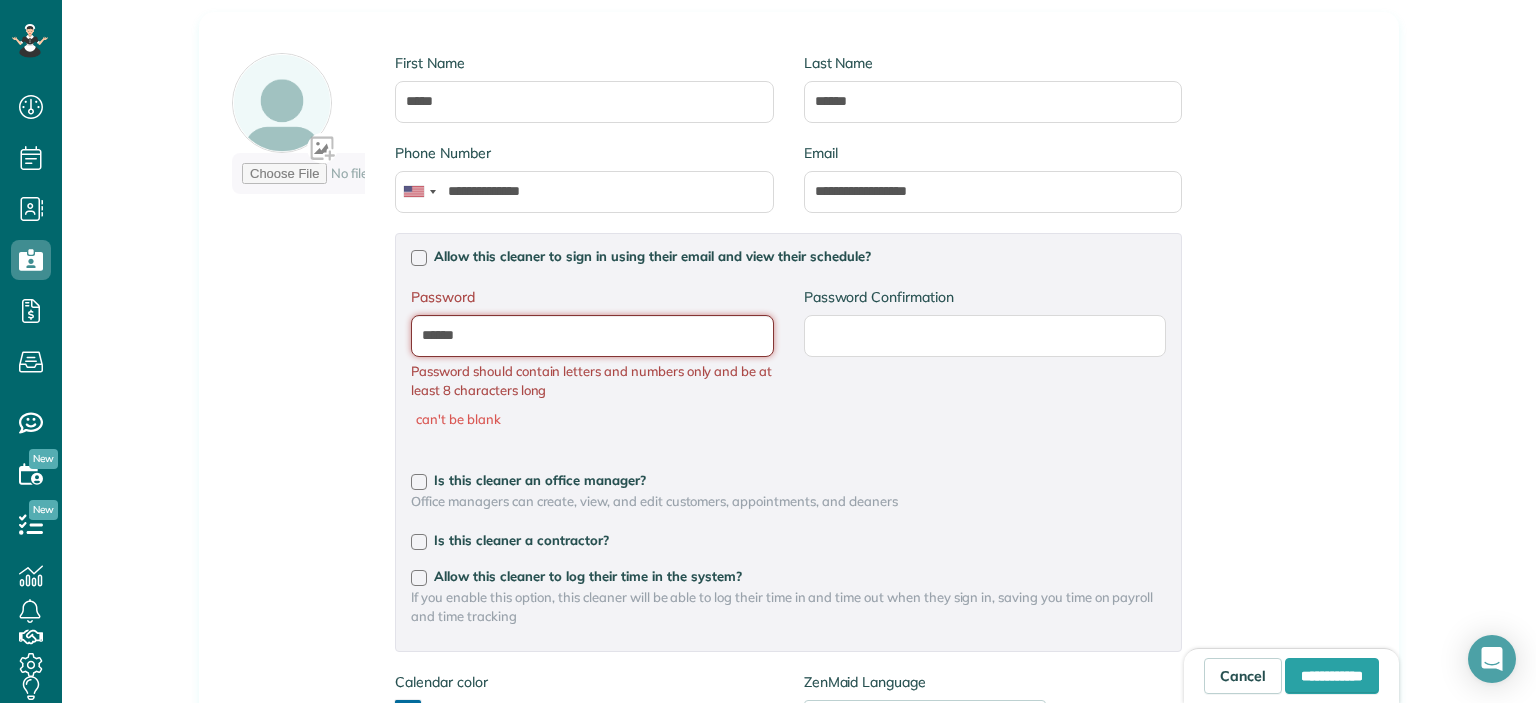 drag, startPoint x: 486, startPoint y: 334, endPoint x: 378, endPoint y: 335, distance: 108.00463 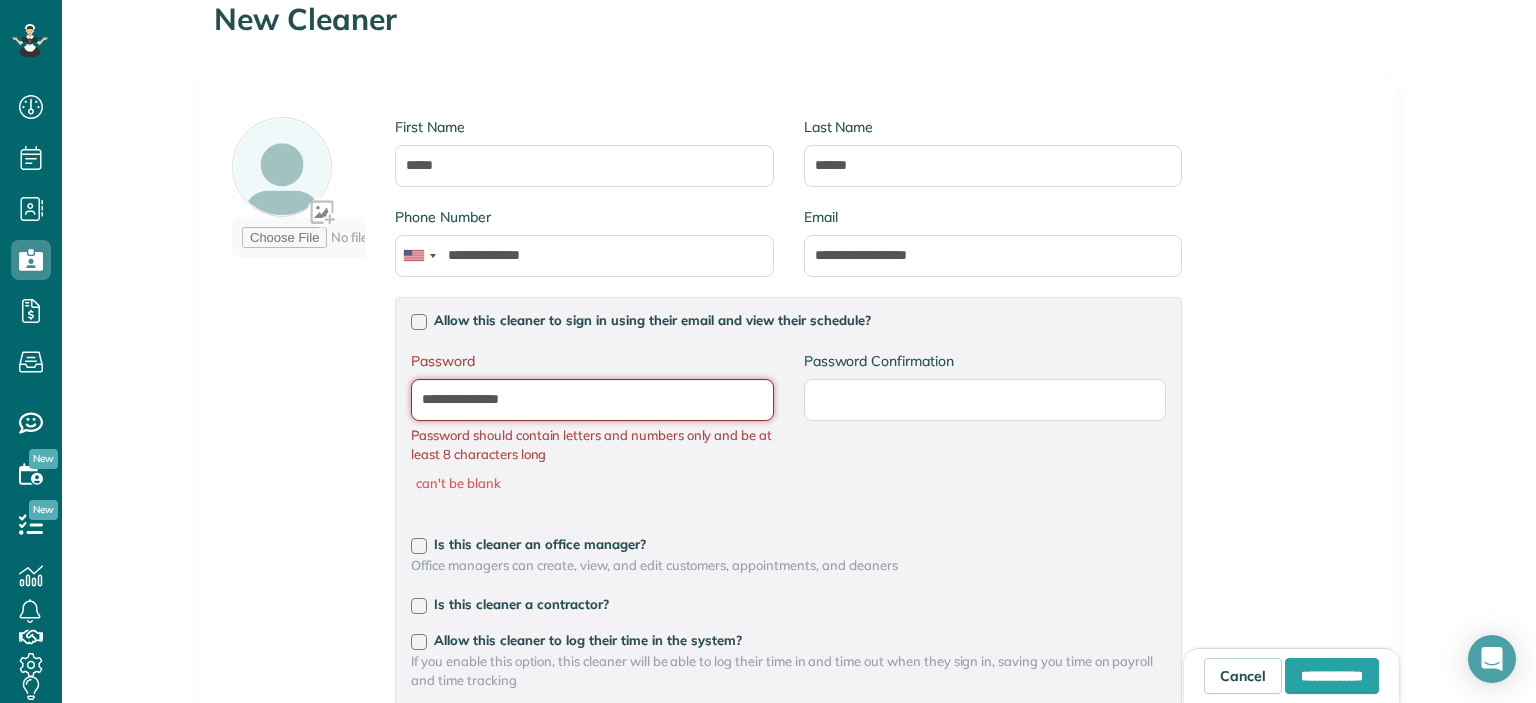 scroll, scrollTop: 192, scrollLeft: 0, axis: vertical 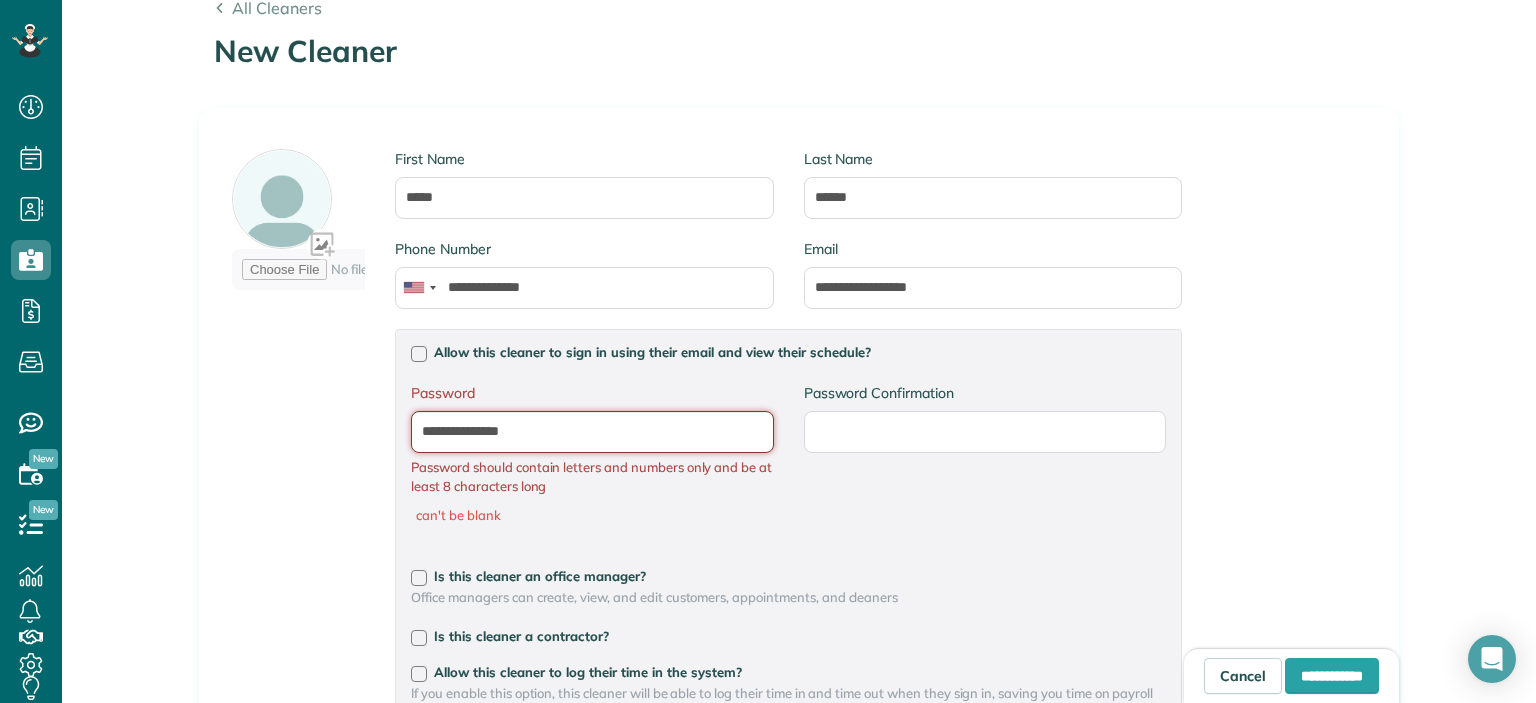type on "**********" 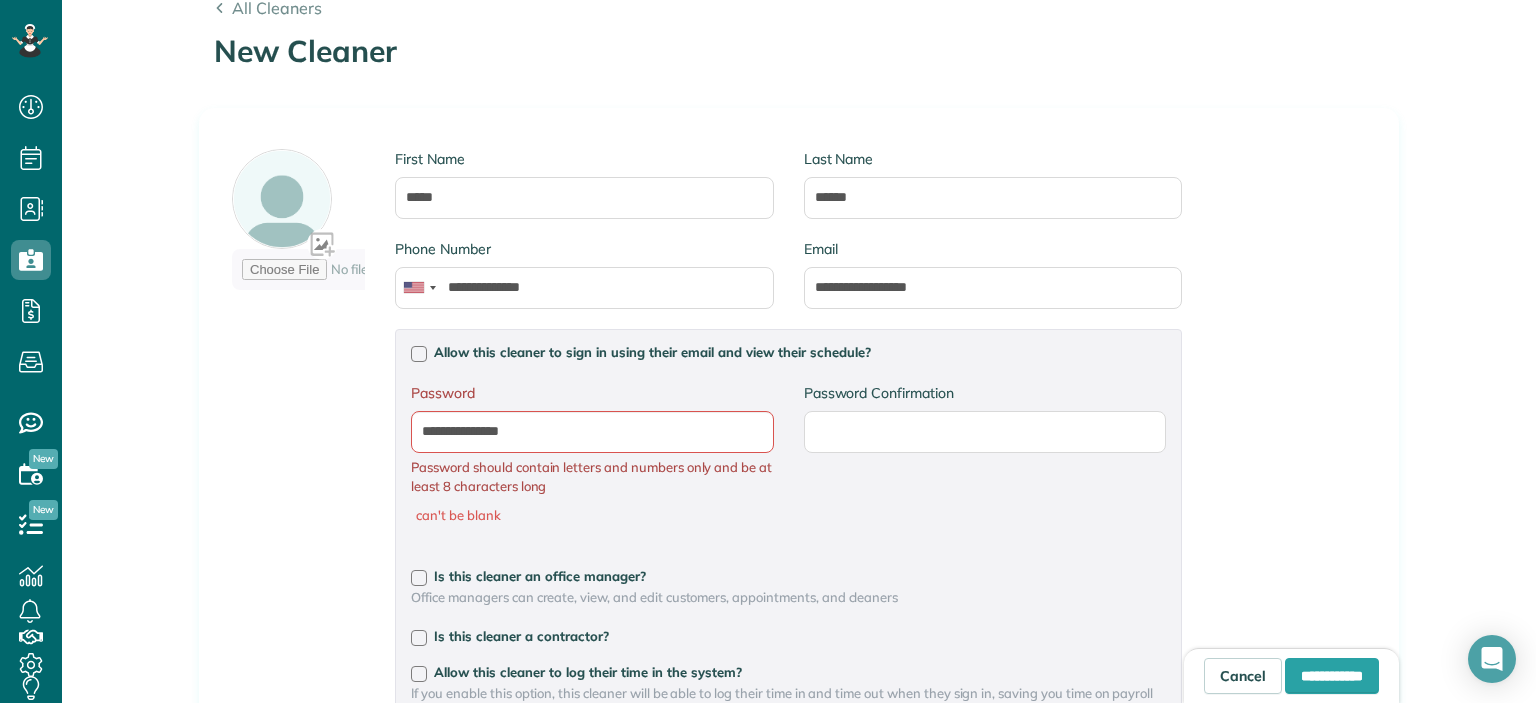 click on "**********" at bounding box center [788, 464] 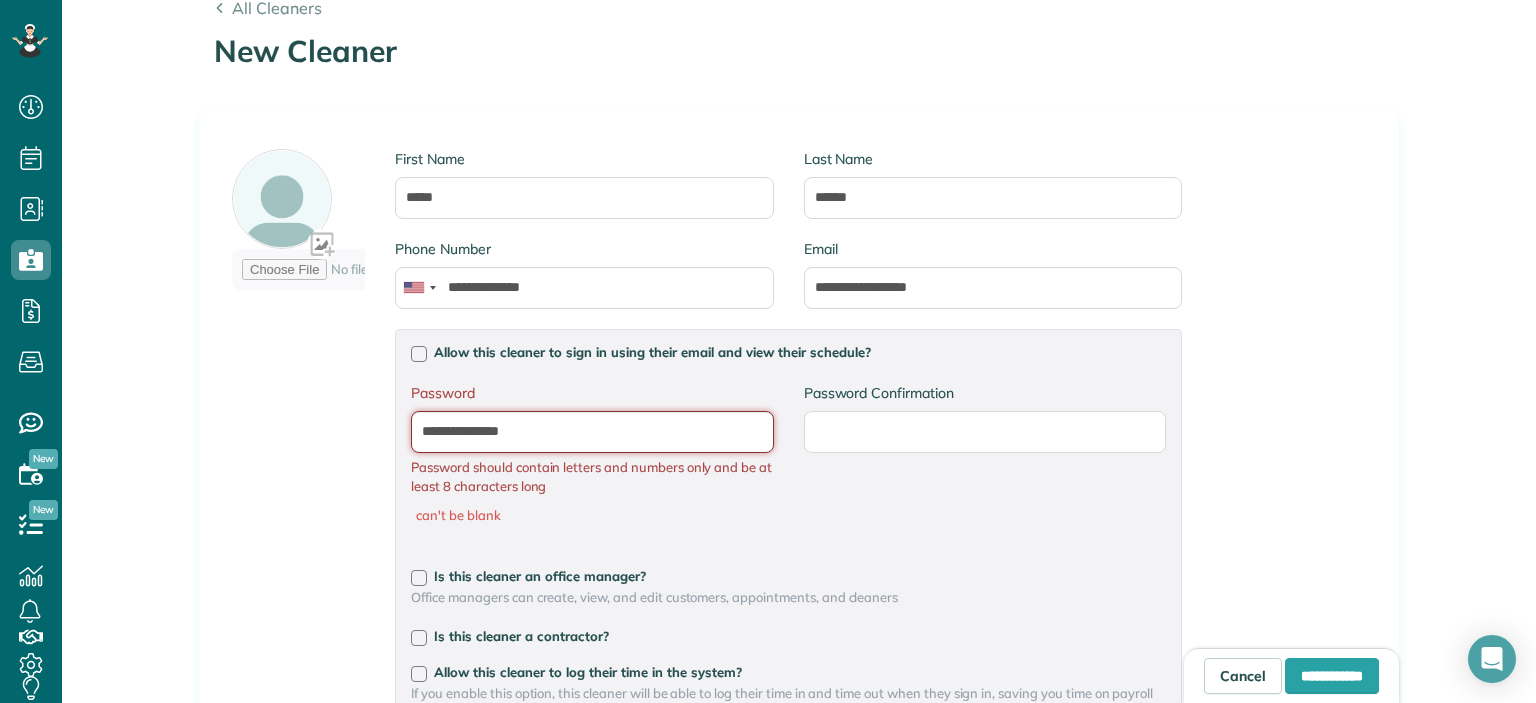 drag, startPoint x: 553, startPoint y: 430, endPoint x: 352, endPoint y: 431, distance: 201.00249 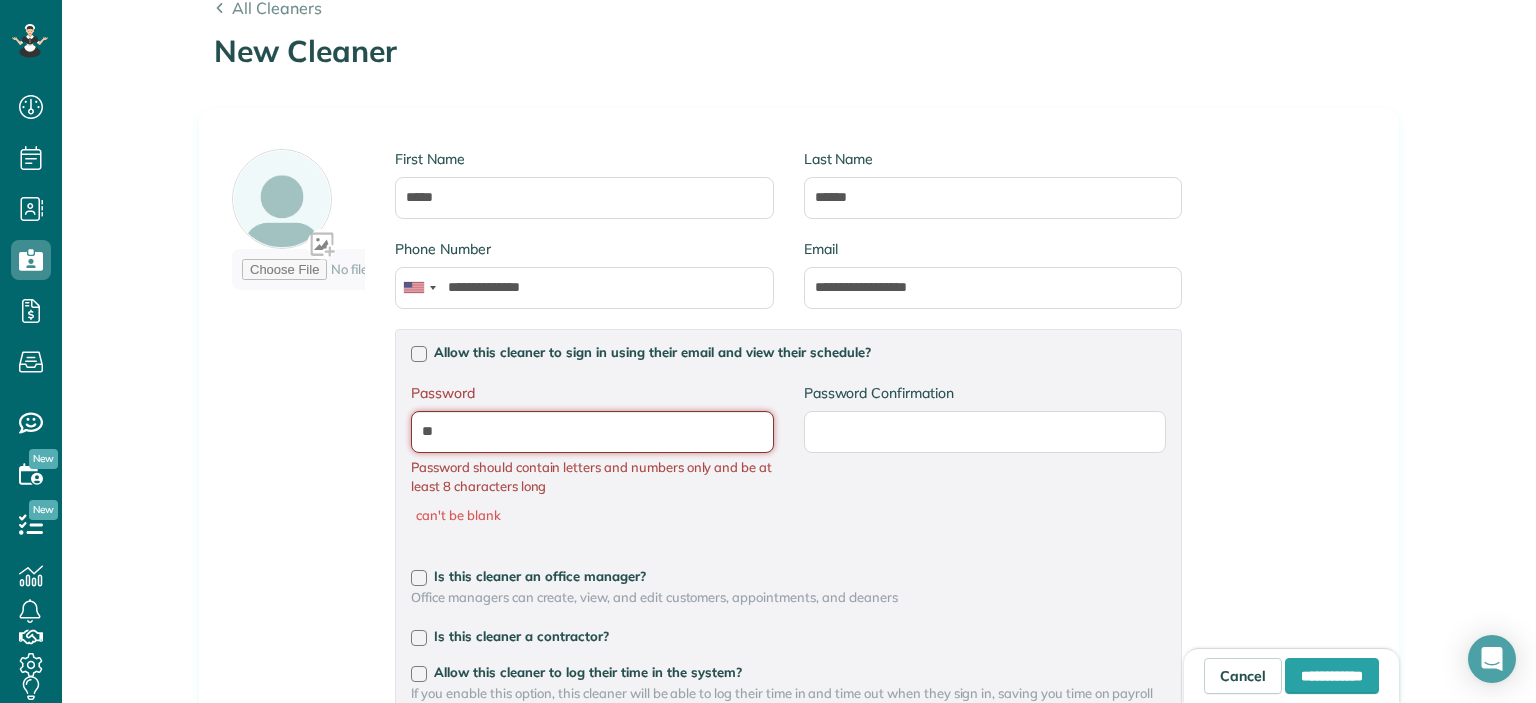 type on "*" 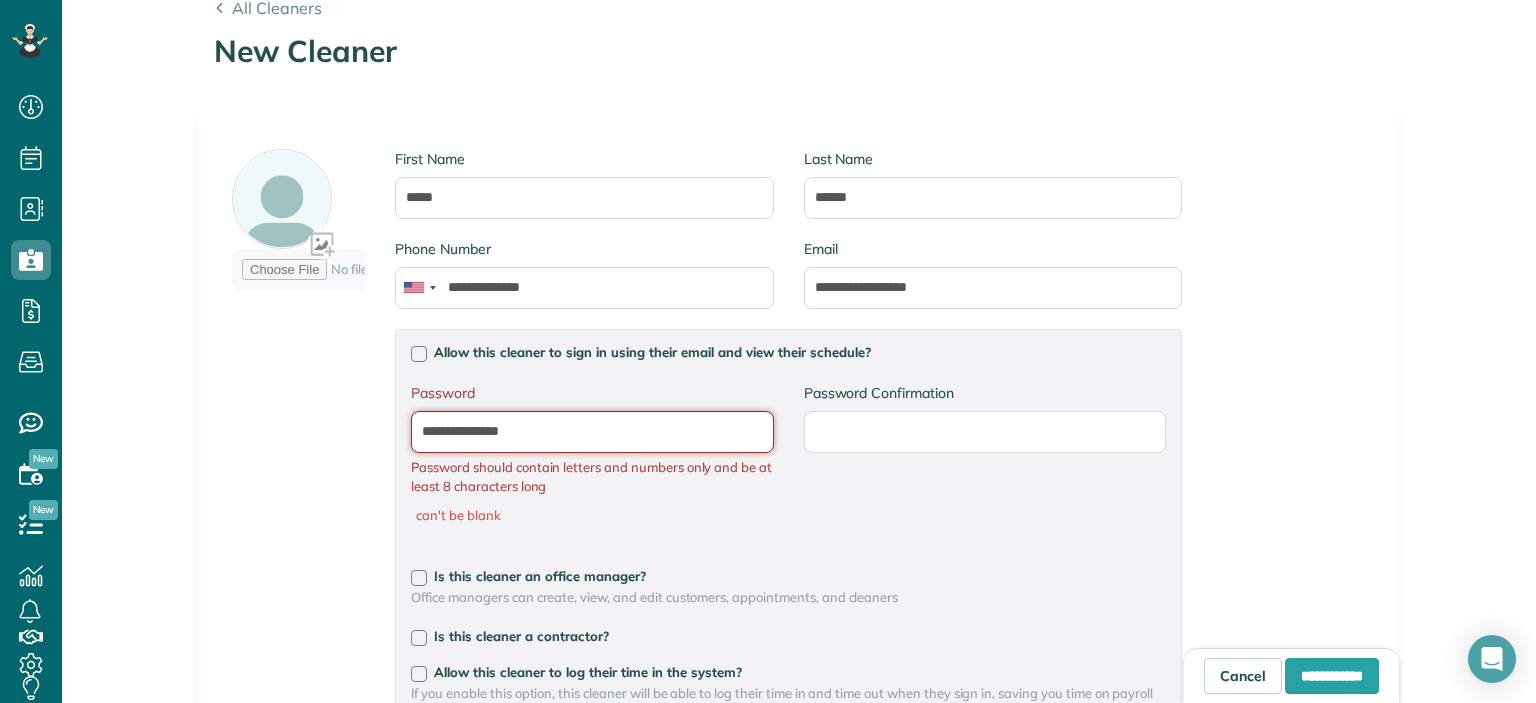 type on "**********" 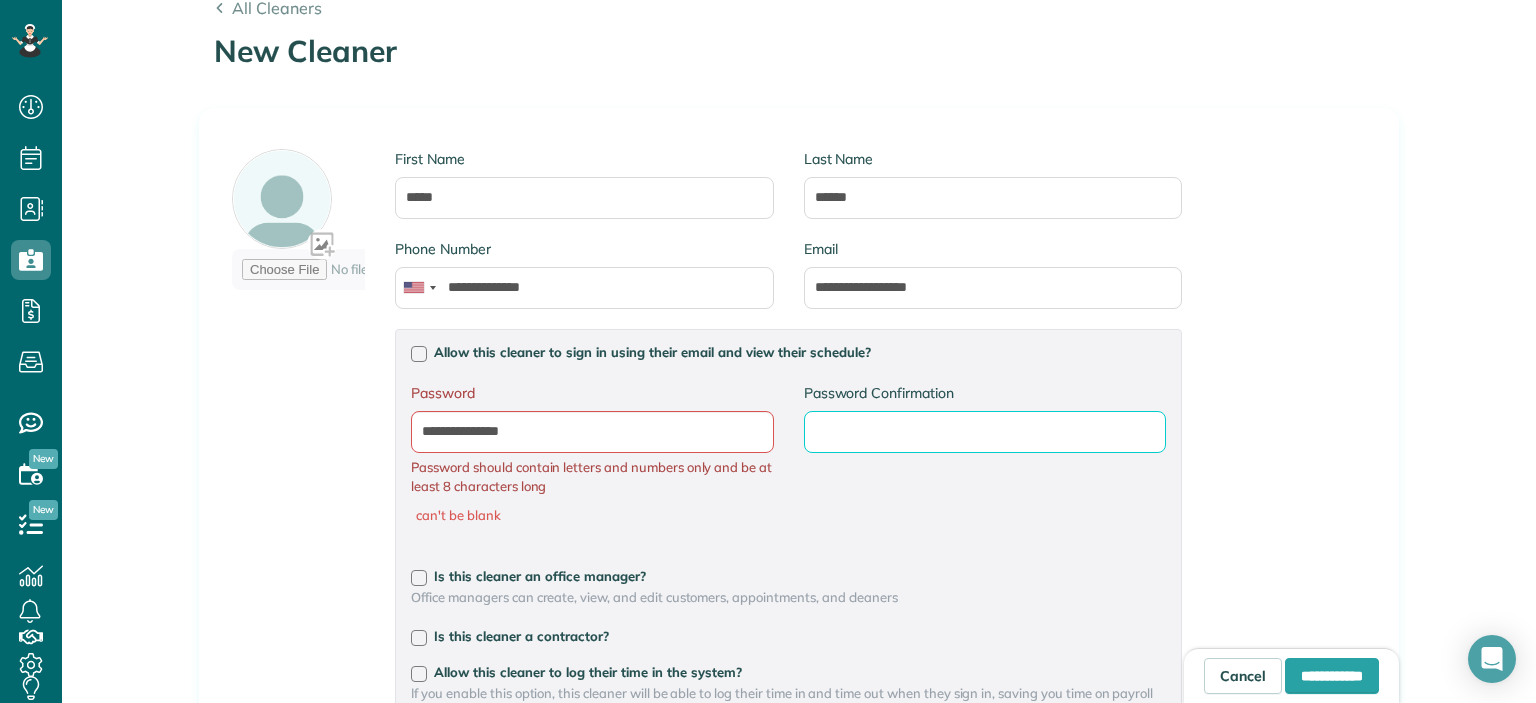 click on "Password Confirmation" at bounding box center [0, 0] 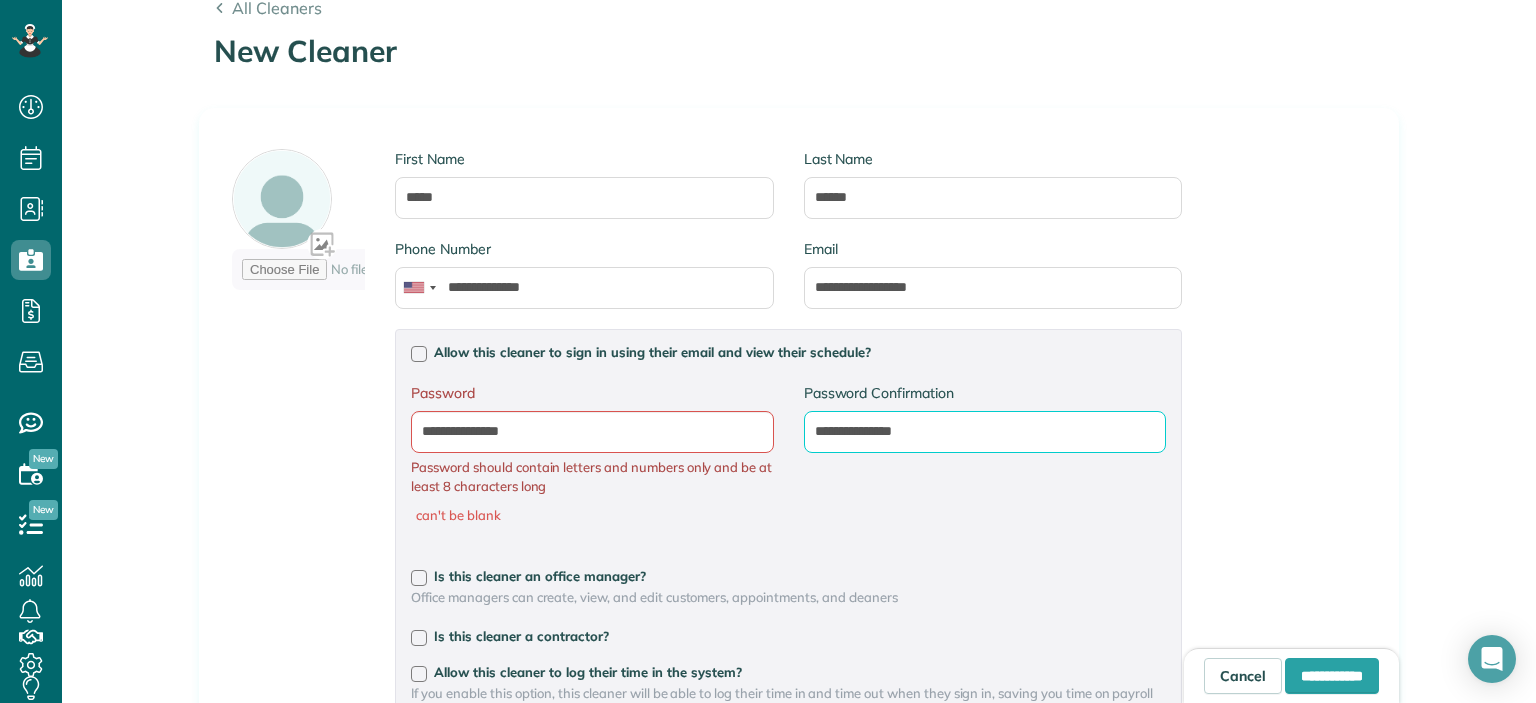 type on "**********" 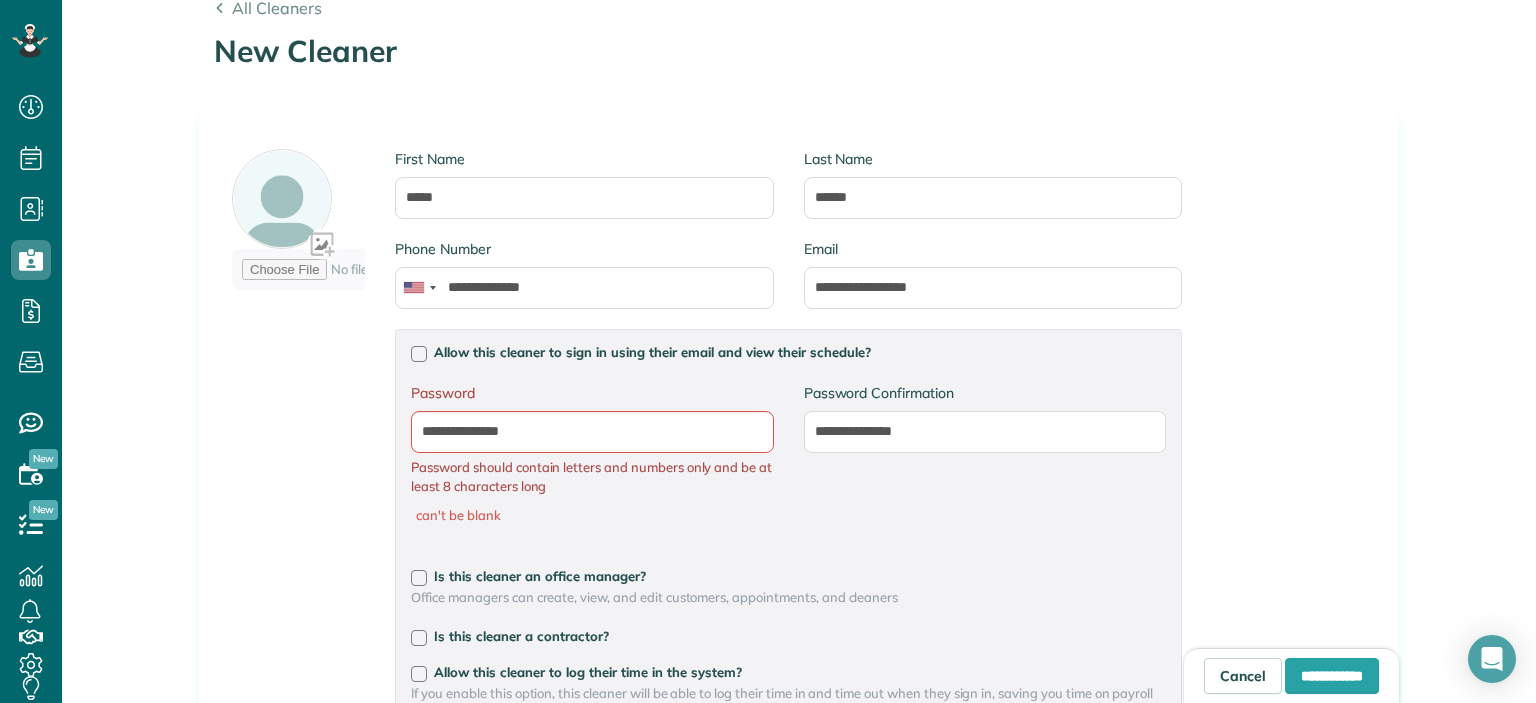 click on "**********" at bounding box center [788, 464] 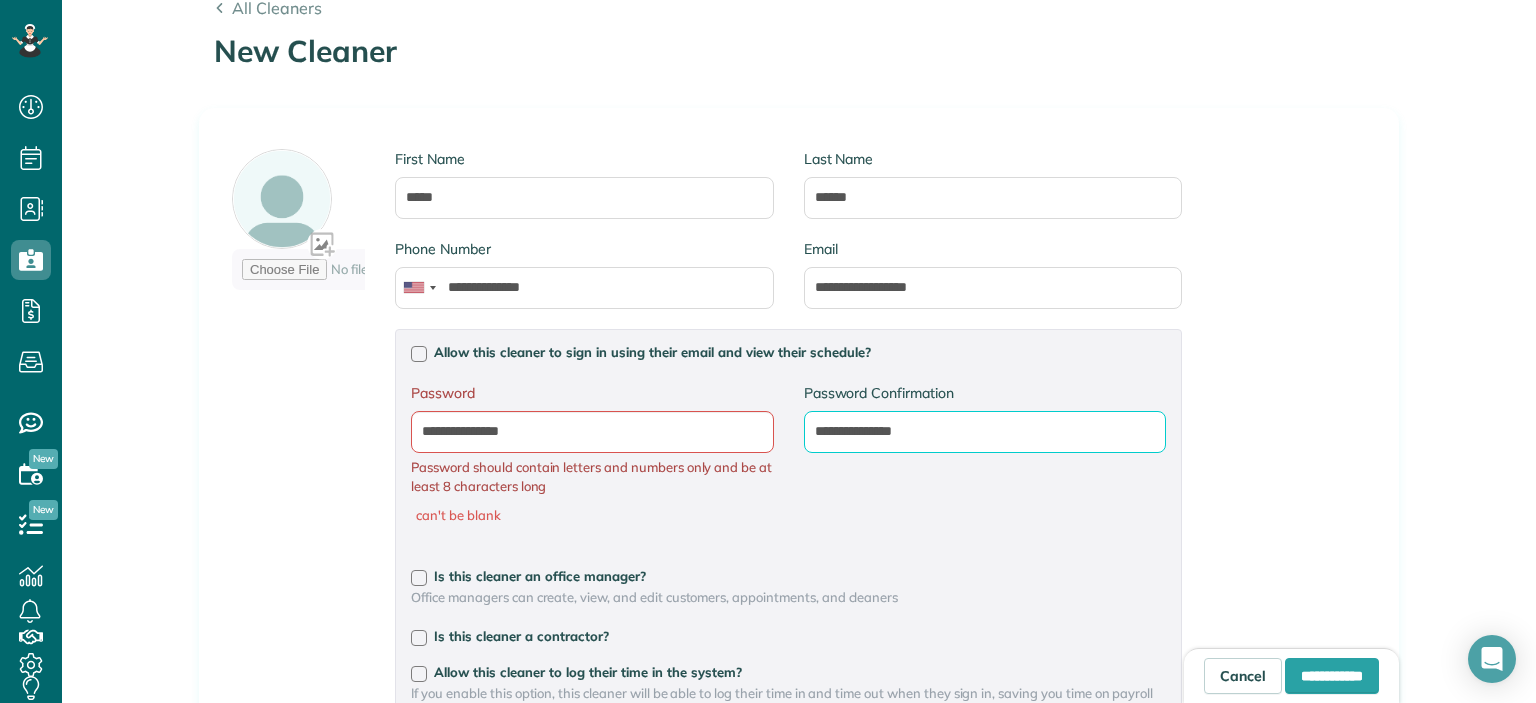 drag, startPoint x: 966, startPoint y: 428, endPoint x: 742, endPoint y: 447, distance: 224.80435 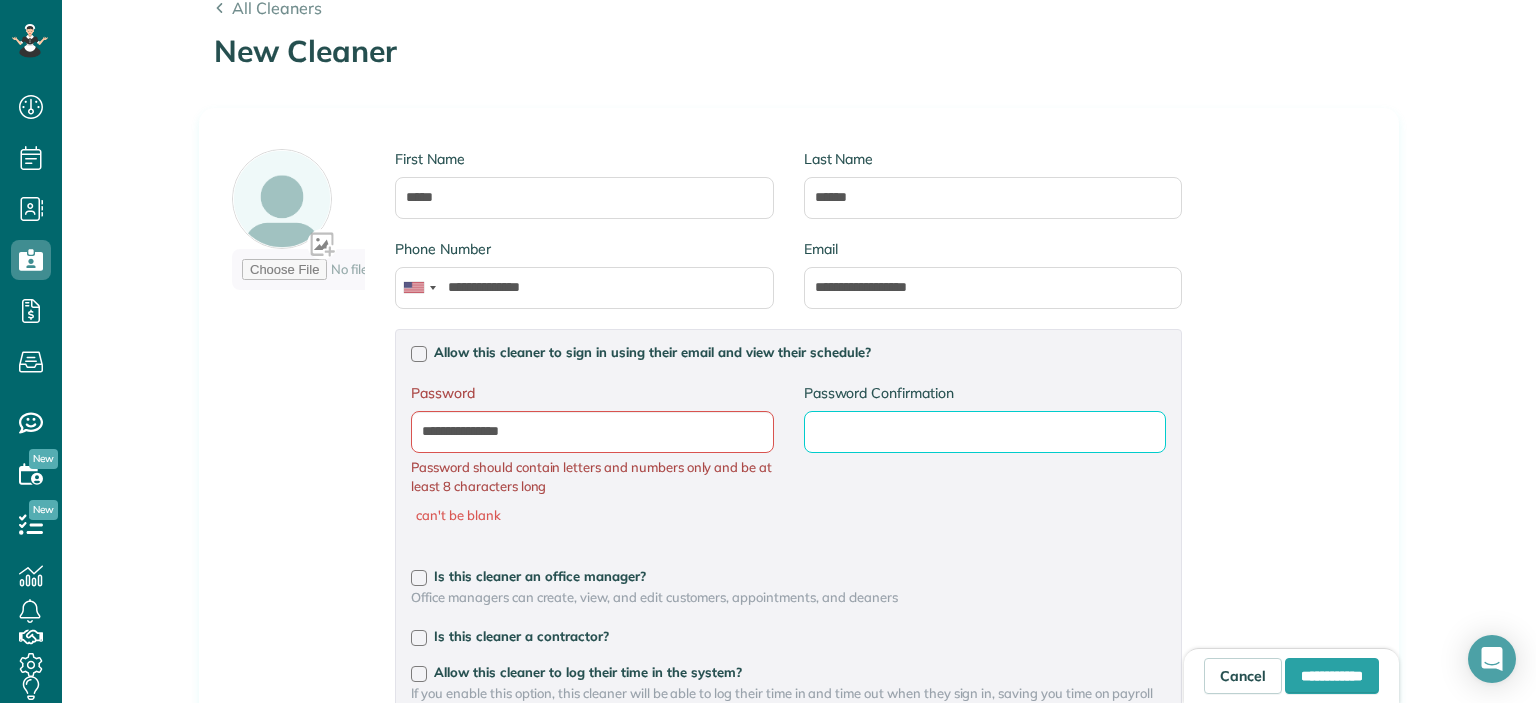 type 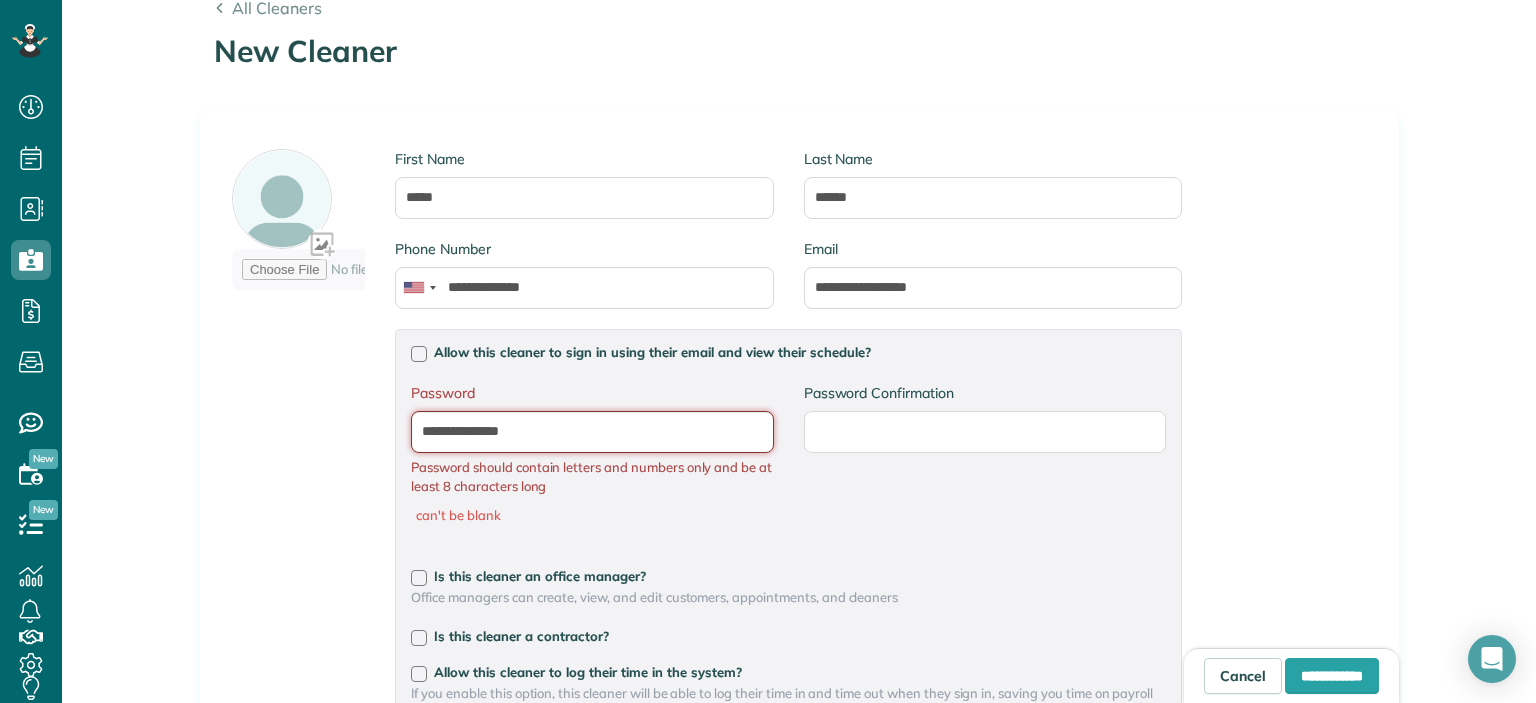 drag, startPoint x: 541, startPoint y: 430, endPoint x: 307, endPoint y: 428, distance: 234.00854 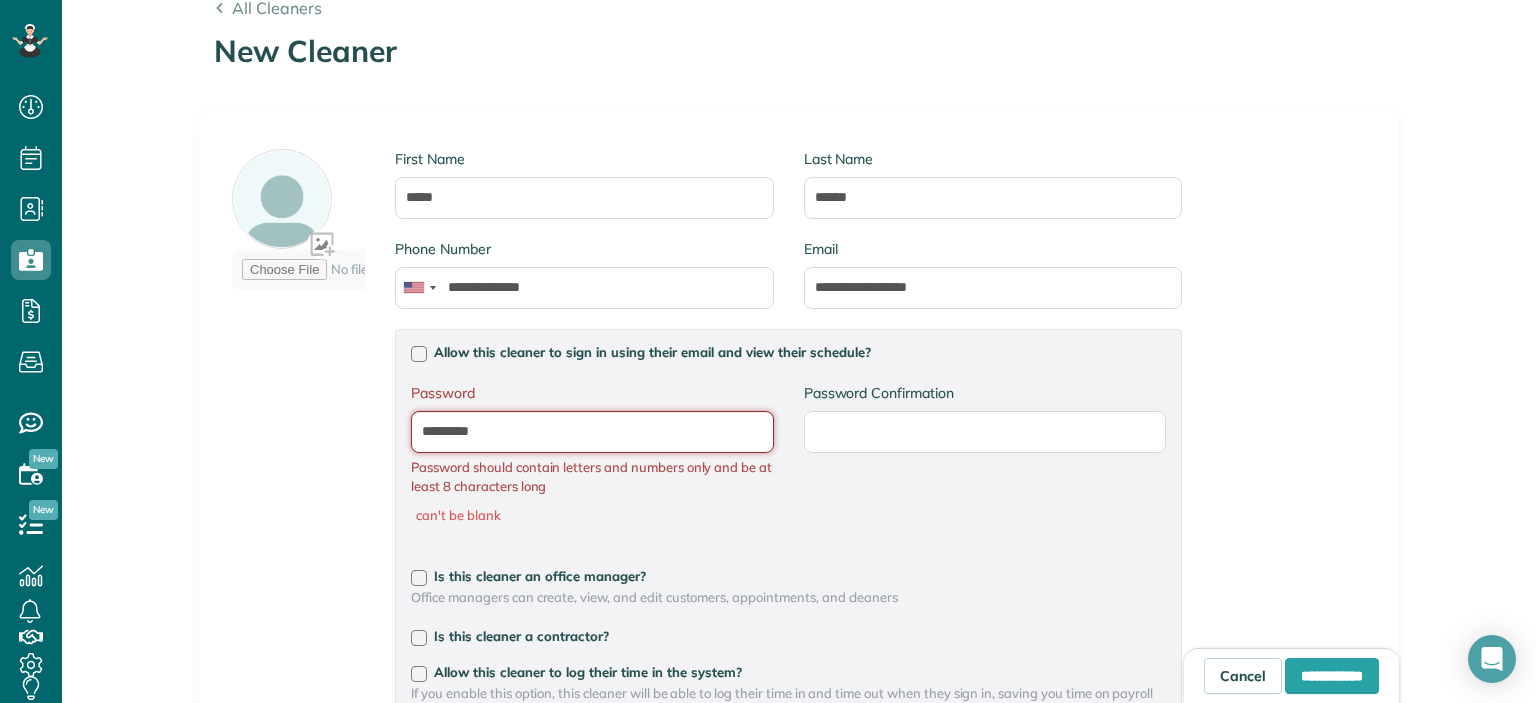 drag, startPoint x: 533, startPoint y: 433, endPoint x: 254, endPoint y: 422, distance: 279.21677 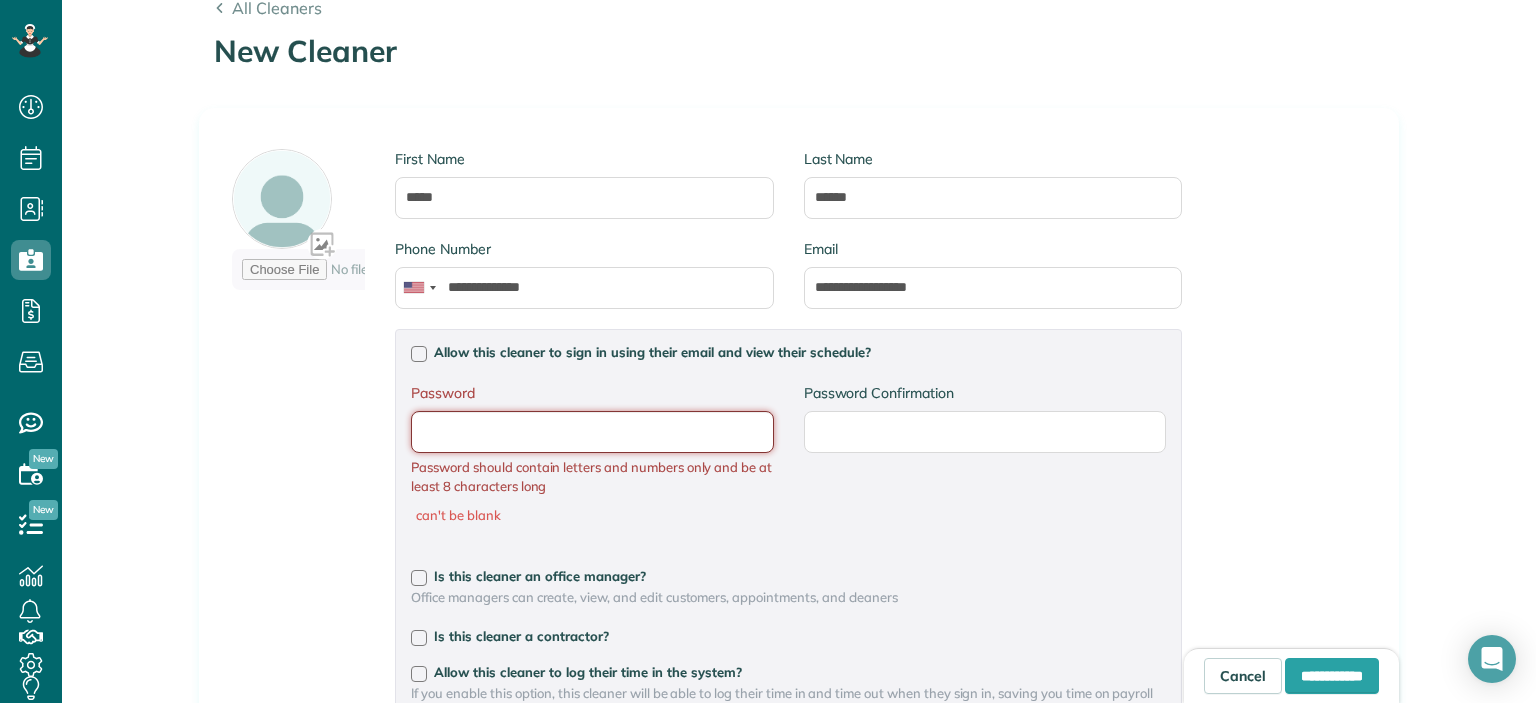 type on "**********" 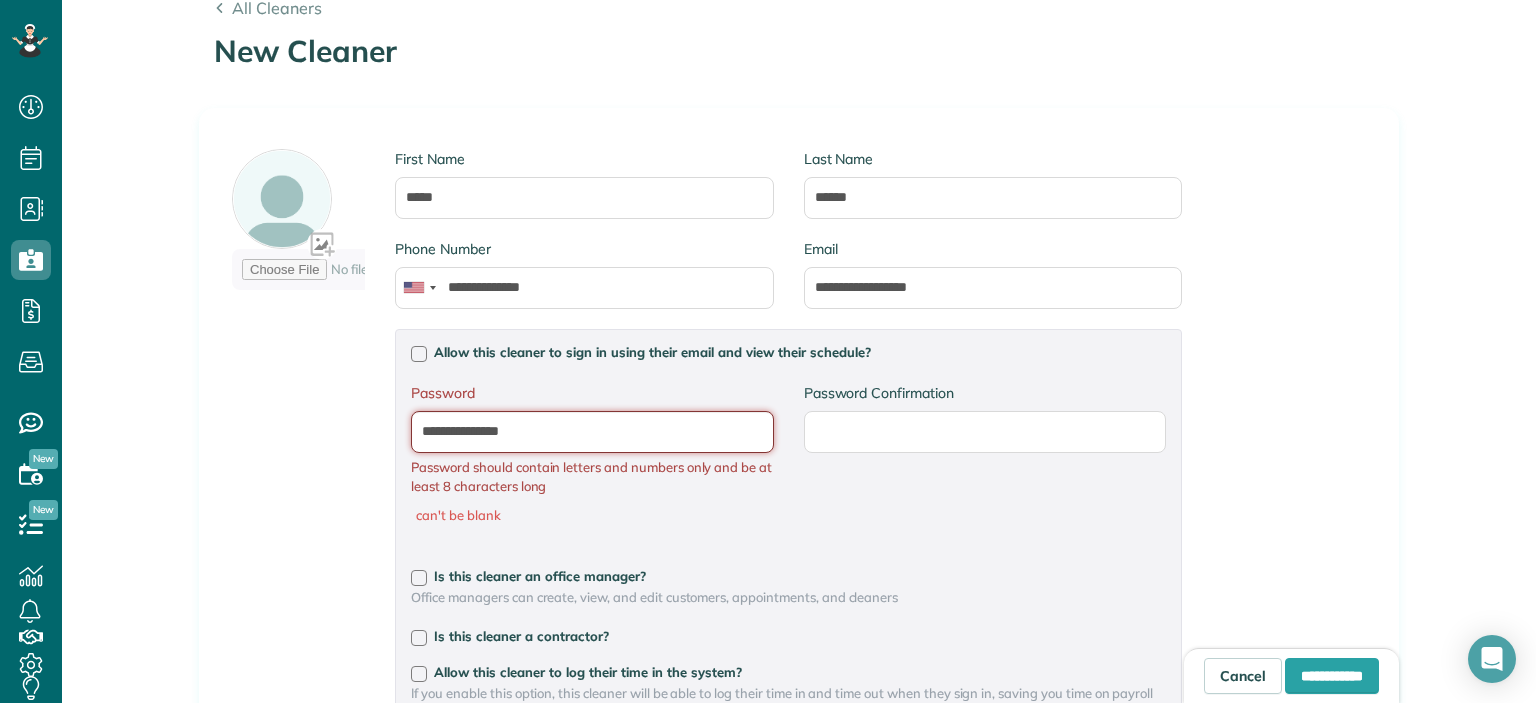 type on "**********" 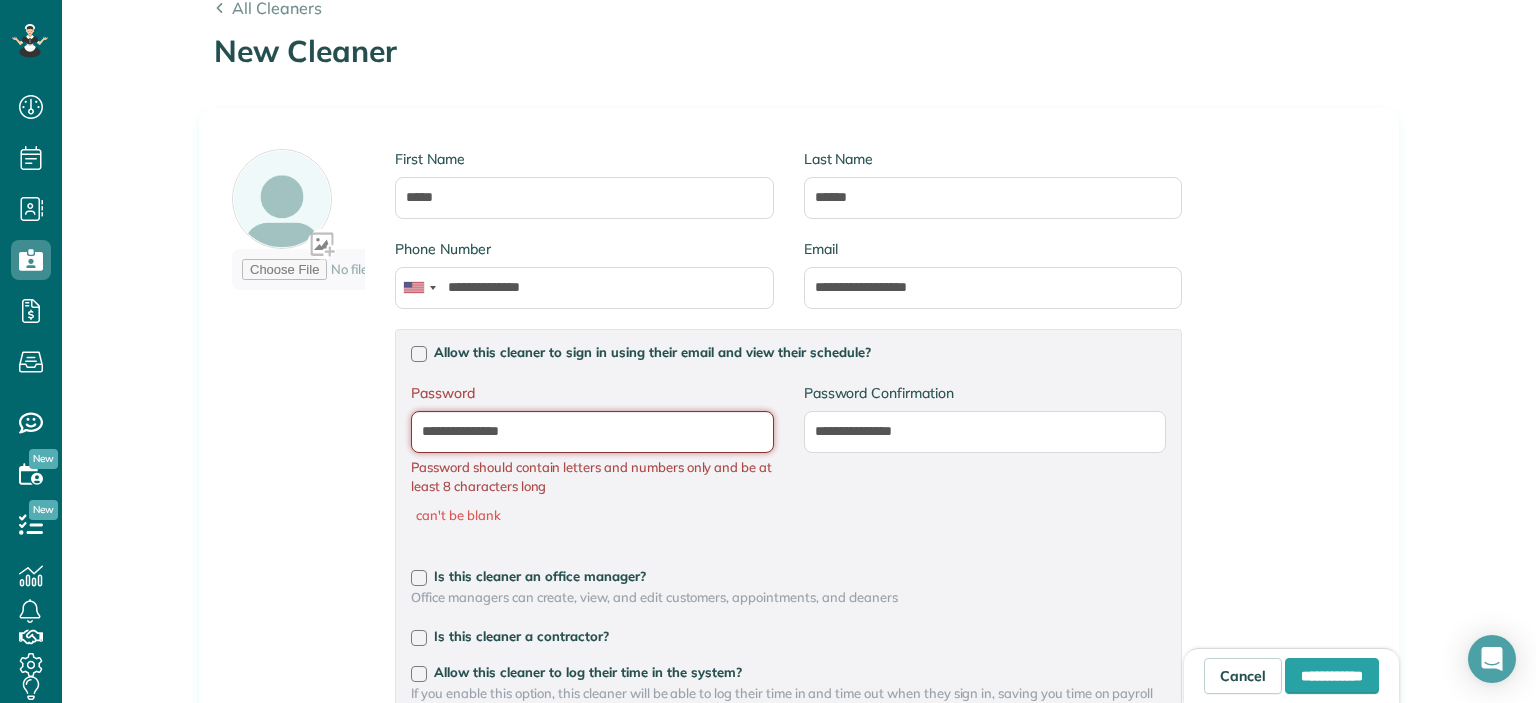 drag, startPoint x: 533, startPoint y: 426, endPoint x: 350, endPoint y: 387, distance: 187.10959 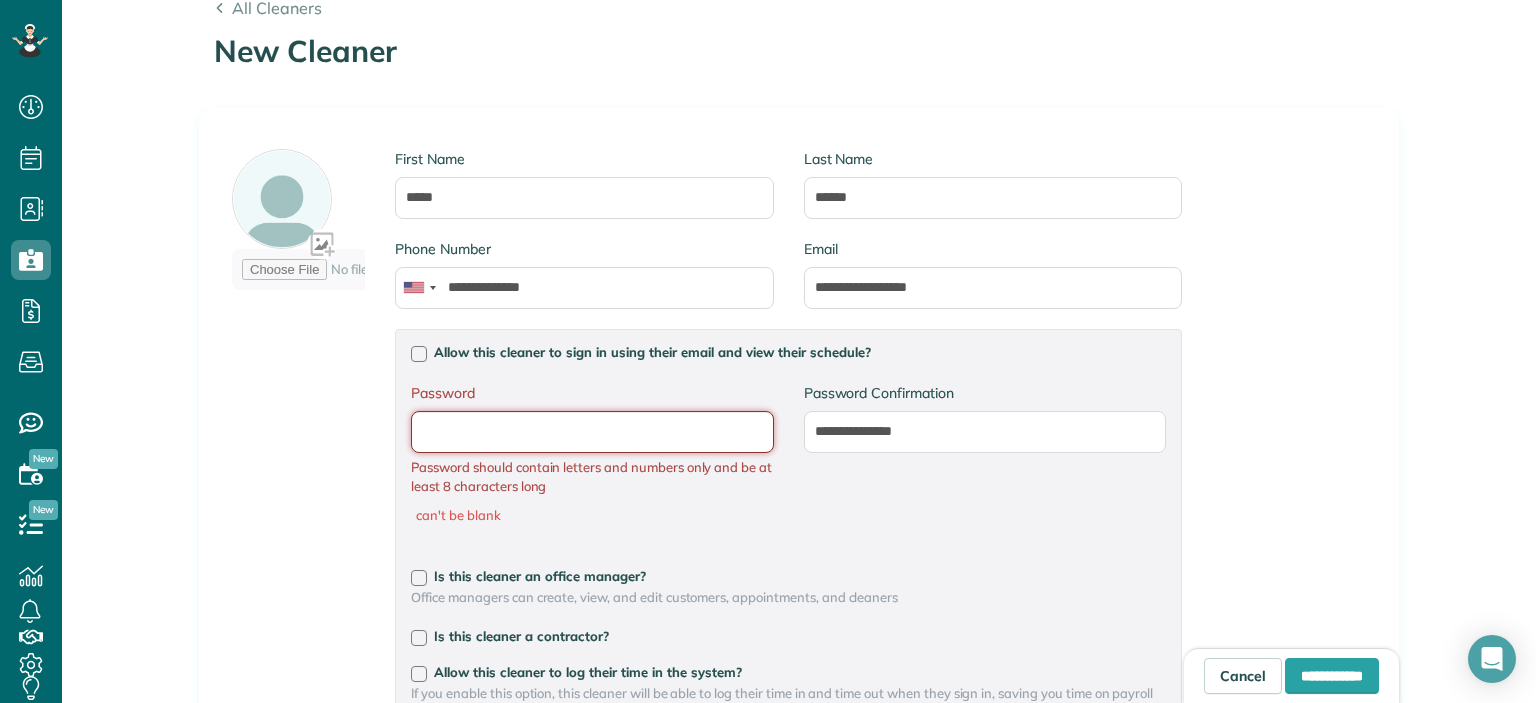type 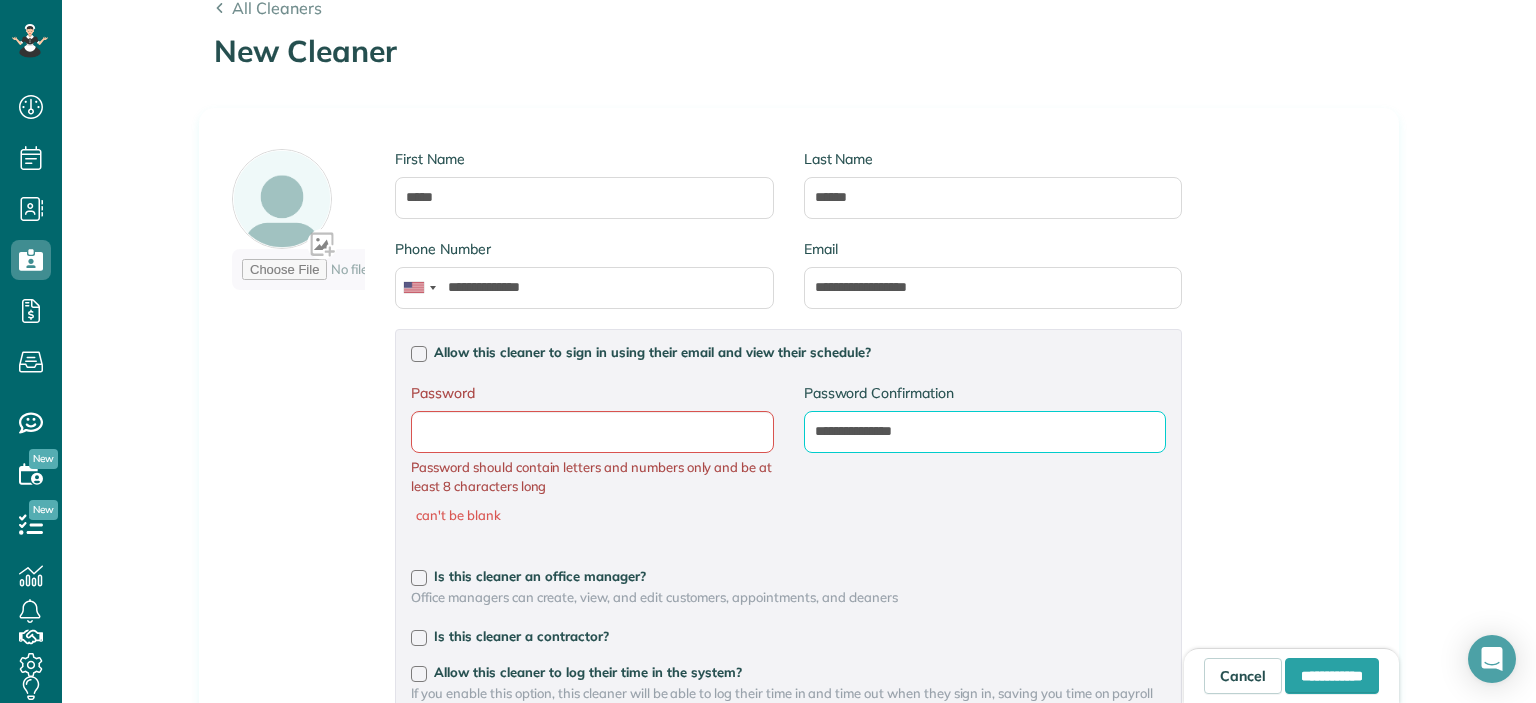 drag, startPoint x: 928, startPoint y: 431, endPoint x: 738, endPoint y: 392, distance: 193.96133 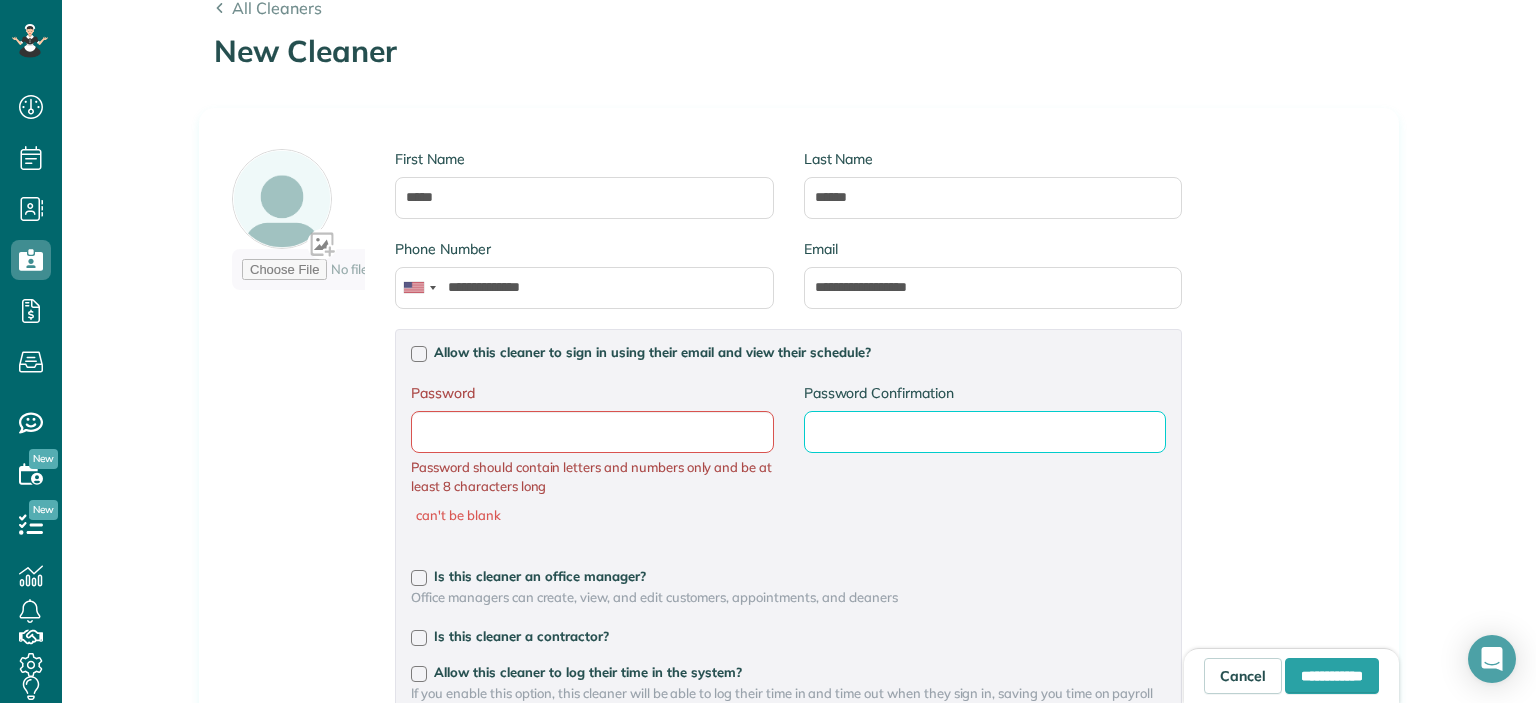 type 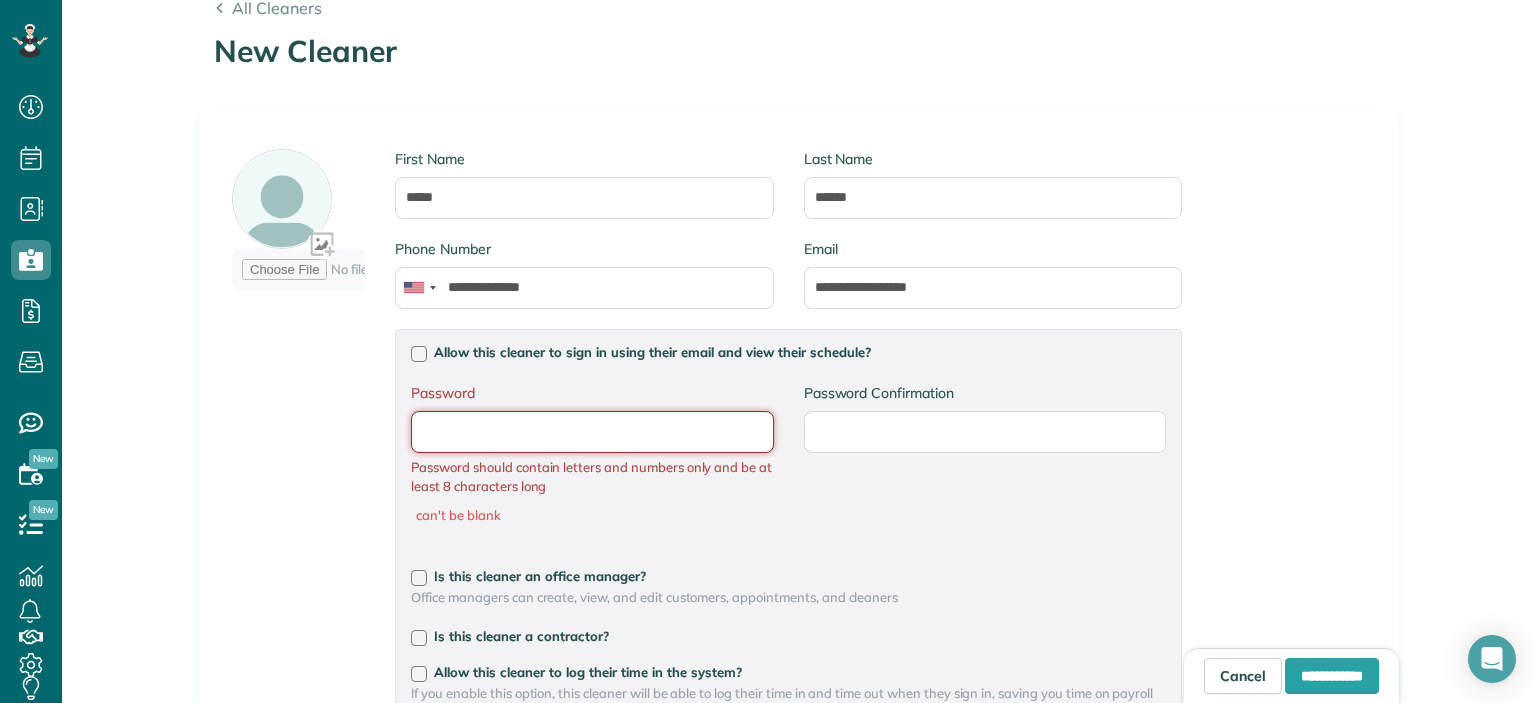 click on "Password" at bounding box center (0, 0) 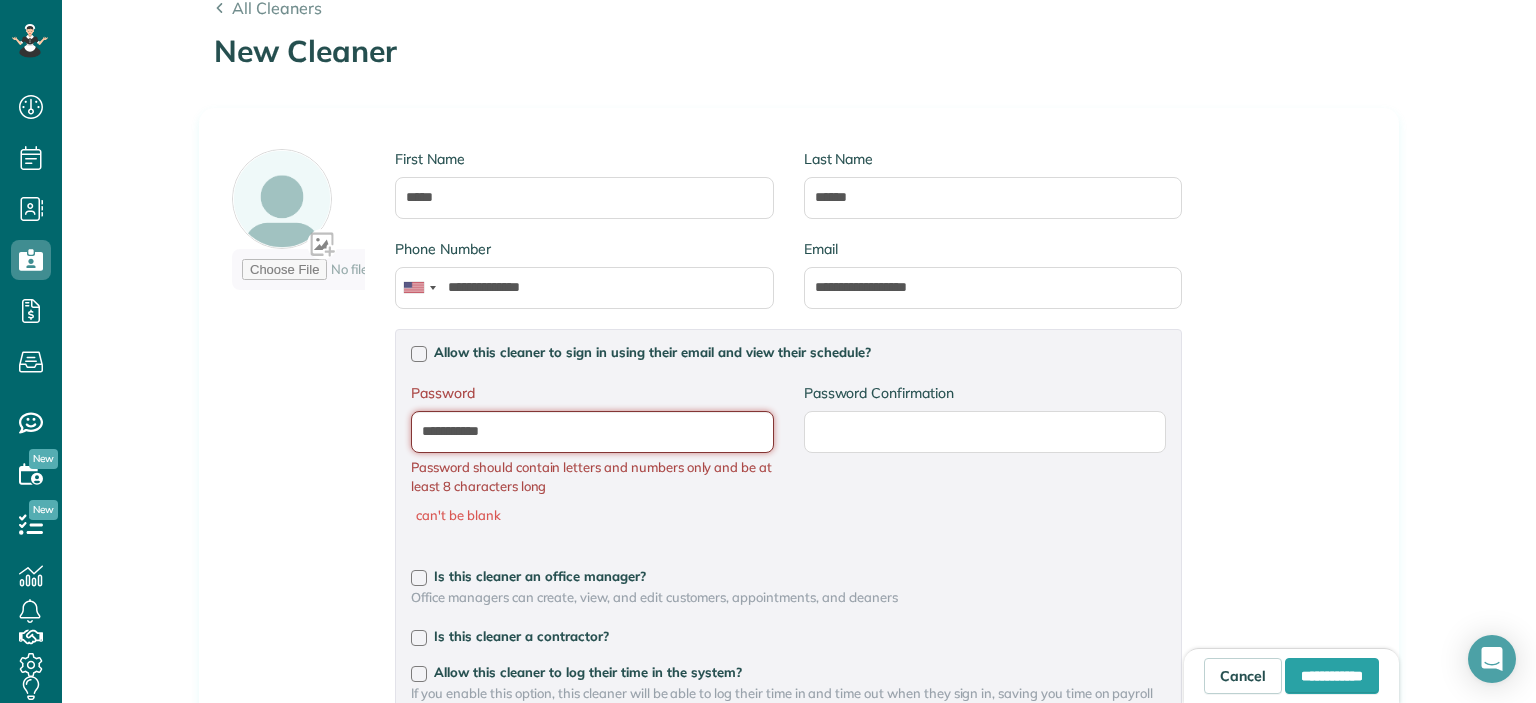 type on "**********" 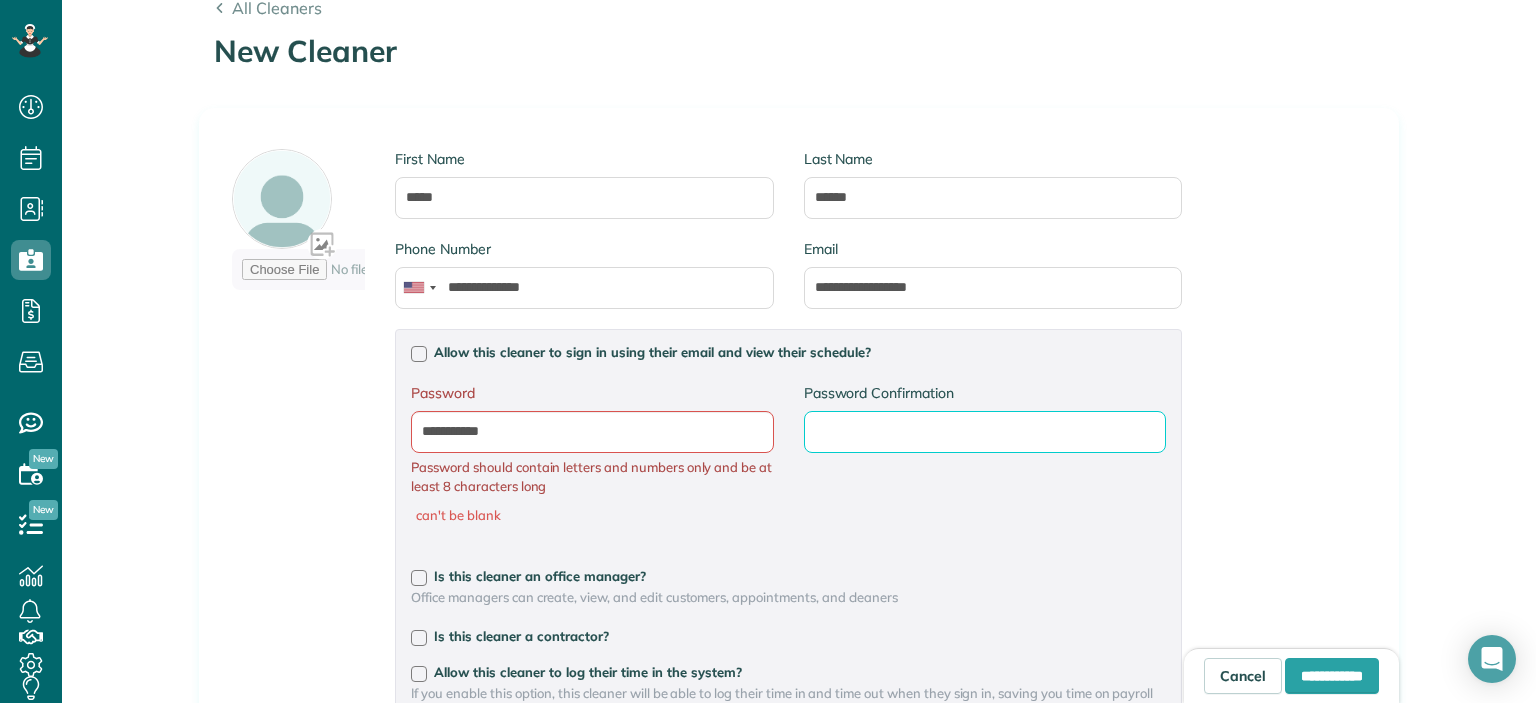 click on "Password Confirmation" at bounding box center [0, 0] 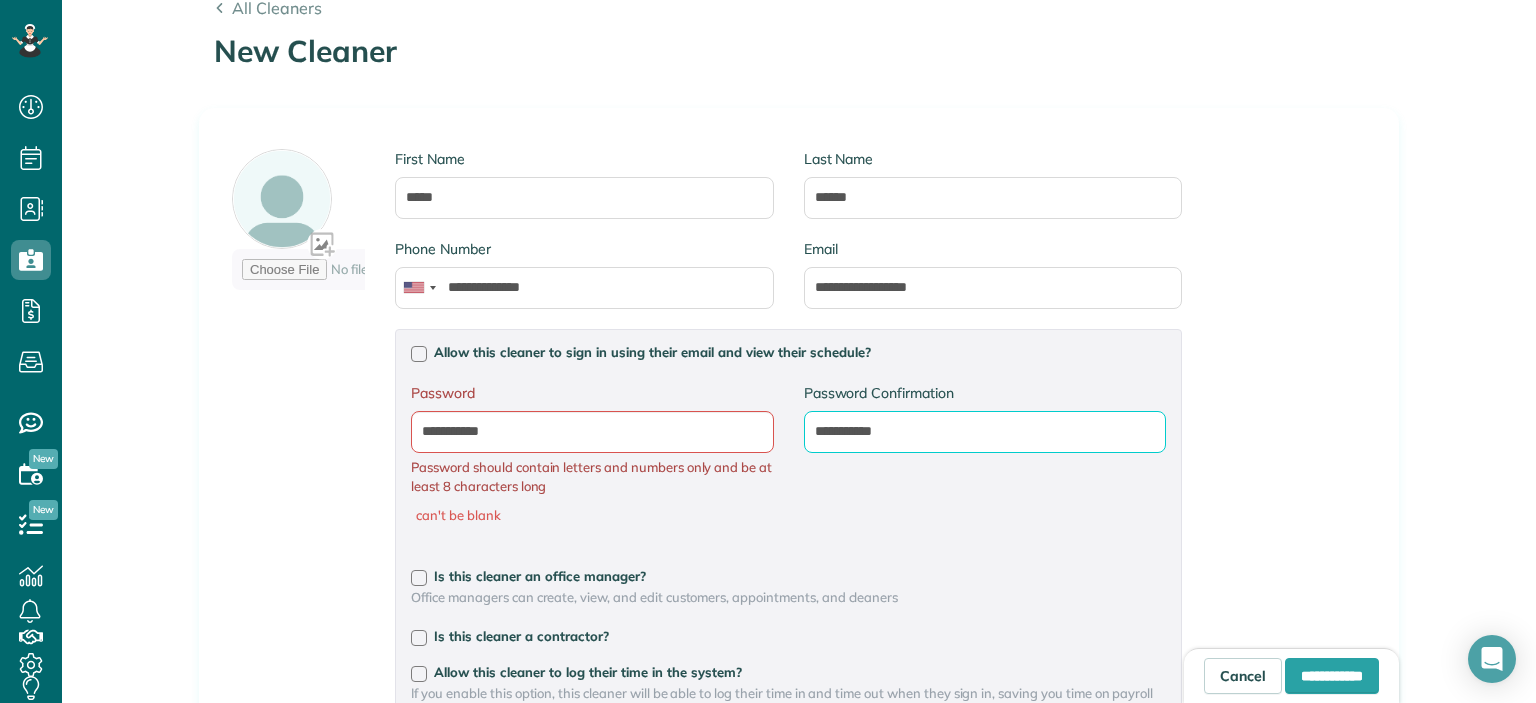 type on "**********" 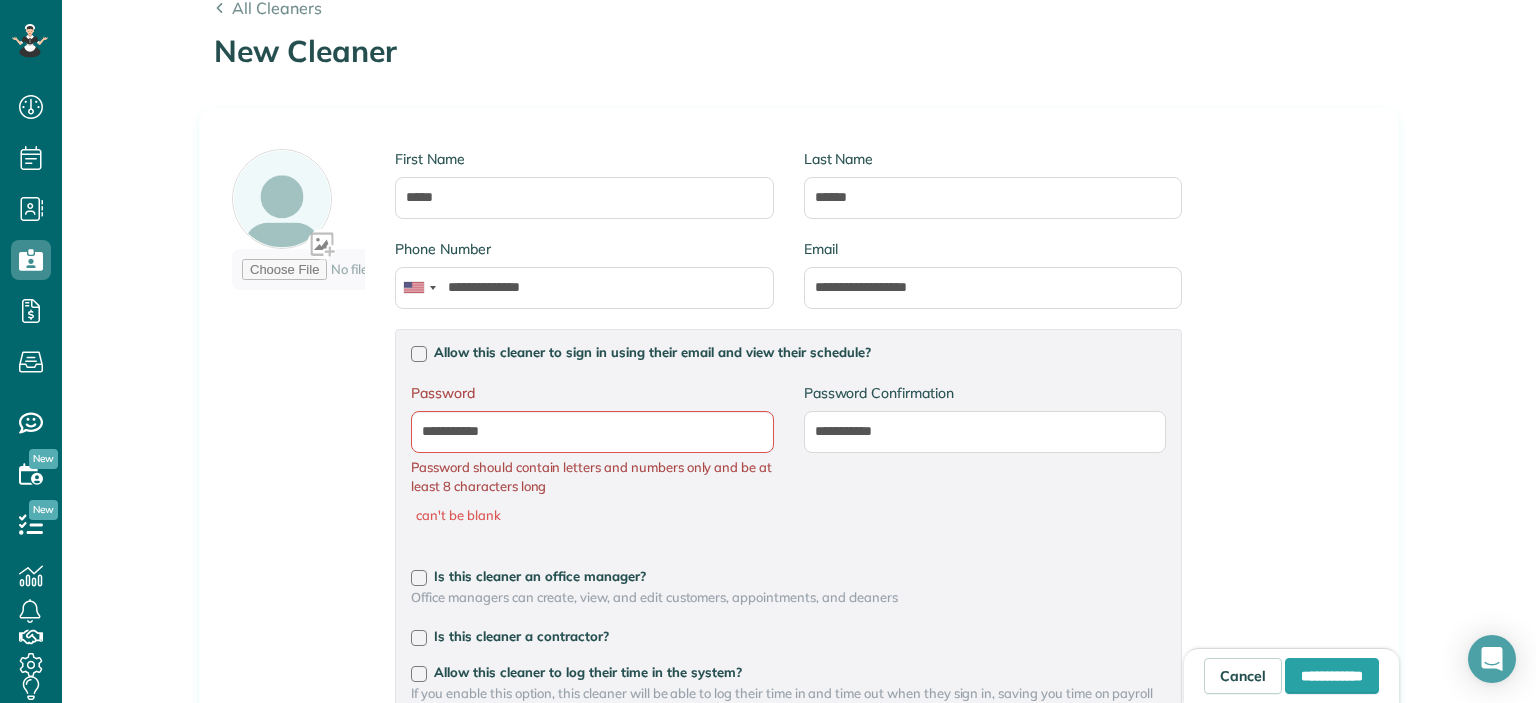 click on "**********" at bounding box center [788, 464] 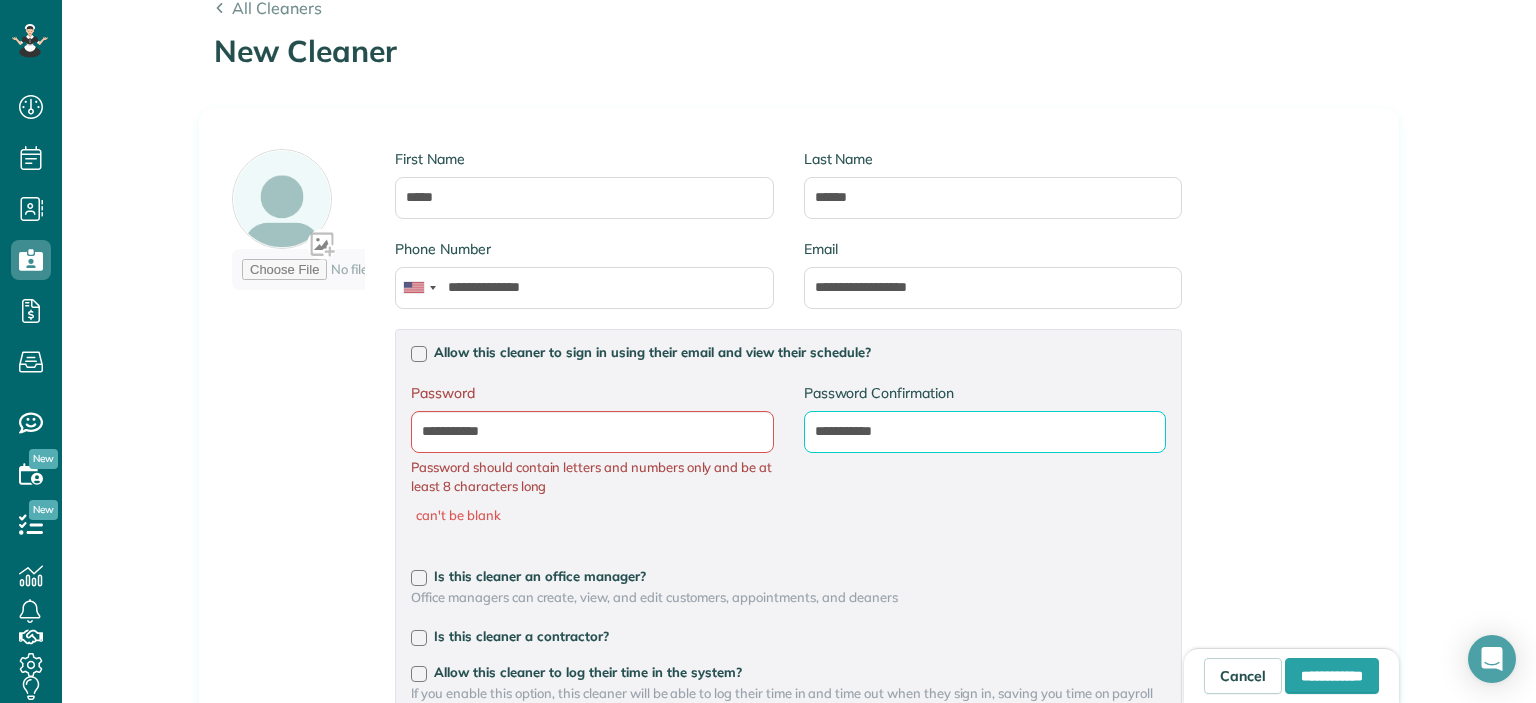 drag, startPoint x: 923, startPoint y: 430, endPoint x: 752, endPoint y: 428, distance: 171.01169 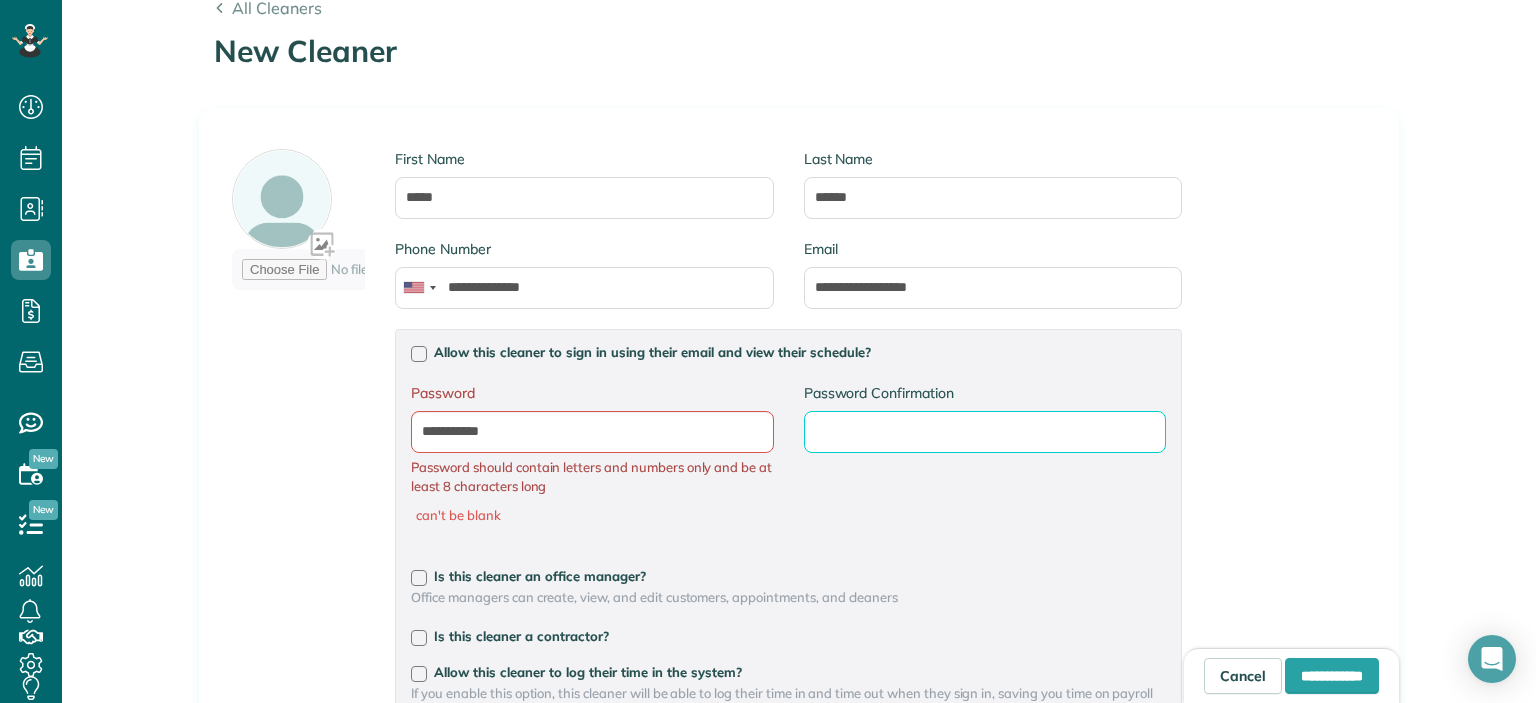 type 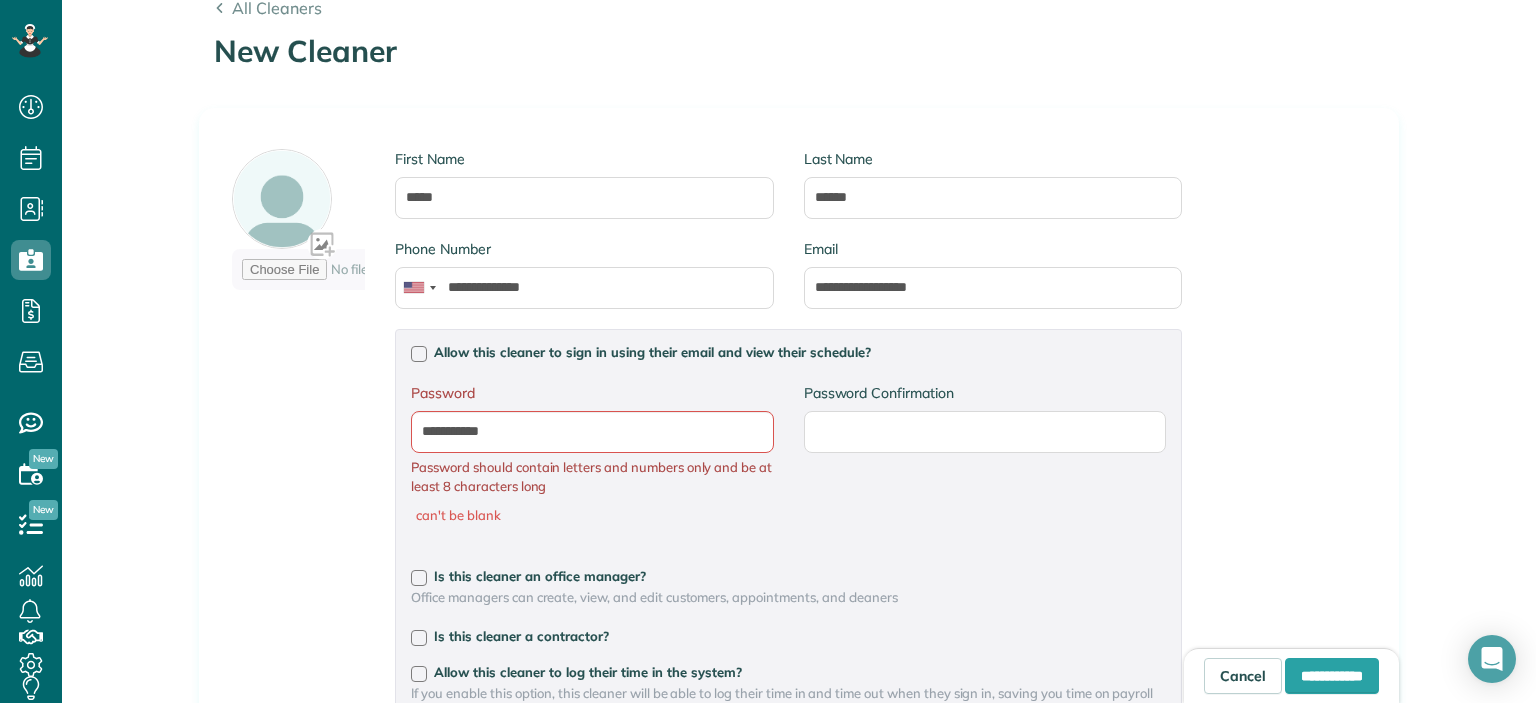 click on "**********" at bounding box center (592, 464) 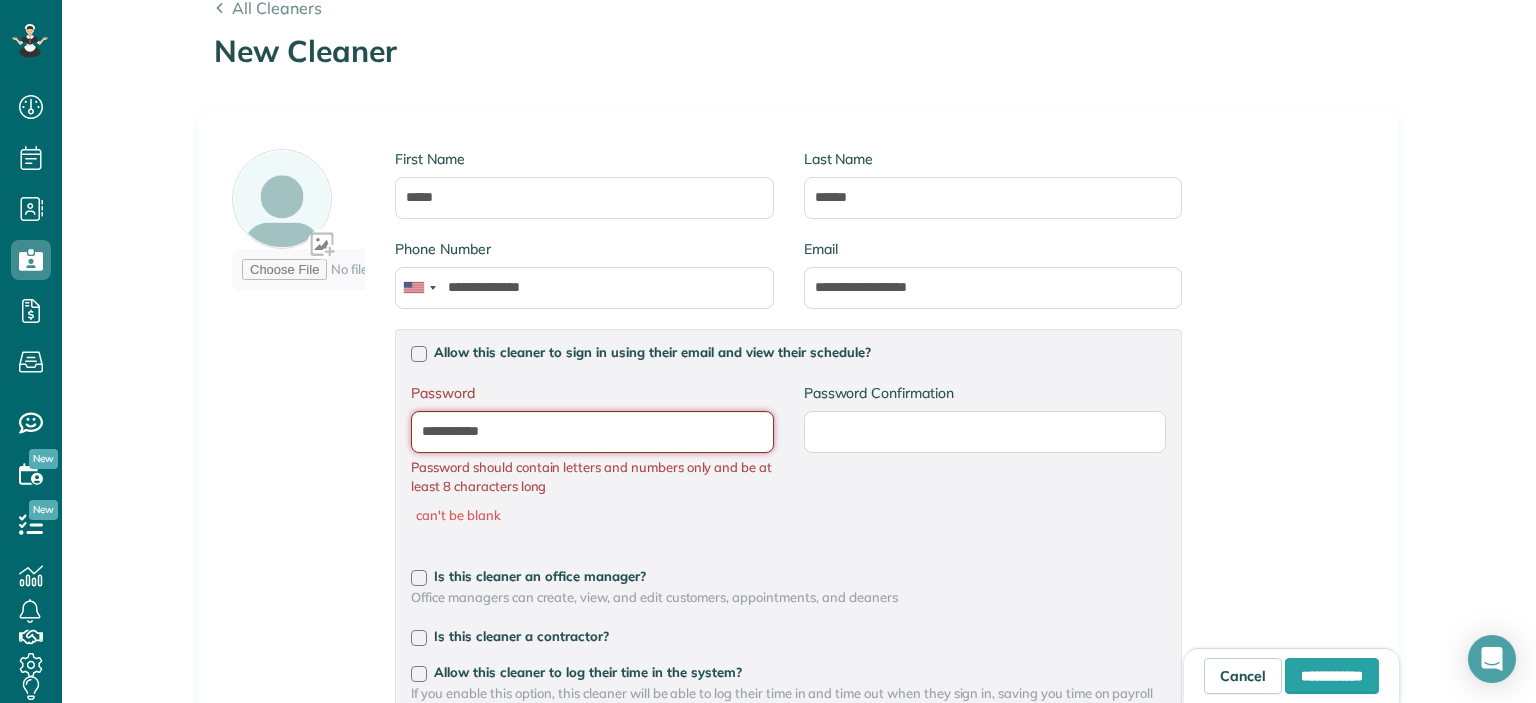 drag, startPoint x: 514, startPoint y: 430, endPoint x: 330, endPoint y: 422, distance: 184.17383 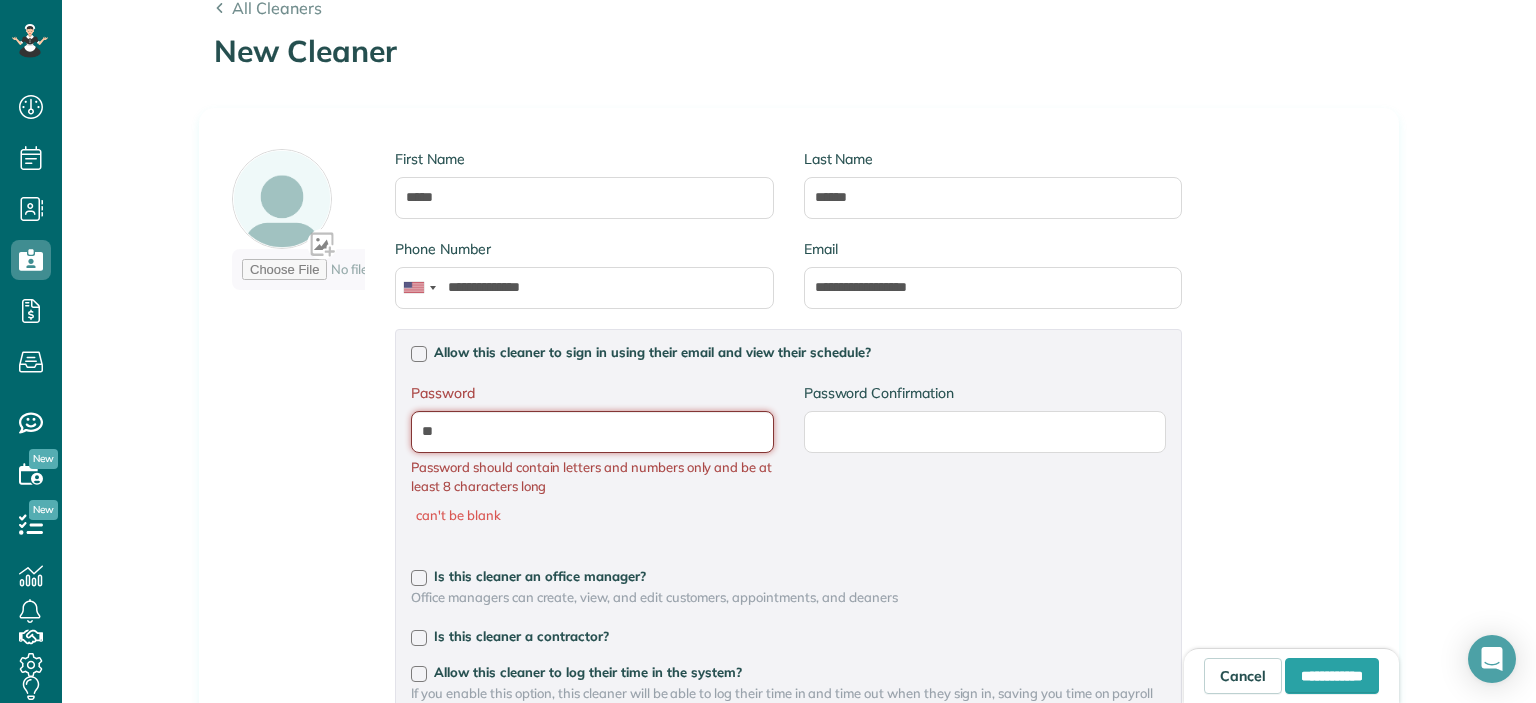 type on "*" 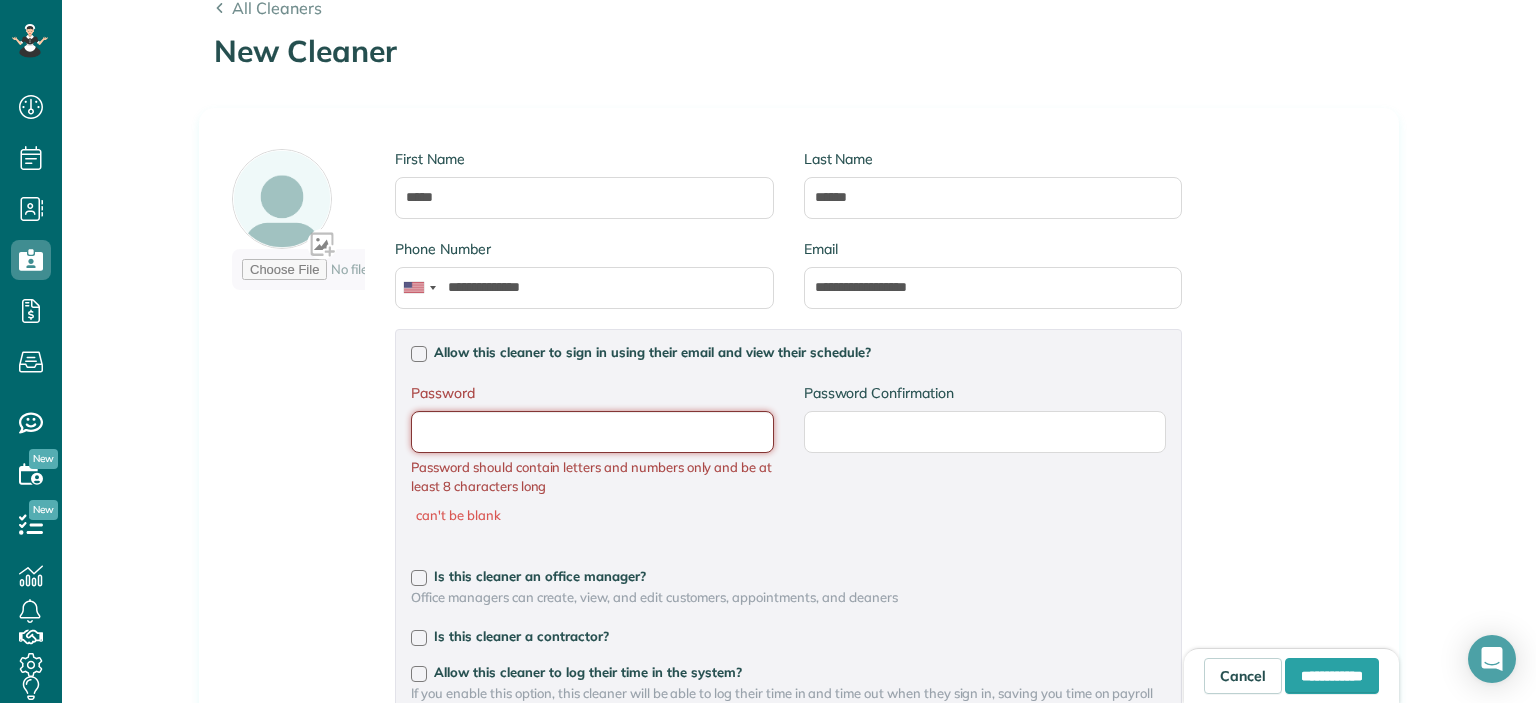 type 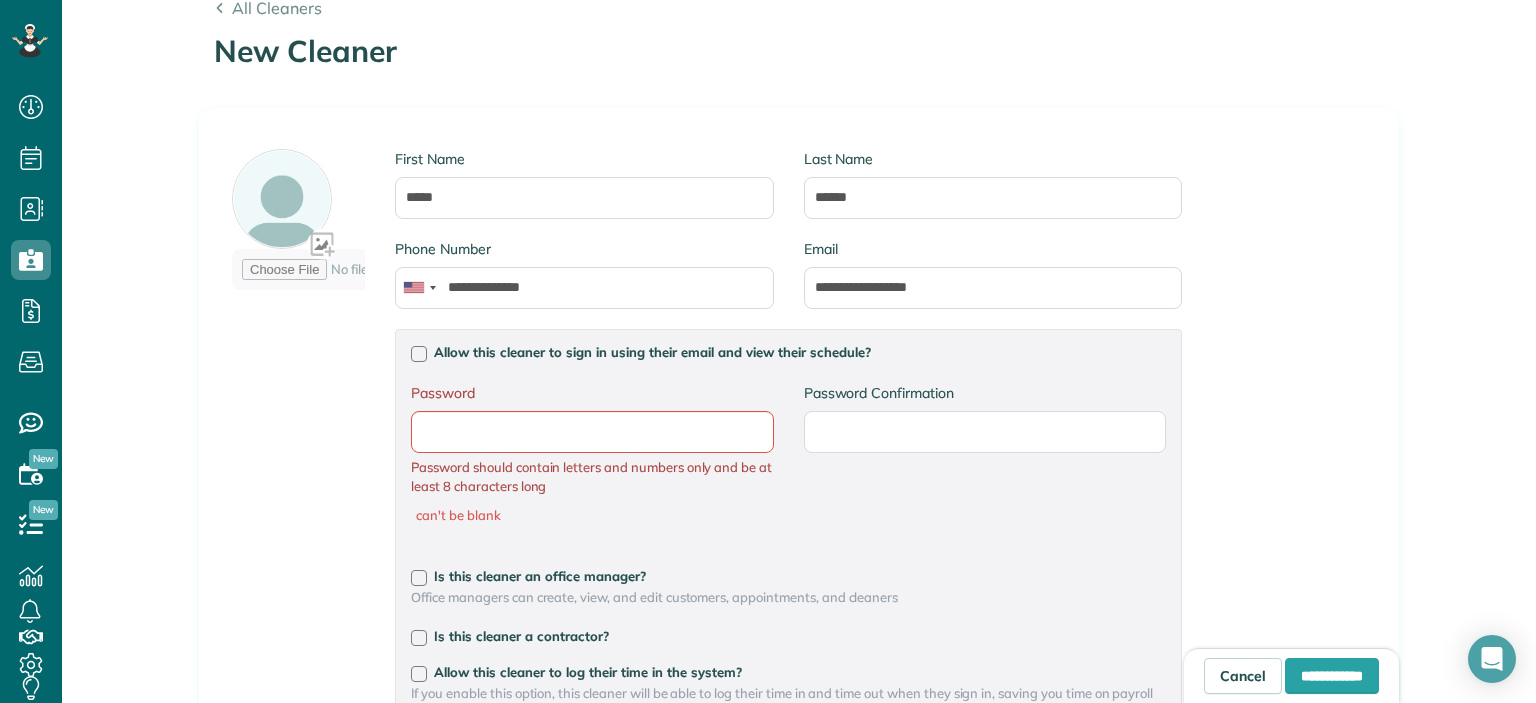 click on "**********" at bounding box center (799, 589) 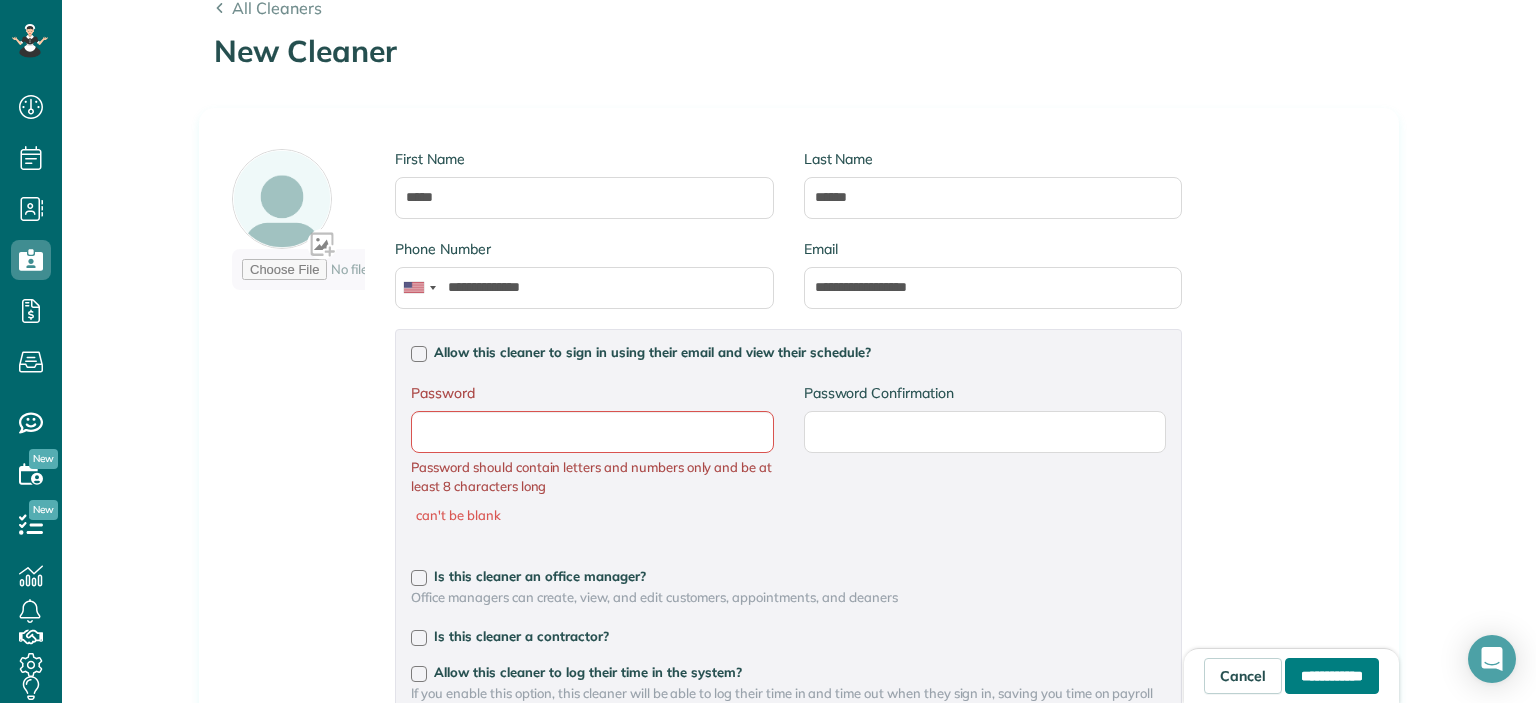 click on "**********" at bounding box center (1332, 676) 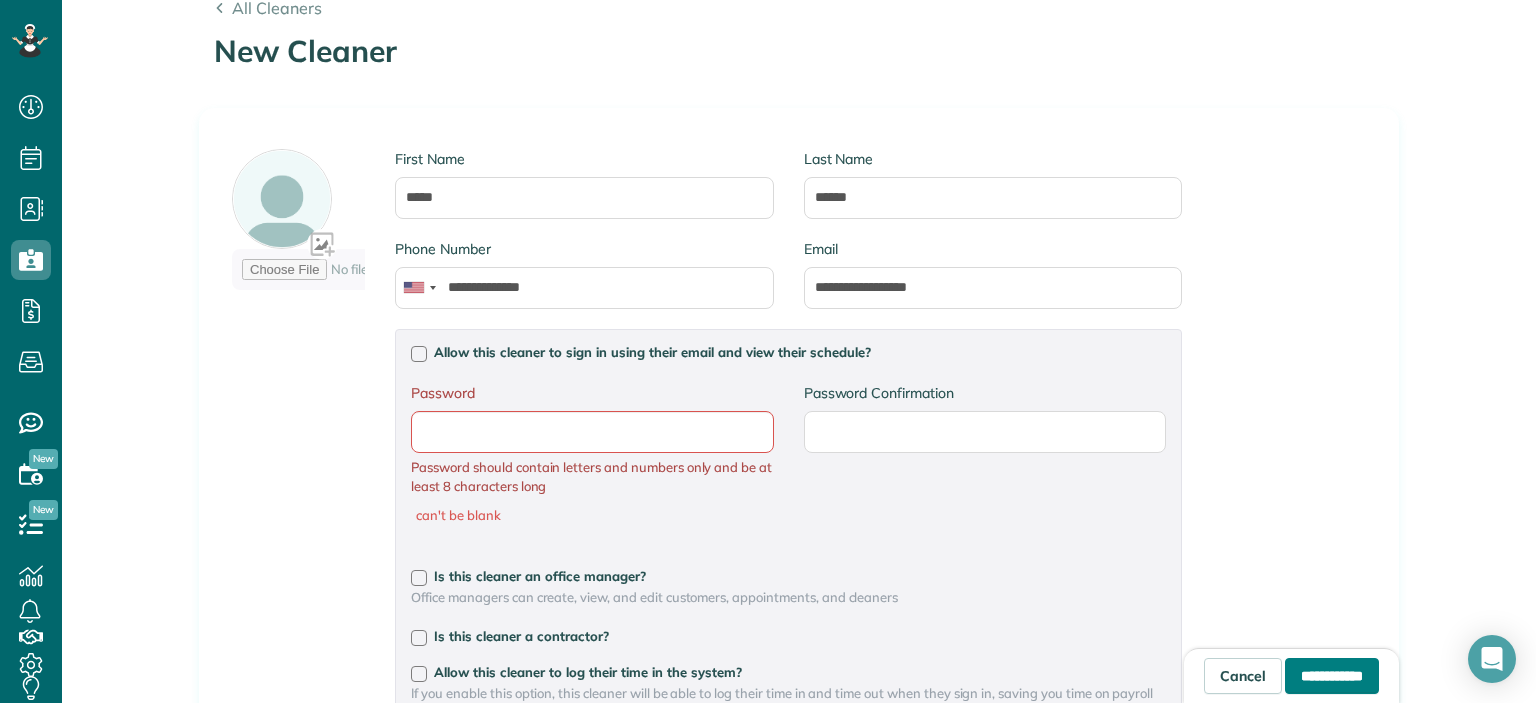 type on "**********" 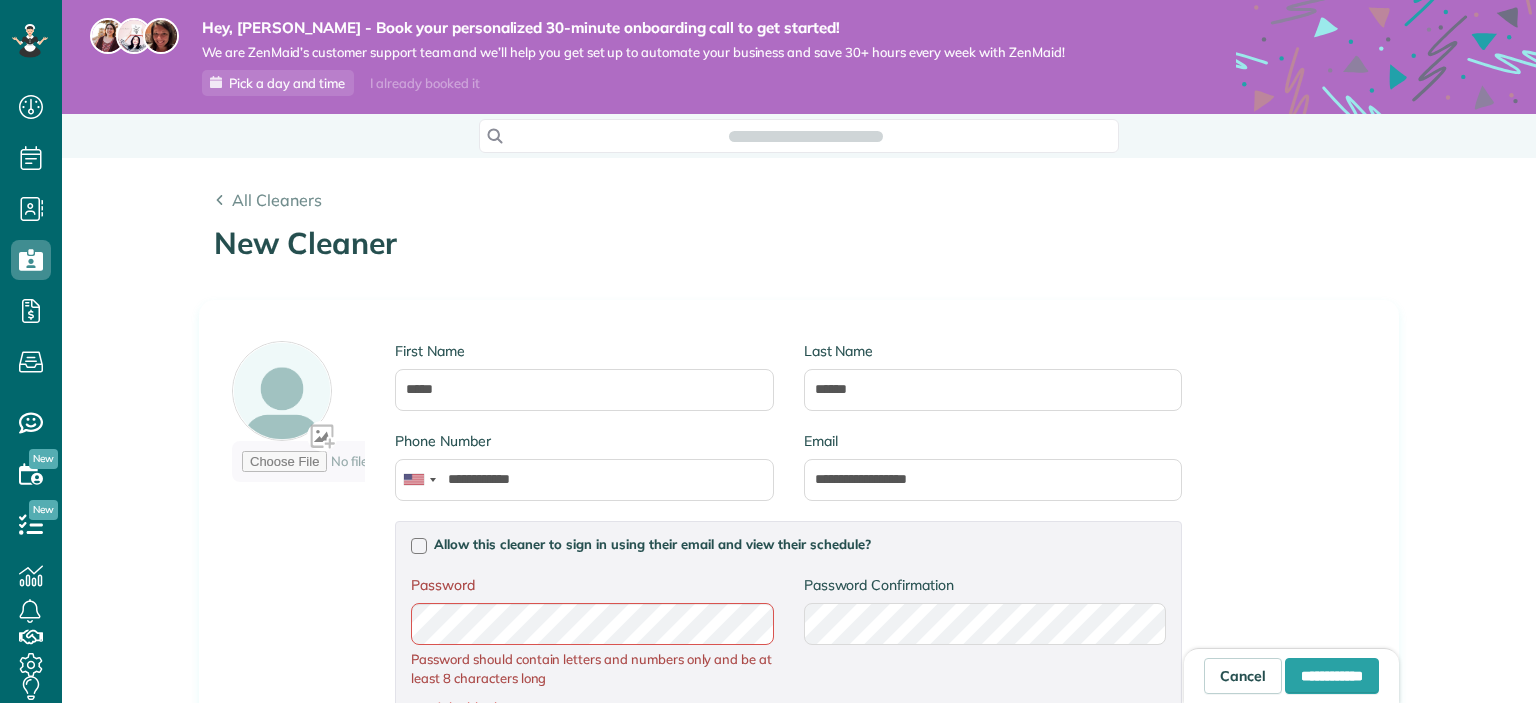 scroll, scrollTop: 0, scrollLeft: 0, axis: both 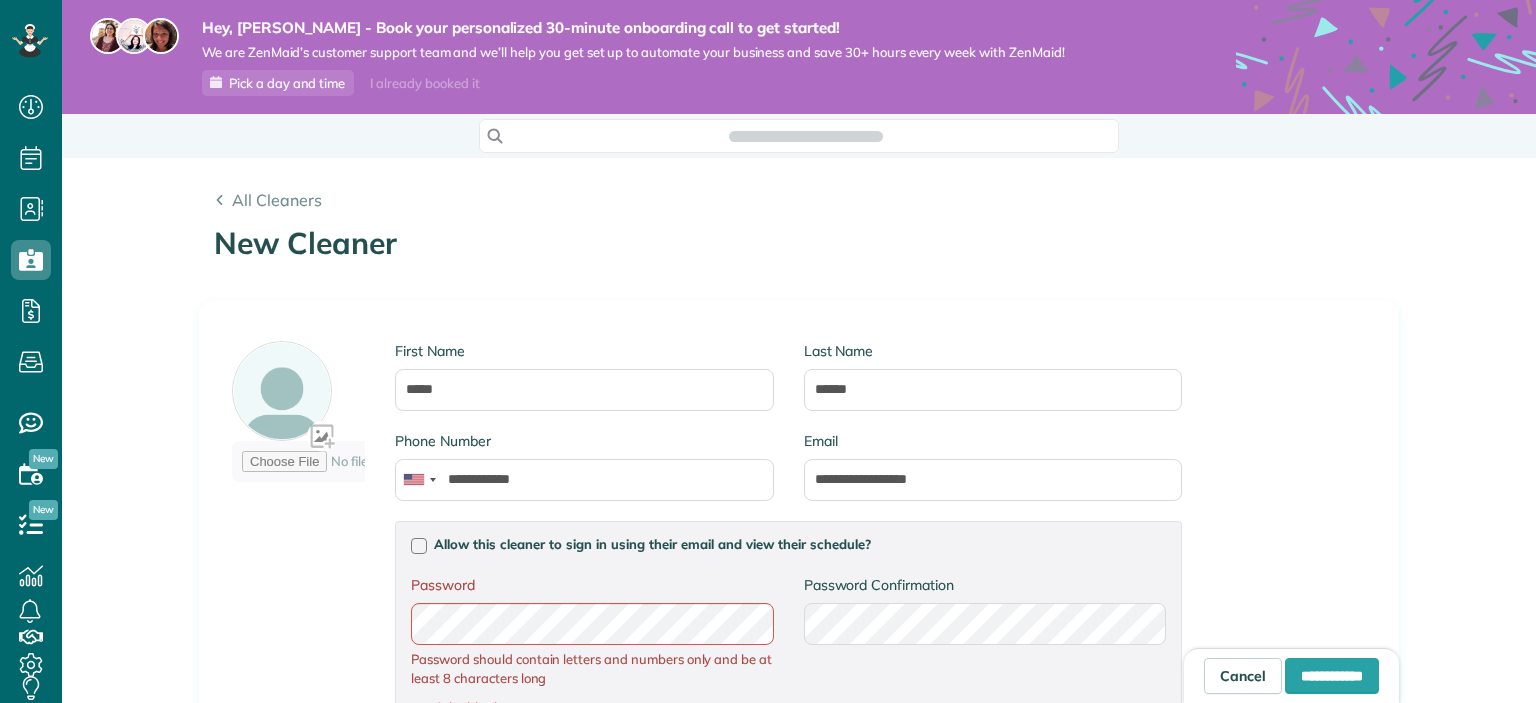 type on "**********" 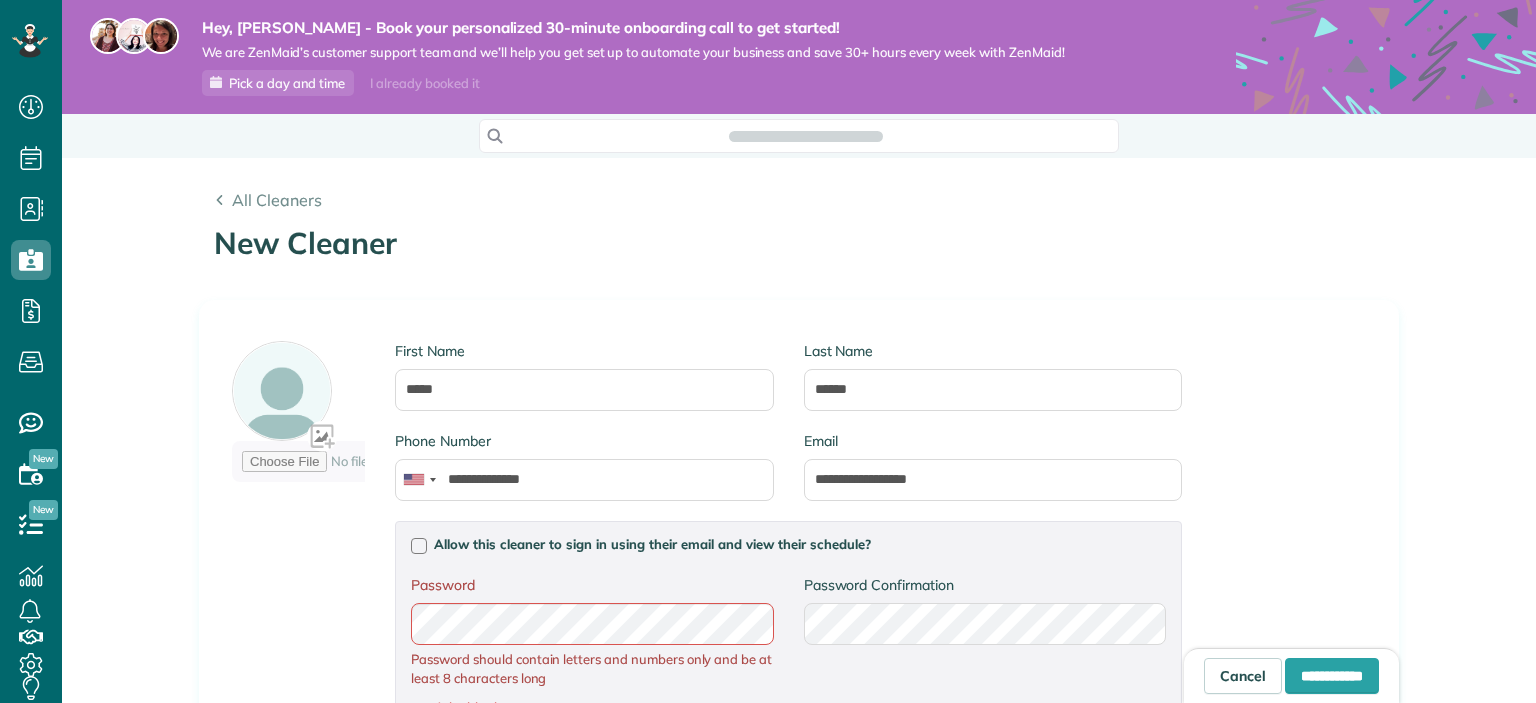 type on "*******" 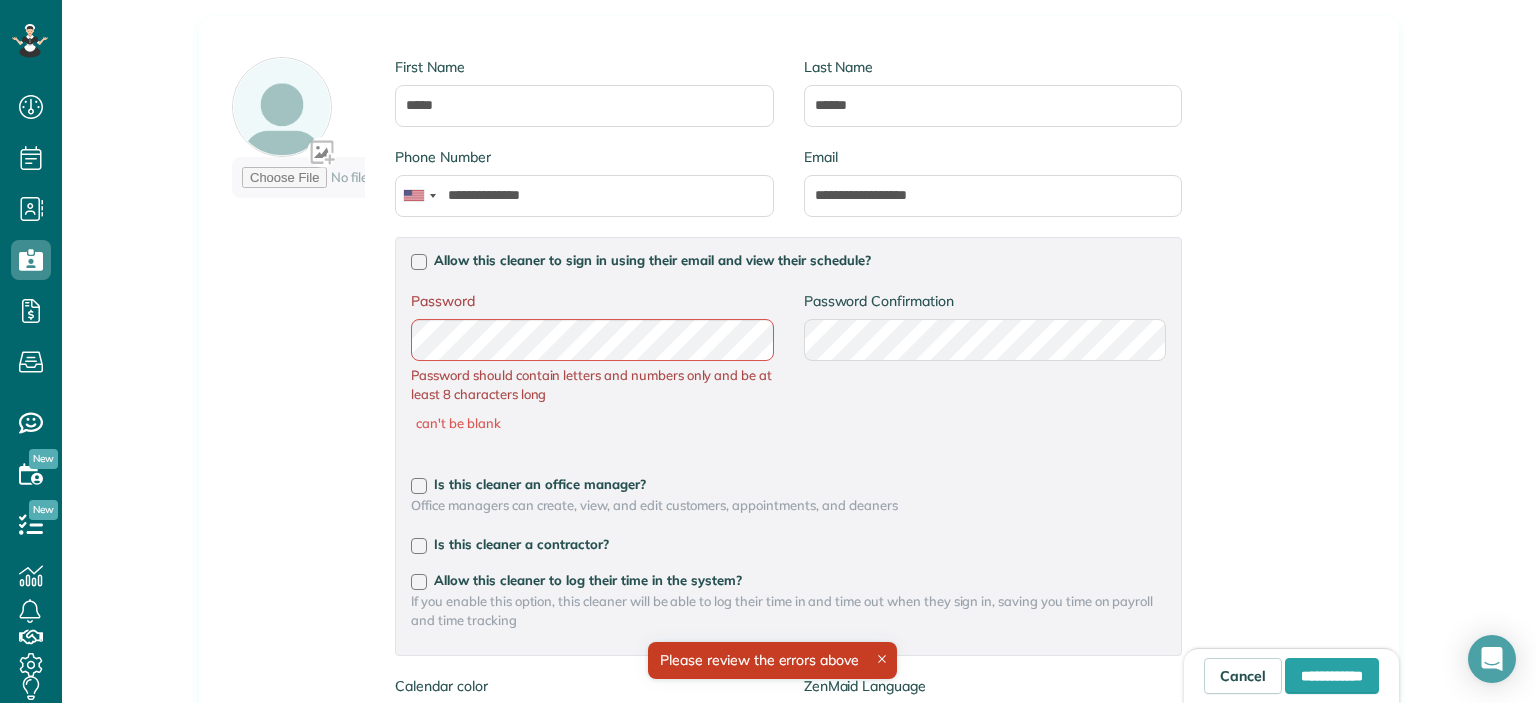 scroll, scrollTop: 288, scrollLeft: 0, axis: vertical 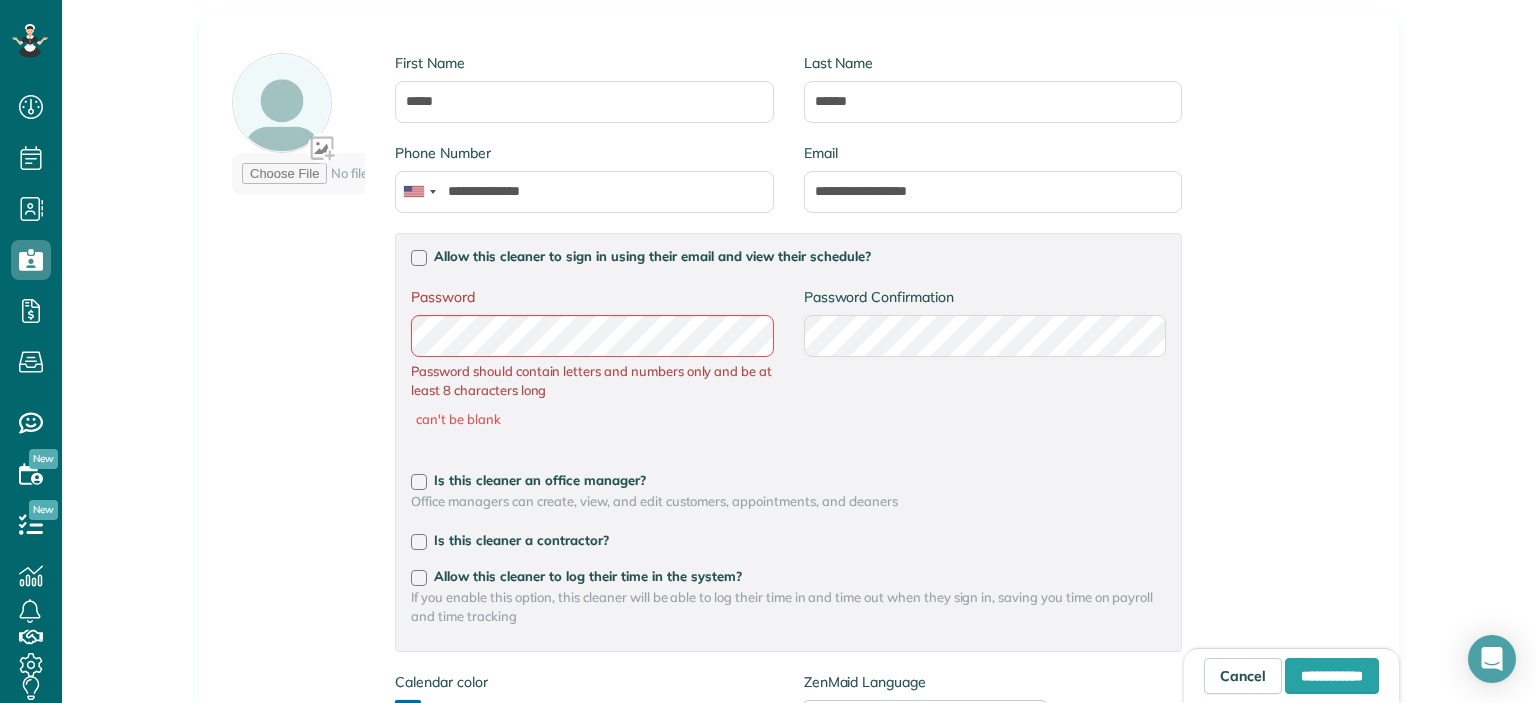 click on "Password can't be blank
Password Confirmation
Password Password should contain letters and numbers only and be at least 8 characters long can't be blank
Password Confirmation" at bounding box center (788, 368) 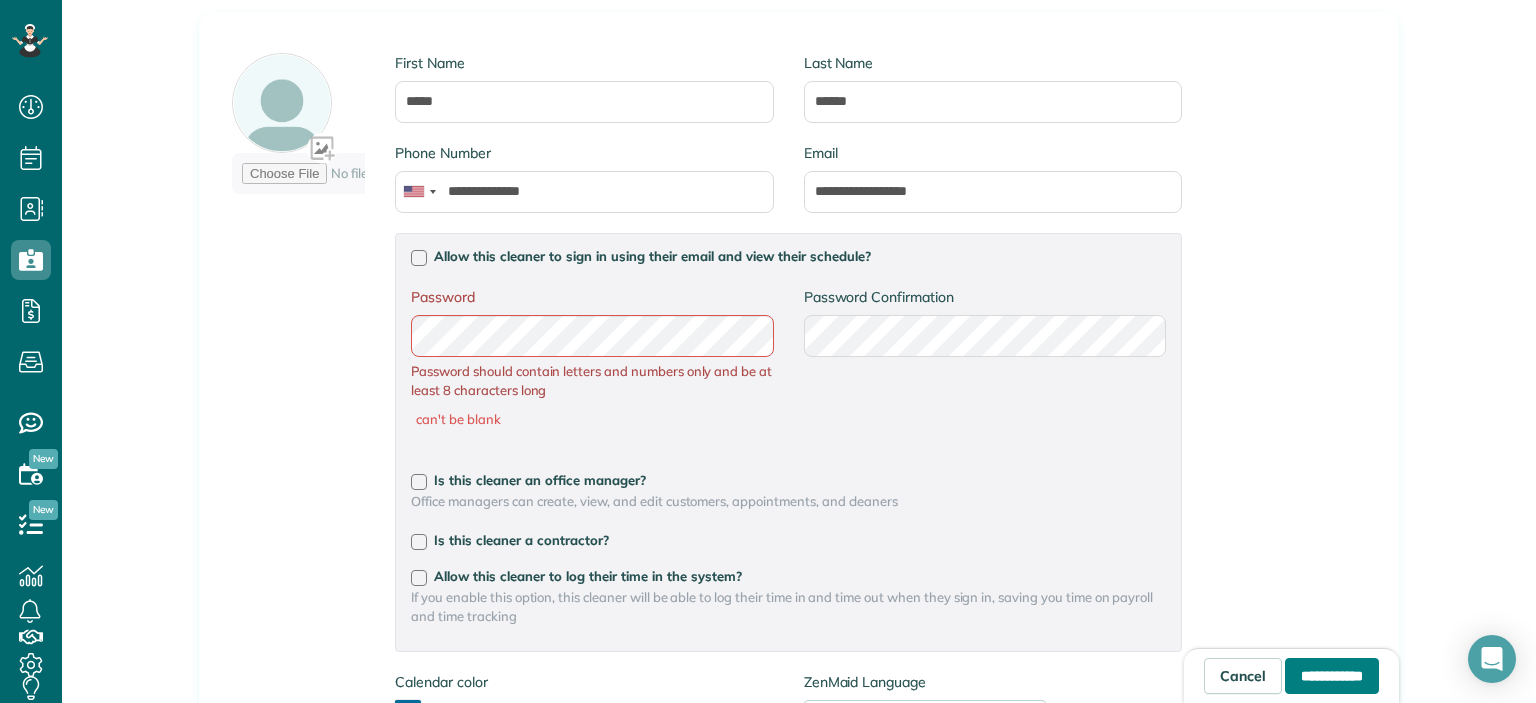 click on "**********" at bounding box center [1332, 676] 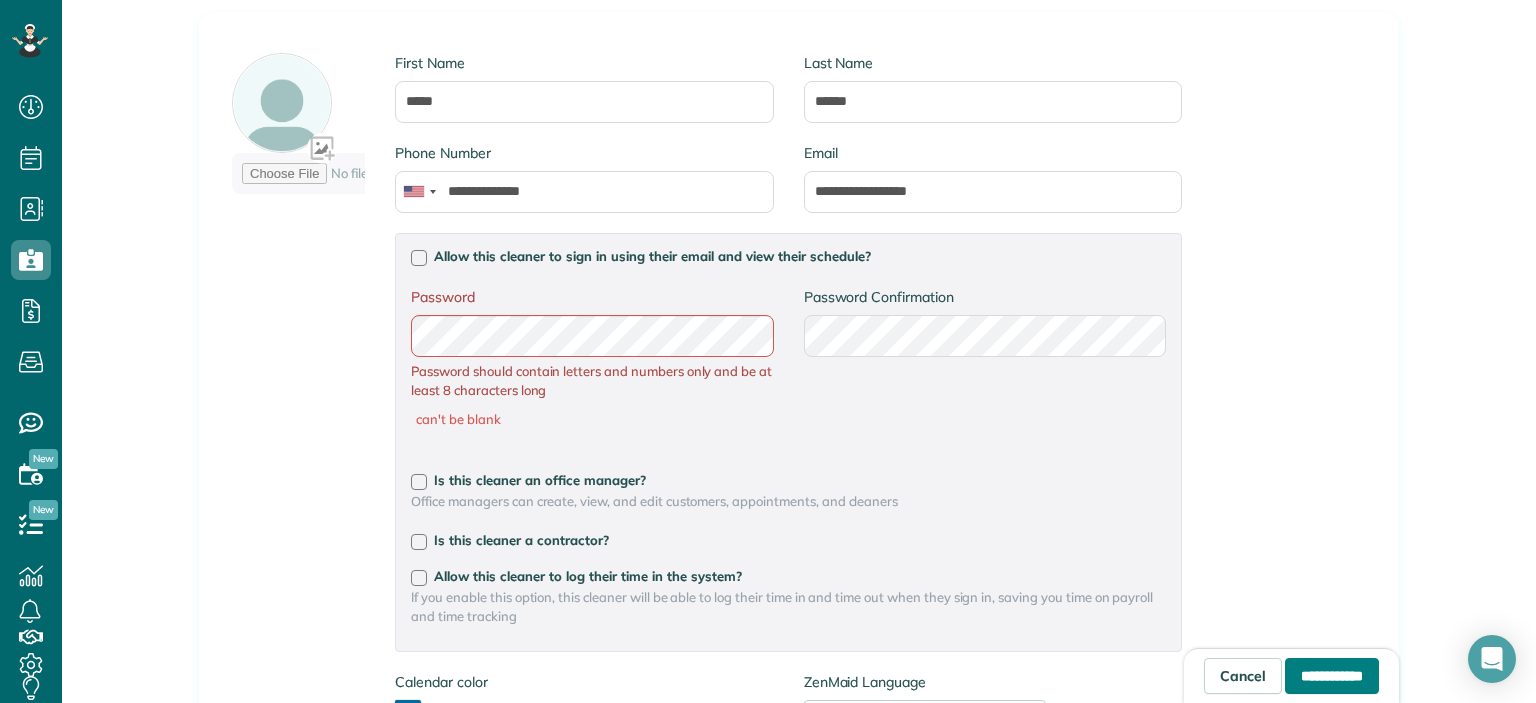 type on "**********" 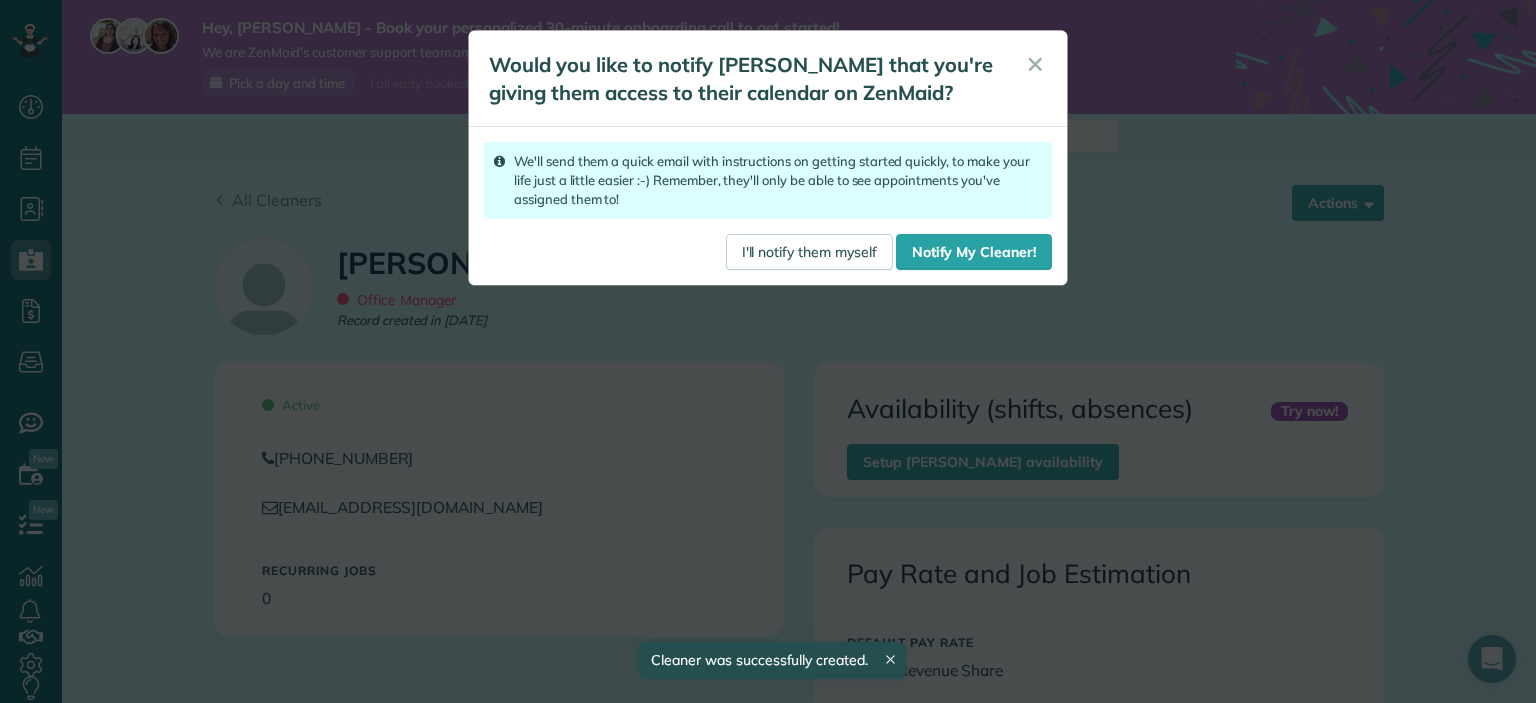 scroll, scrollTop: 0, scrollLeft: 0, axis: both 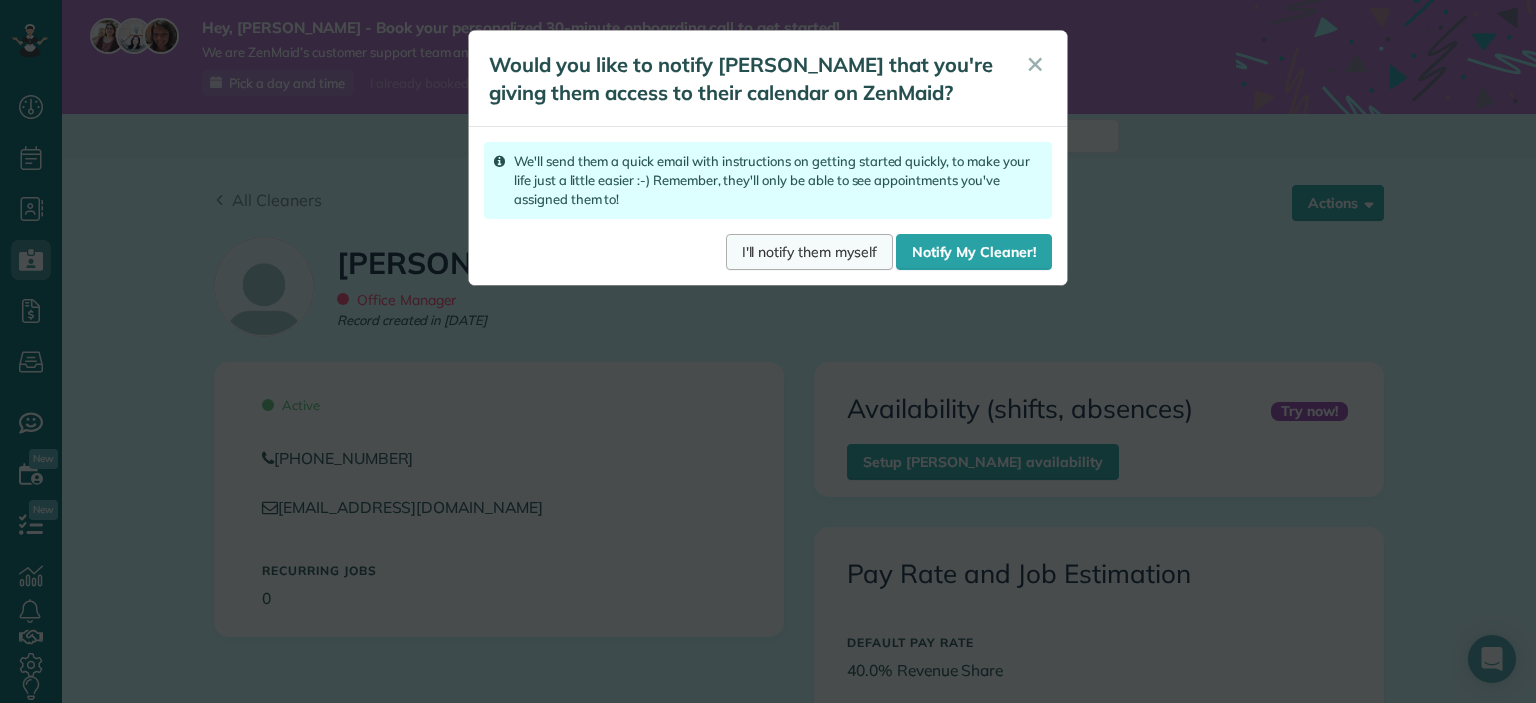 click on "I'll notify them myself" at bounding box center [809, 252] 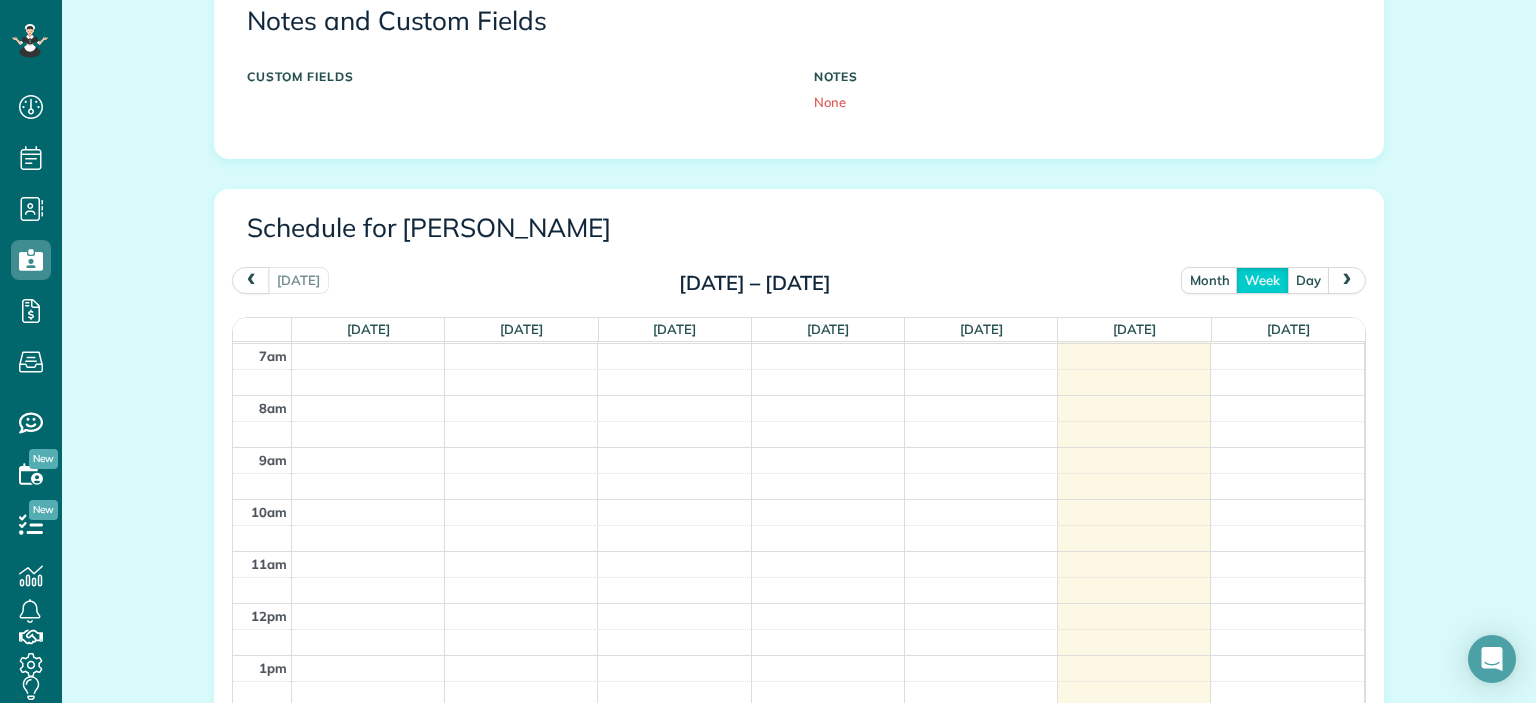 scroll, scrollTop: 864, scrollLeft: 0, axis: vertical 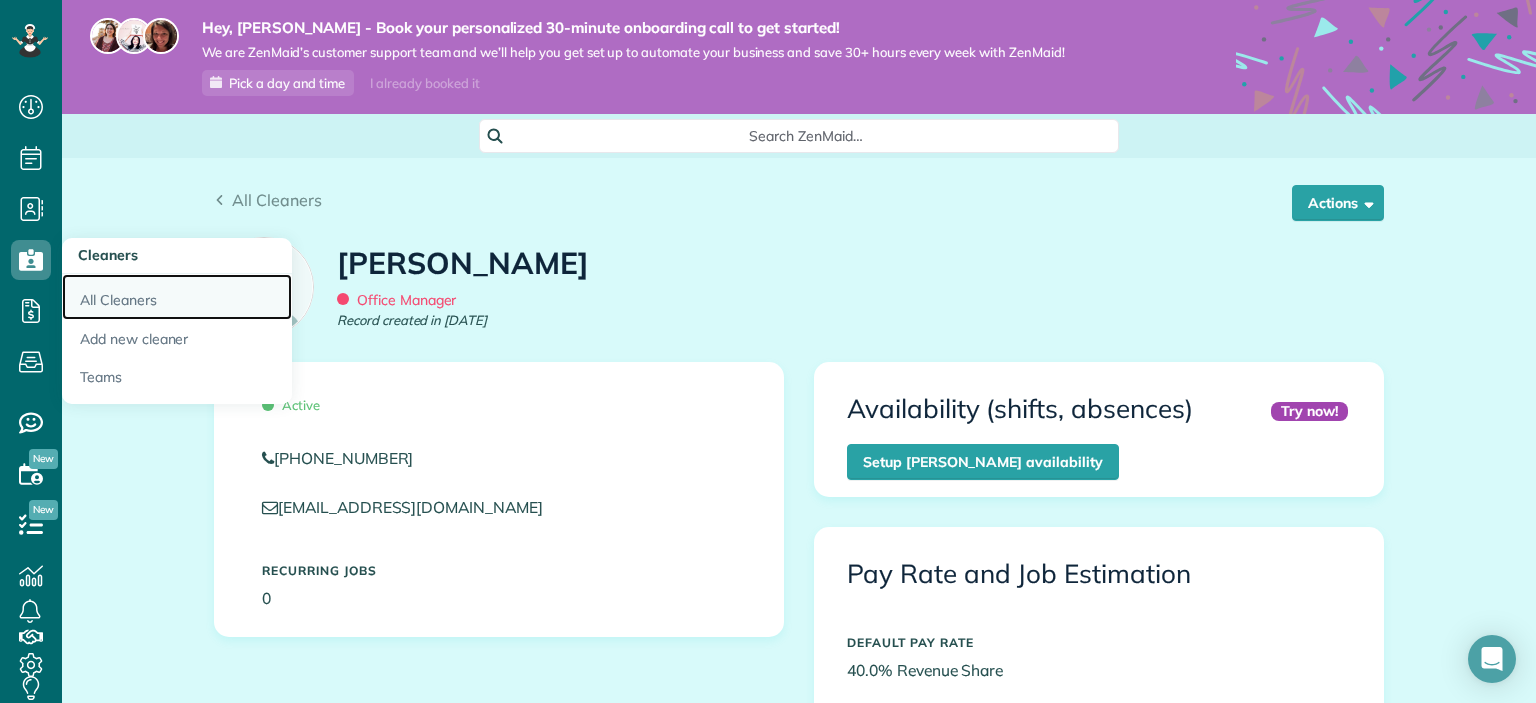 click on "All Cleaners" at bounding box center (177, 297) 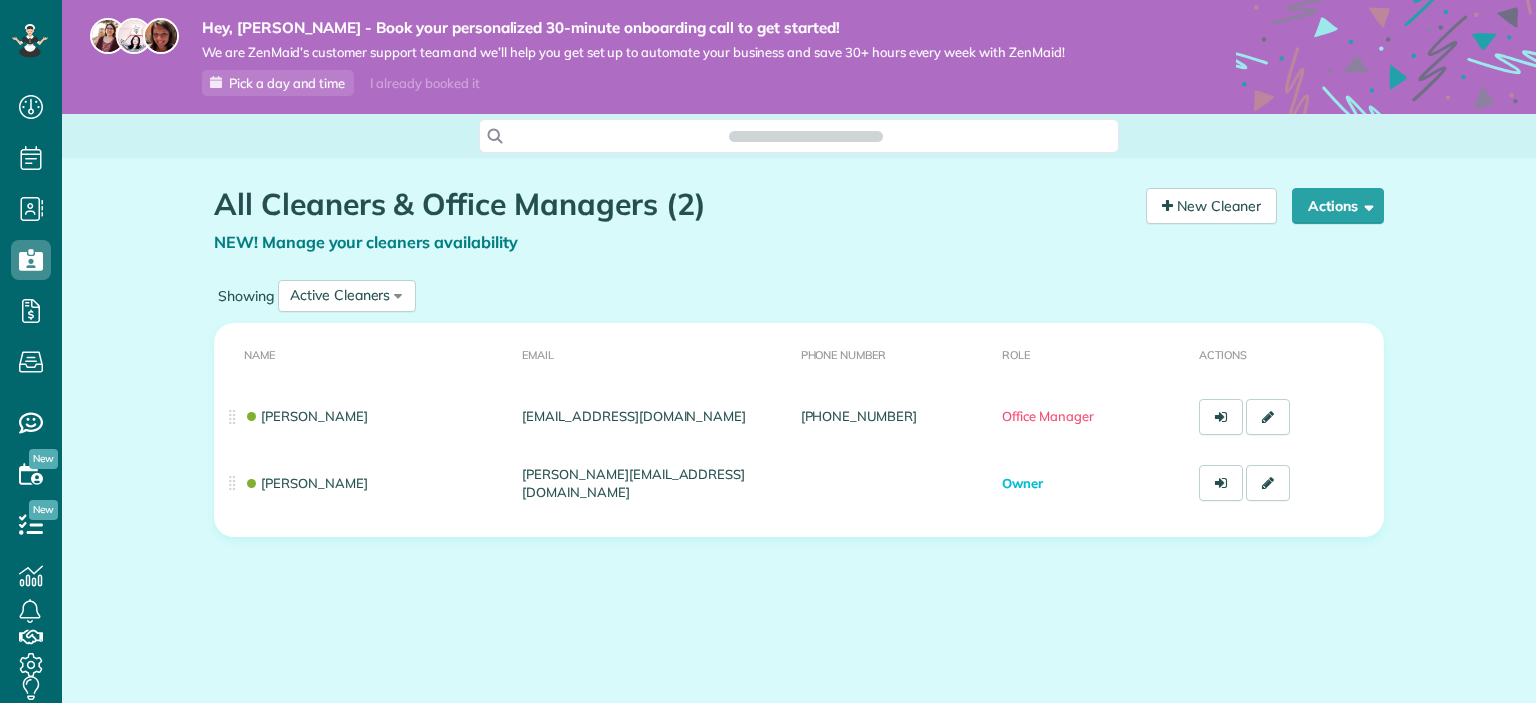 scroll, scrollTop: 0, scrollLeft: 0, axis: both 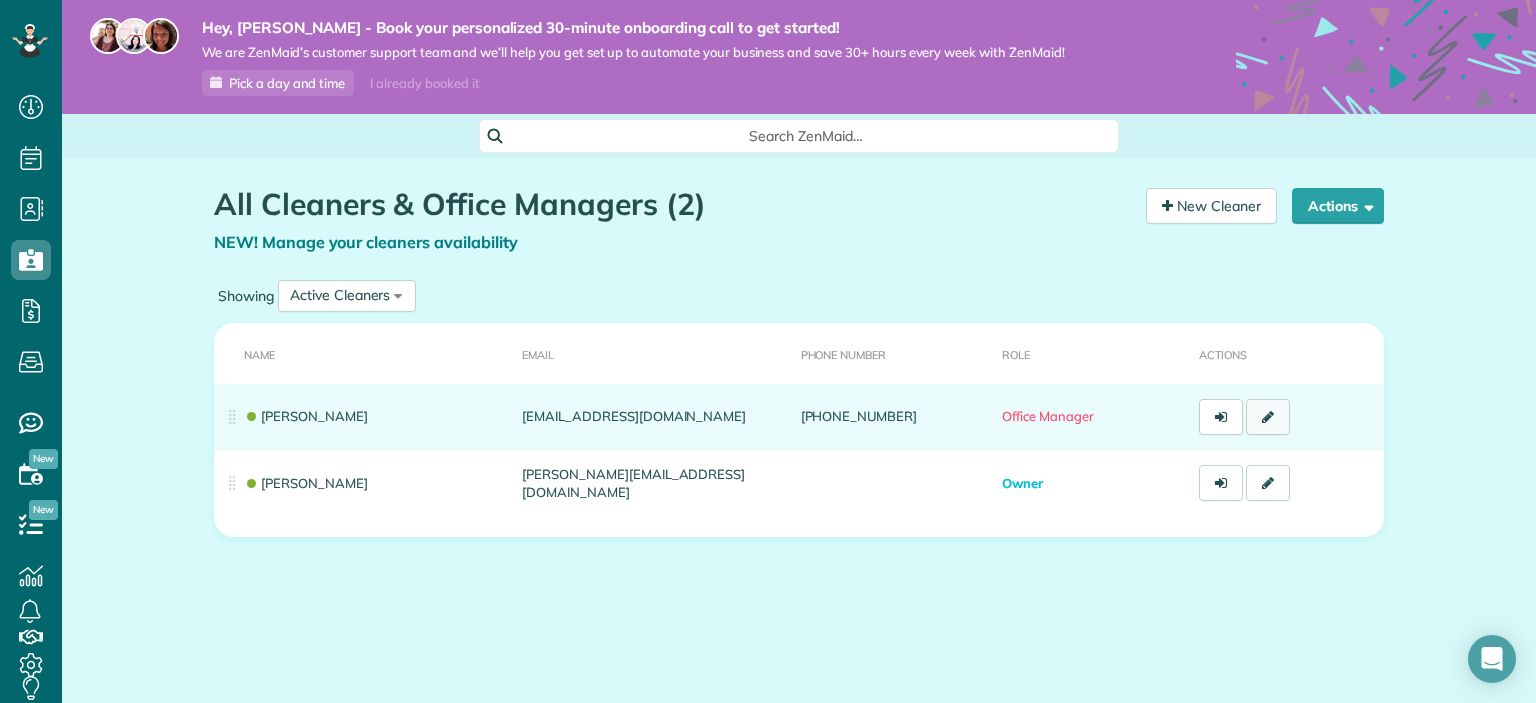 click at bounding box center [1268, 417] 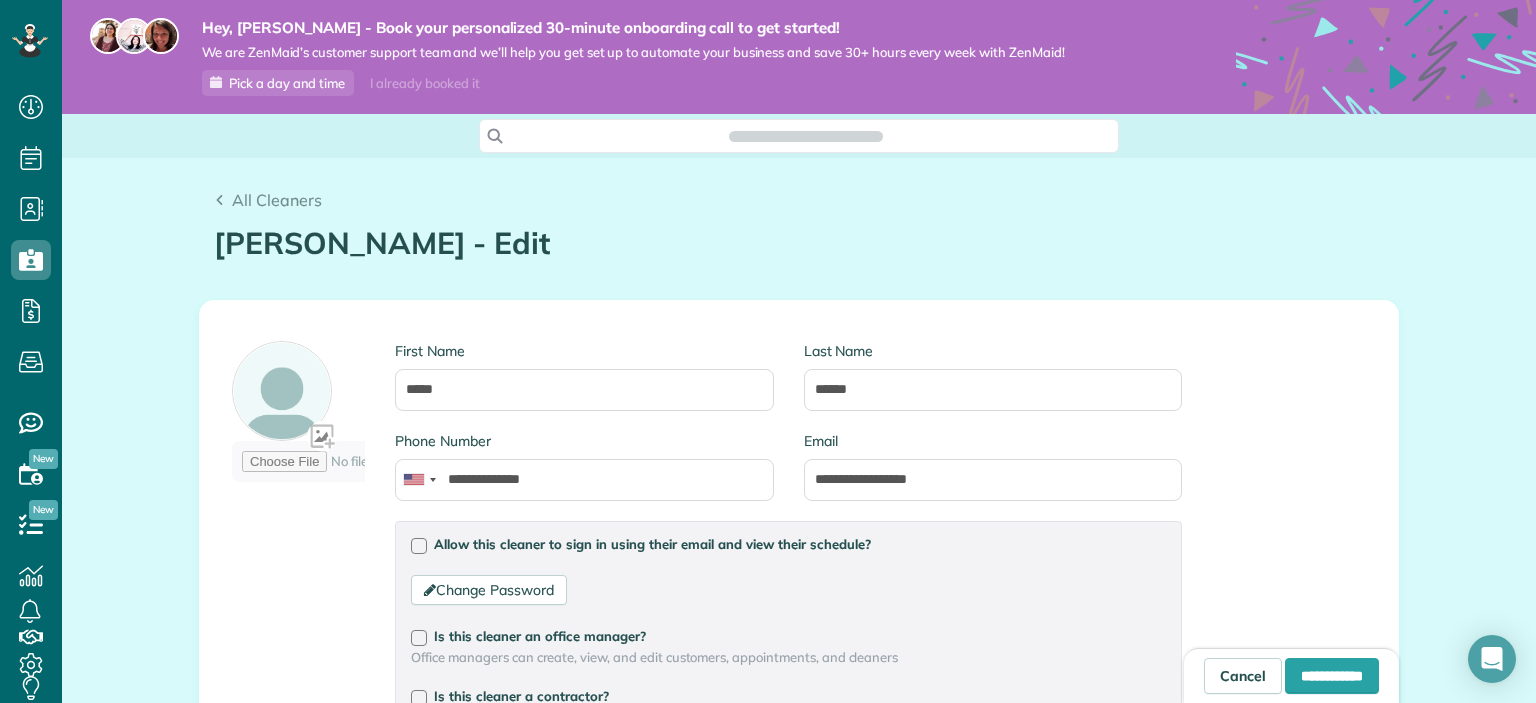 scroll, scrollTop: 0, scrollLeft: 0, axis: both 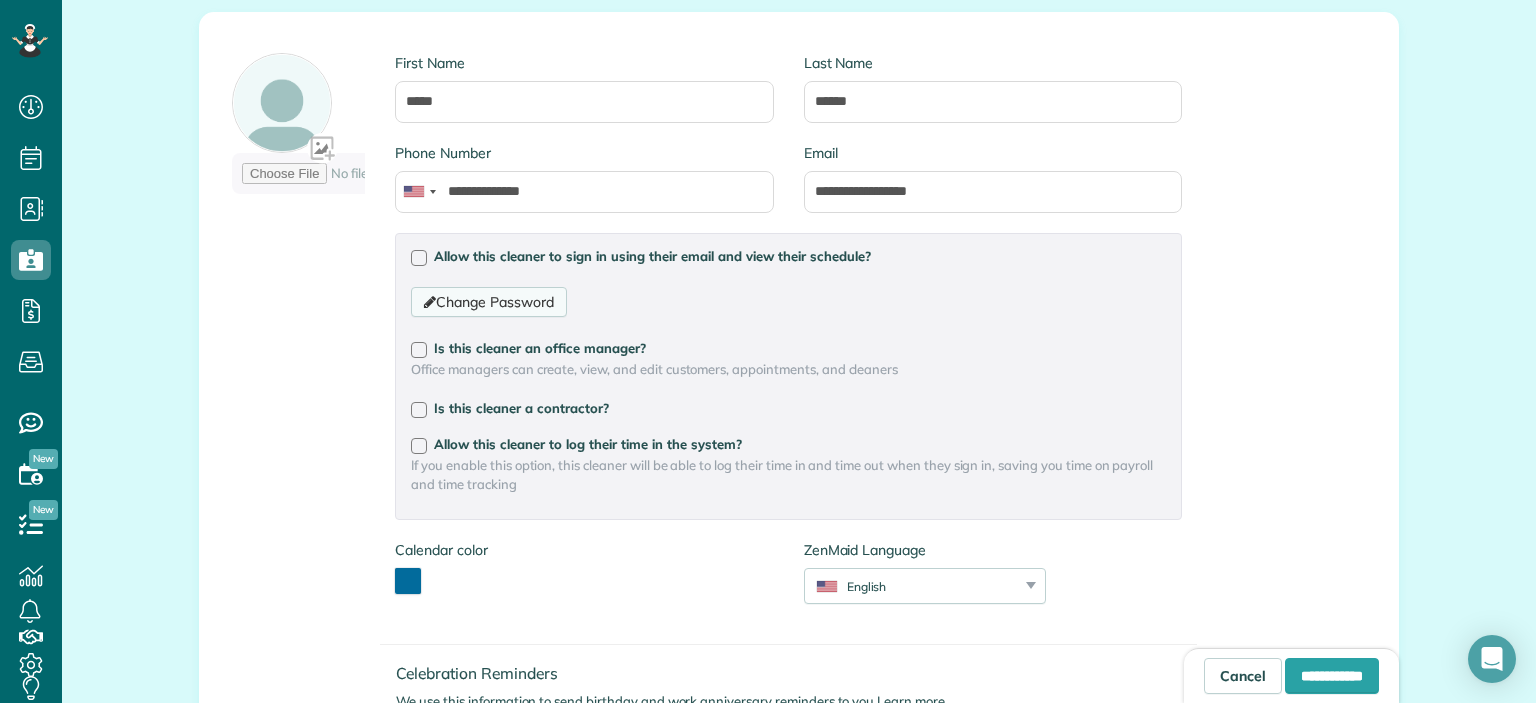 click on "Change Password" at bounding box center [488, 302] 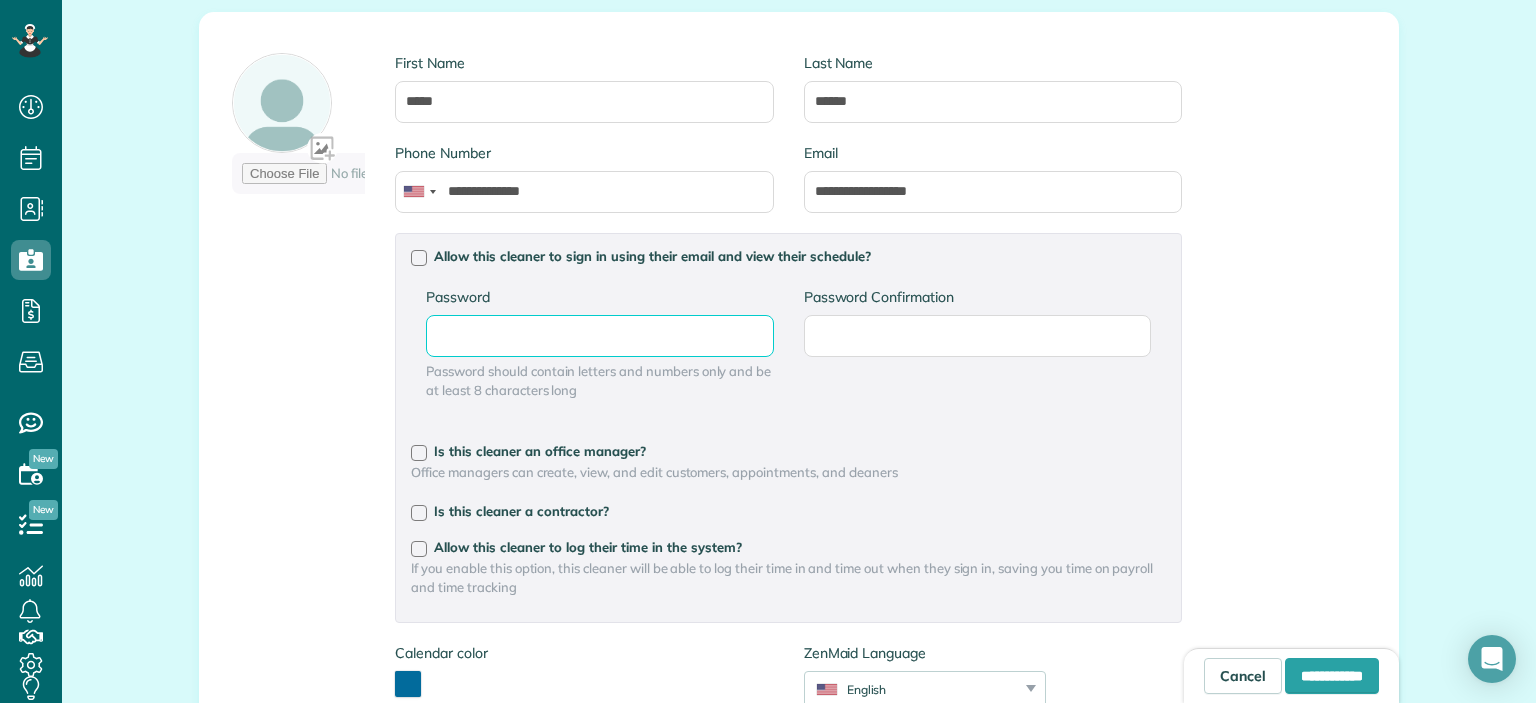 click on "Password" at bounding box center [0, 0] 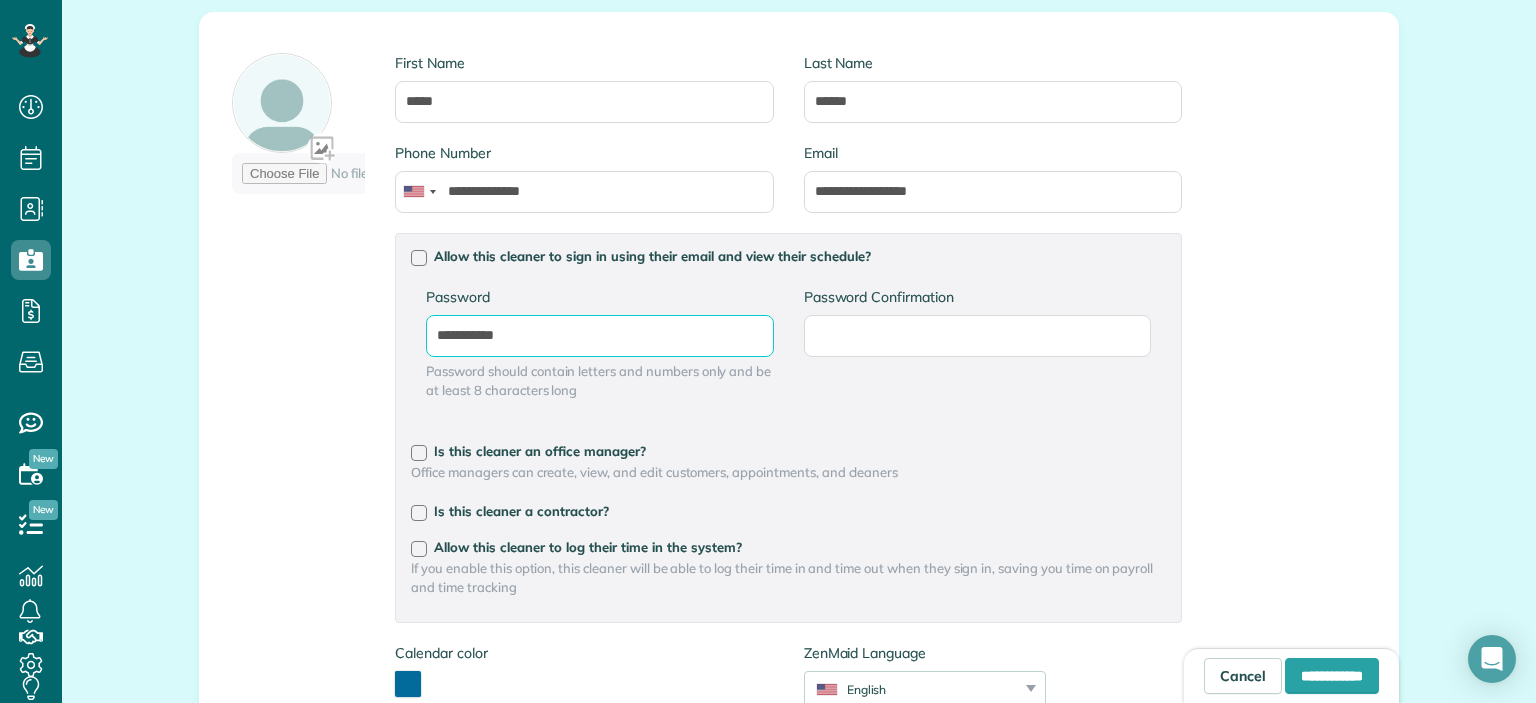 type on "**********" 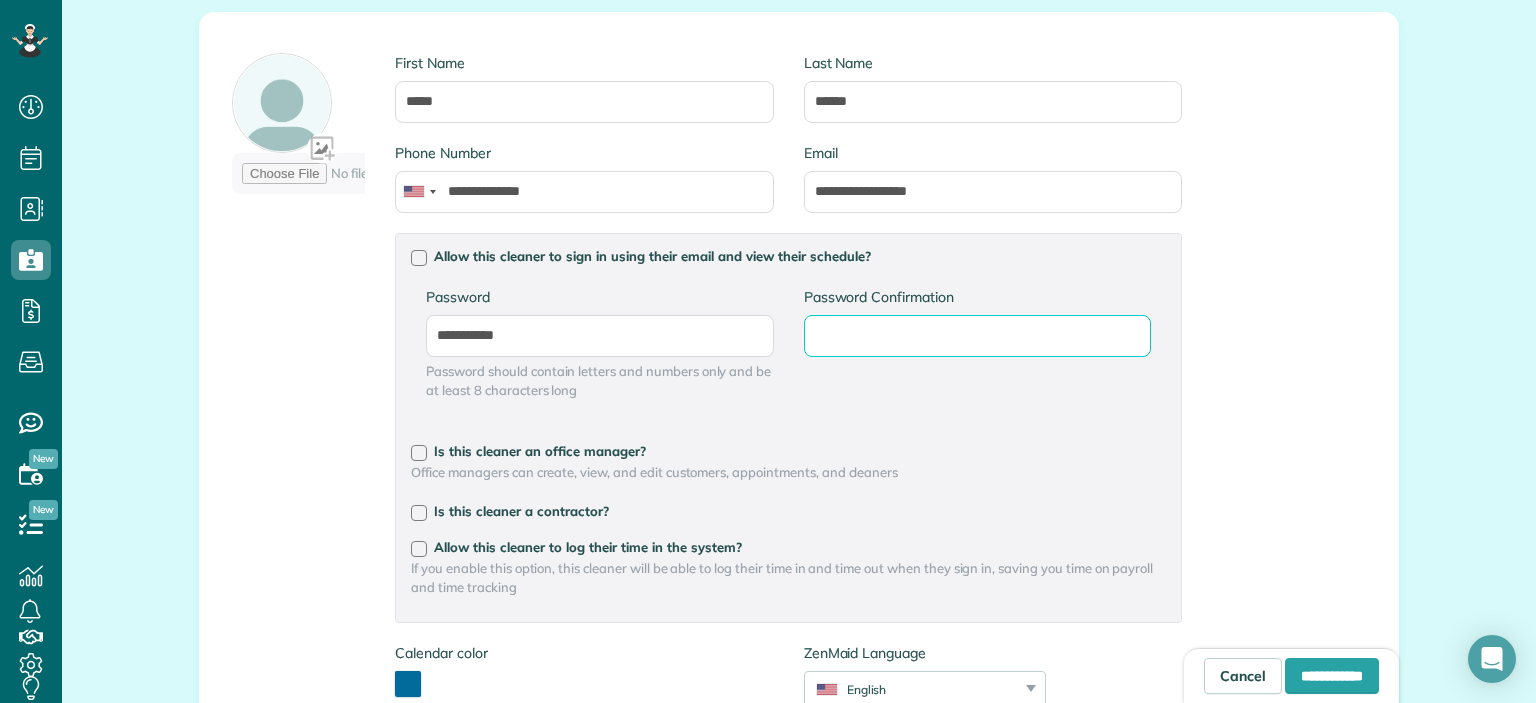 click on "Password Confirmation" at bounding box center (0, 0) 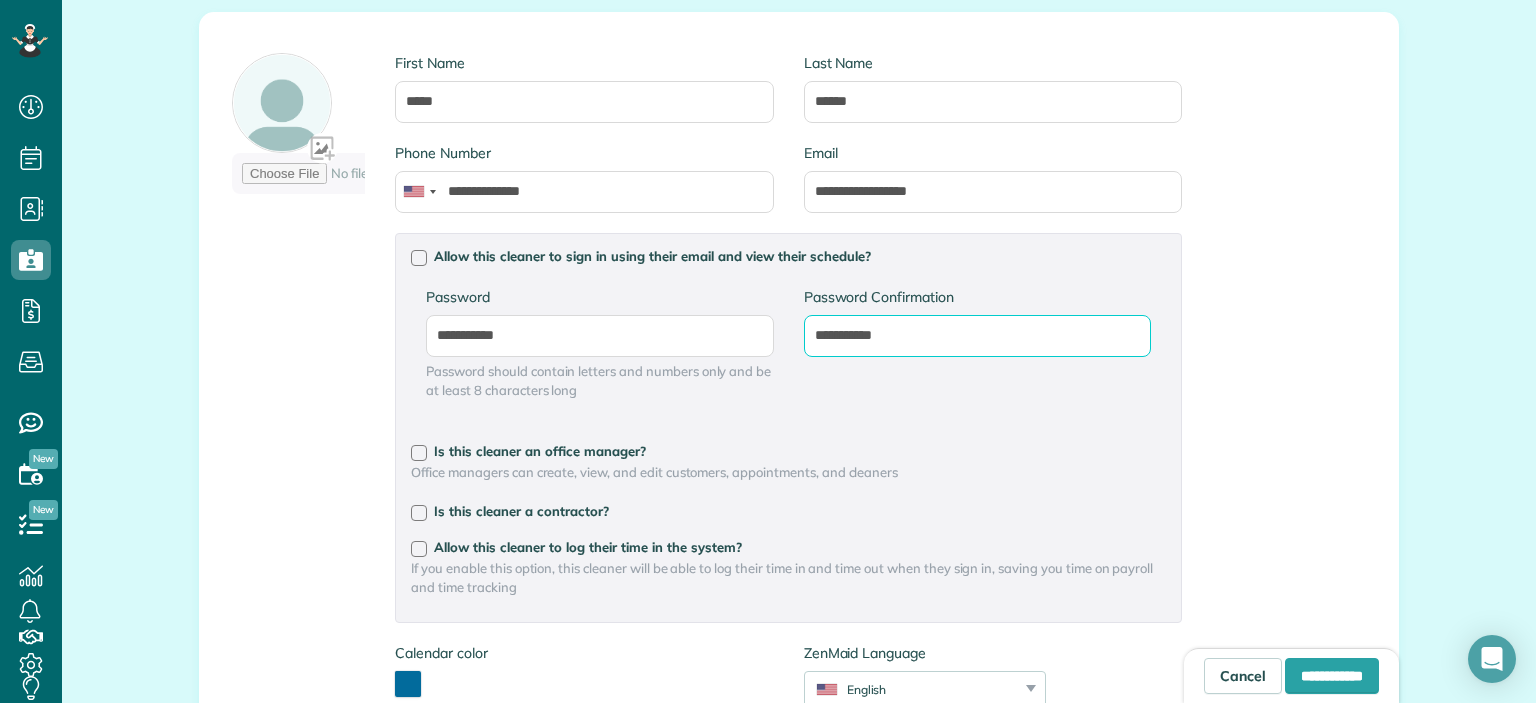 type on "**********" 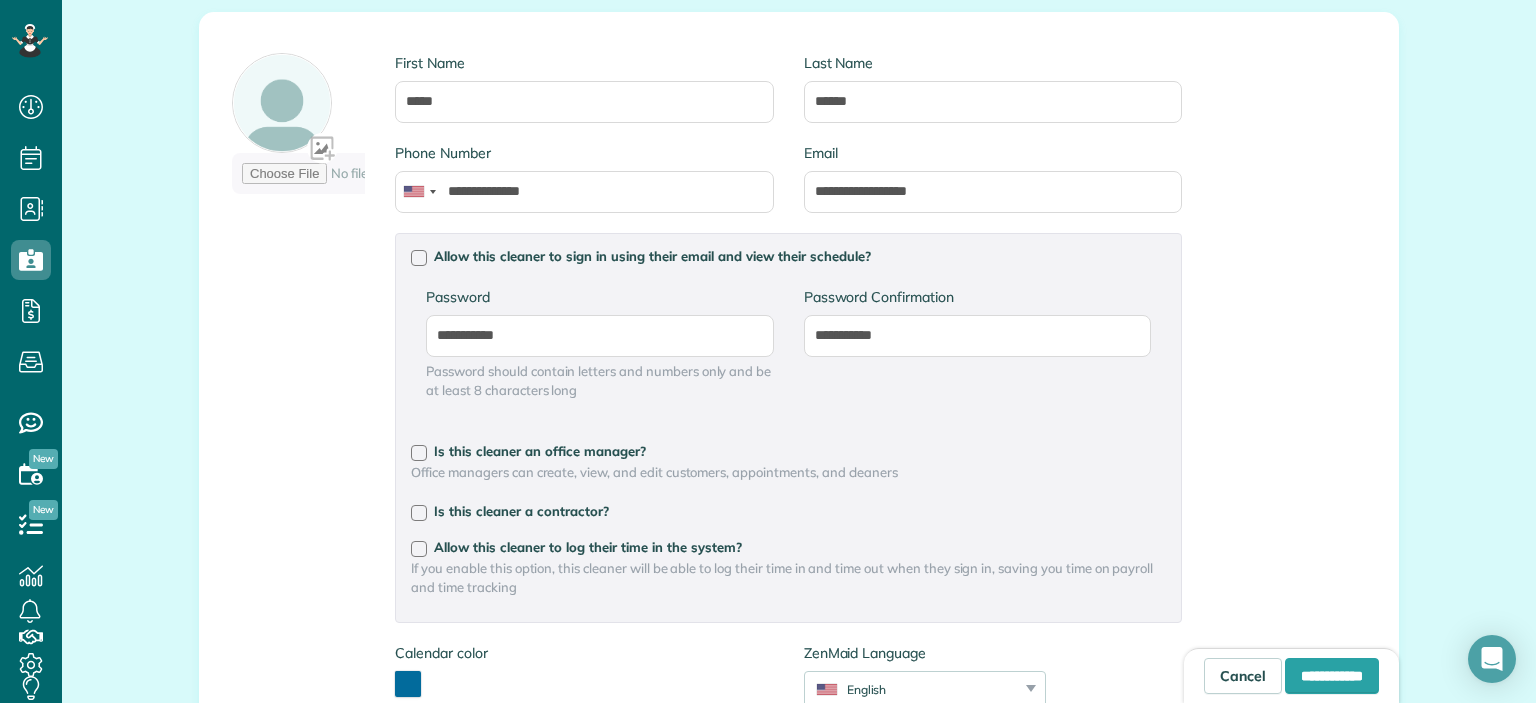 click on "**********" at bounding box center [788, 353] 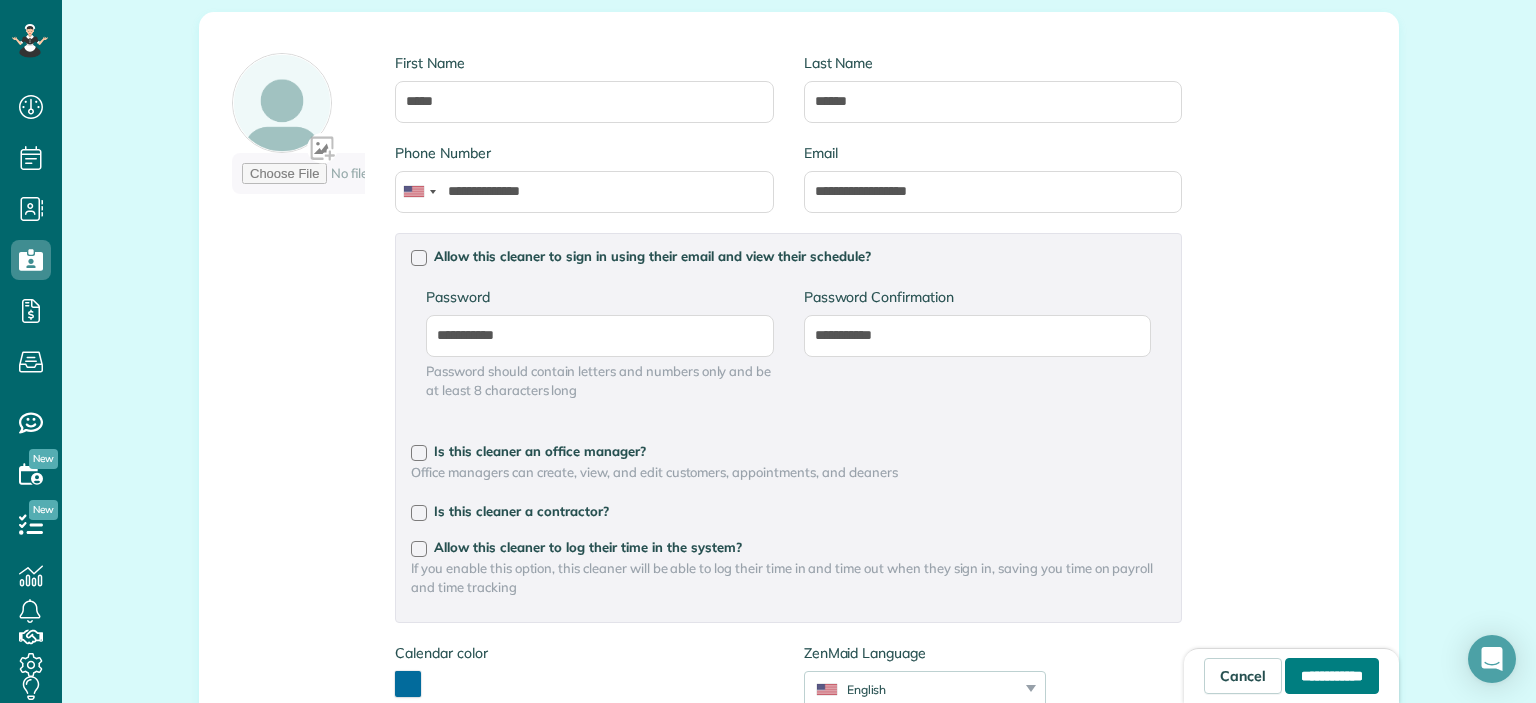 click on "**********" at bounding box center (1332, 676) 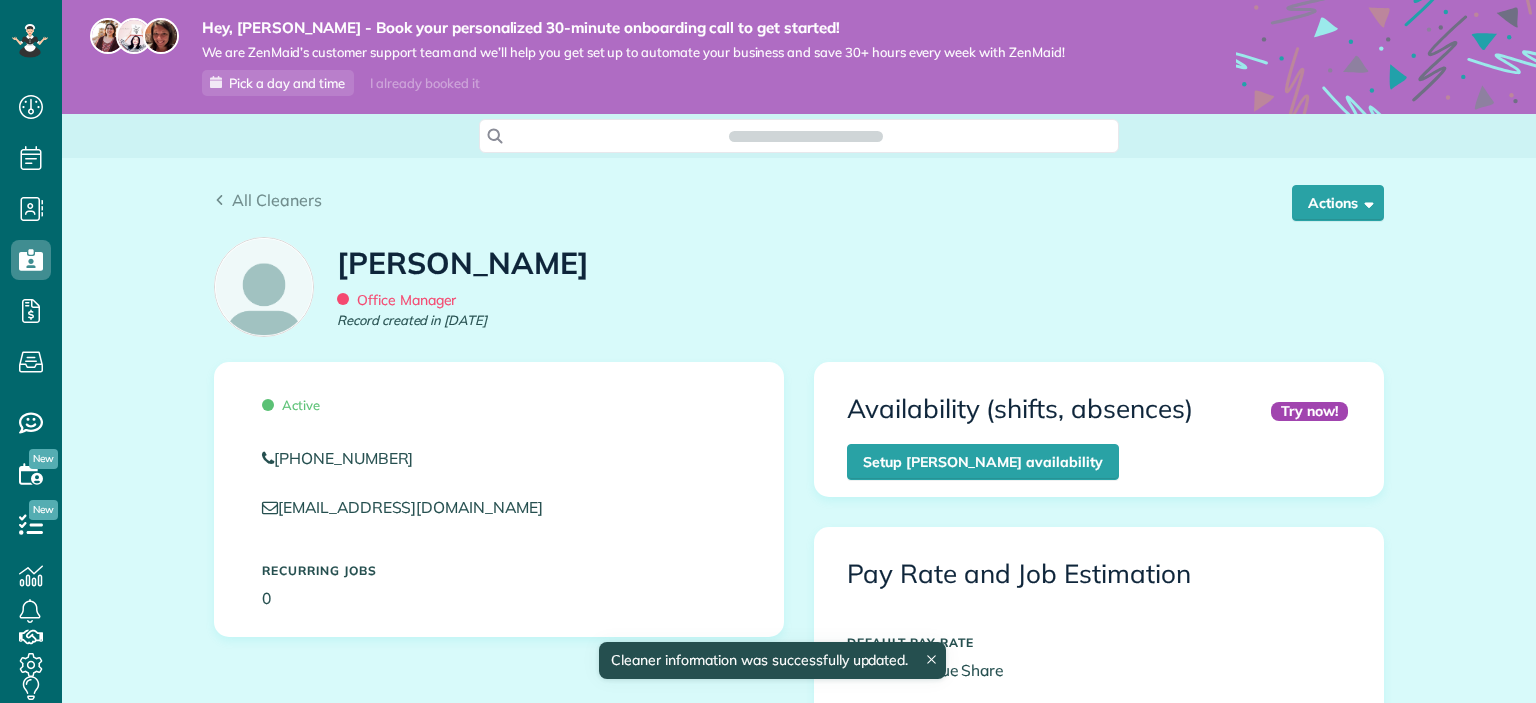 scroll, scrollTop: 0, scrollLeft: 0, axis: both 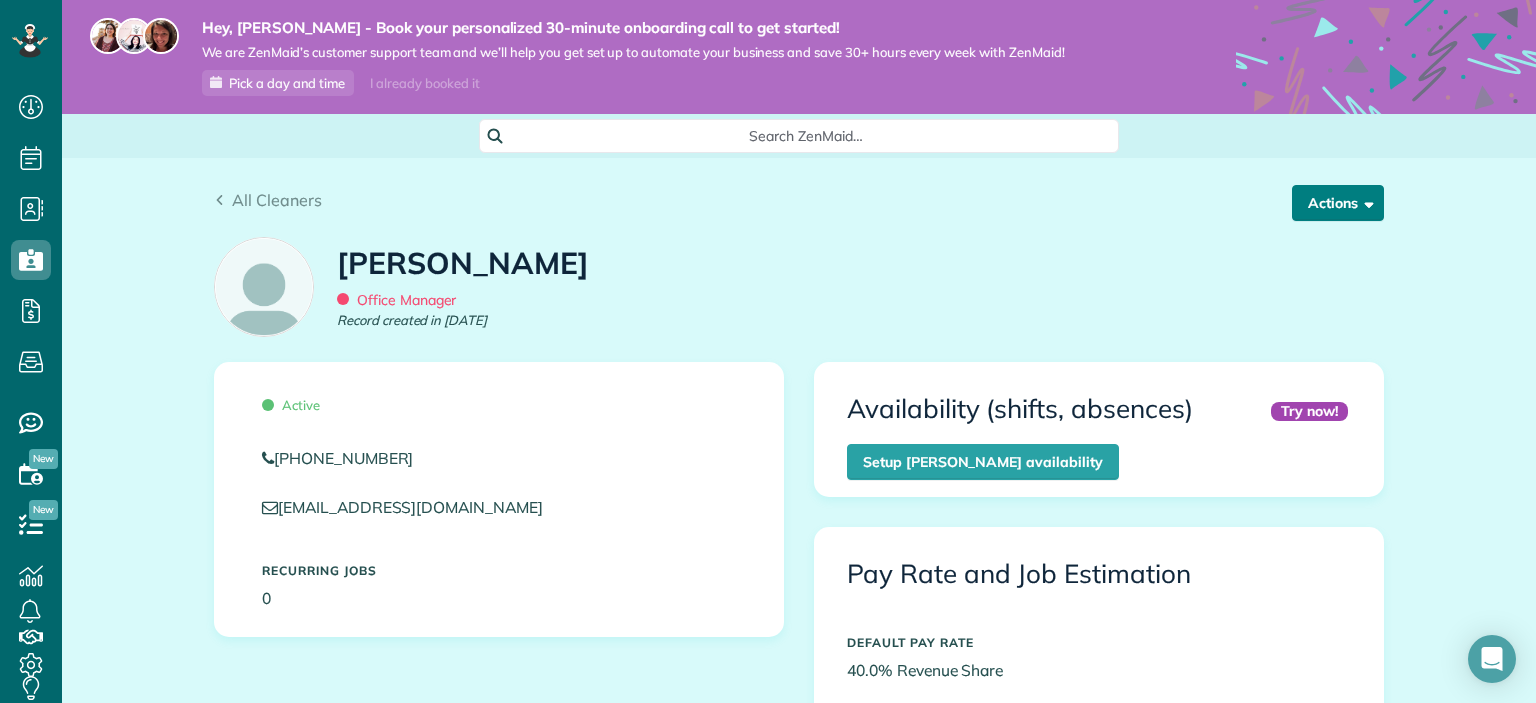 click at bounding box center [1365, 202] 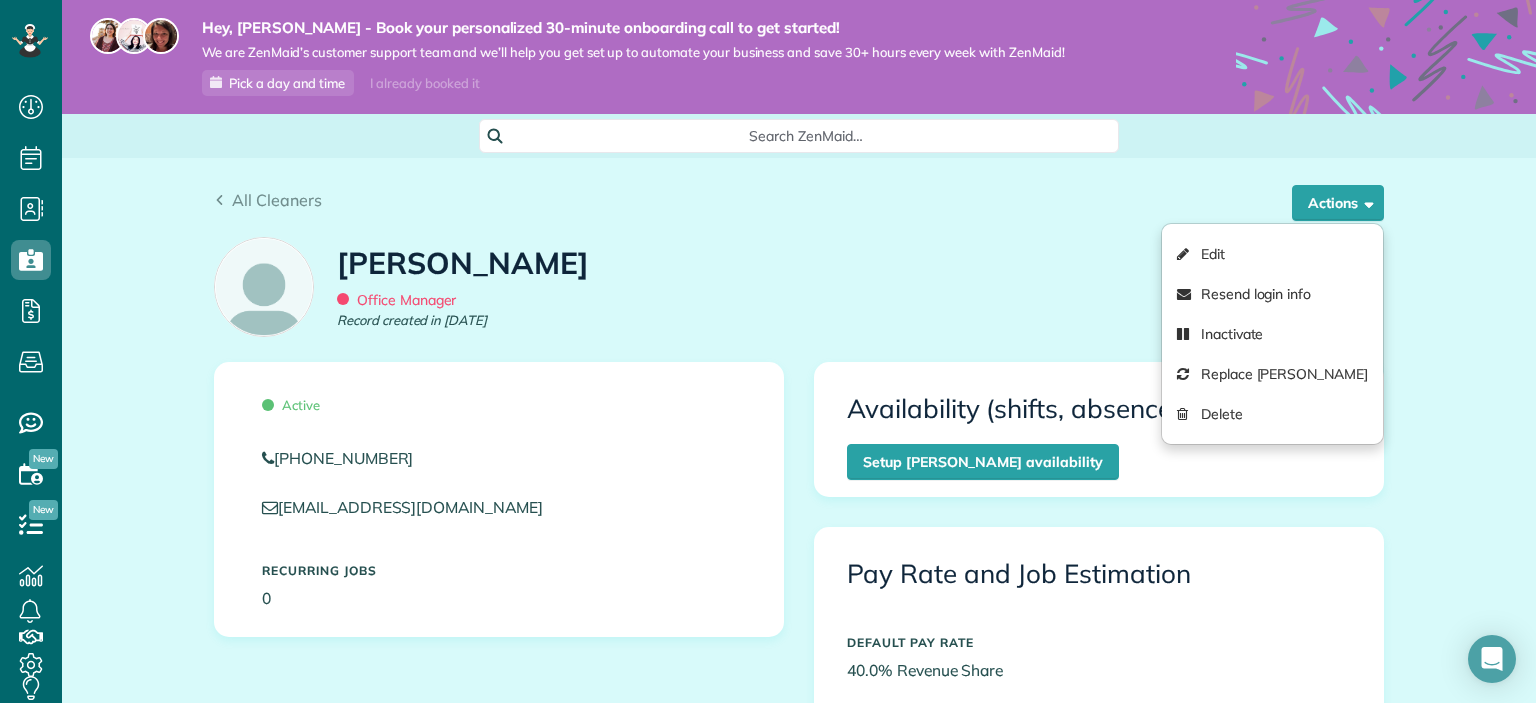 click on "[PERSON_NAME]
Office Manager
Record created in [DATE]" at bounding box center [799, 294] 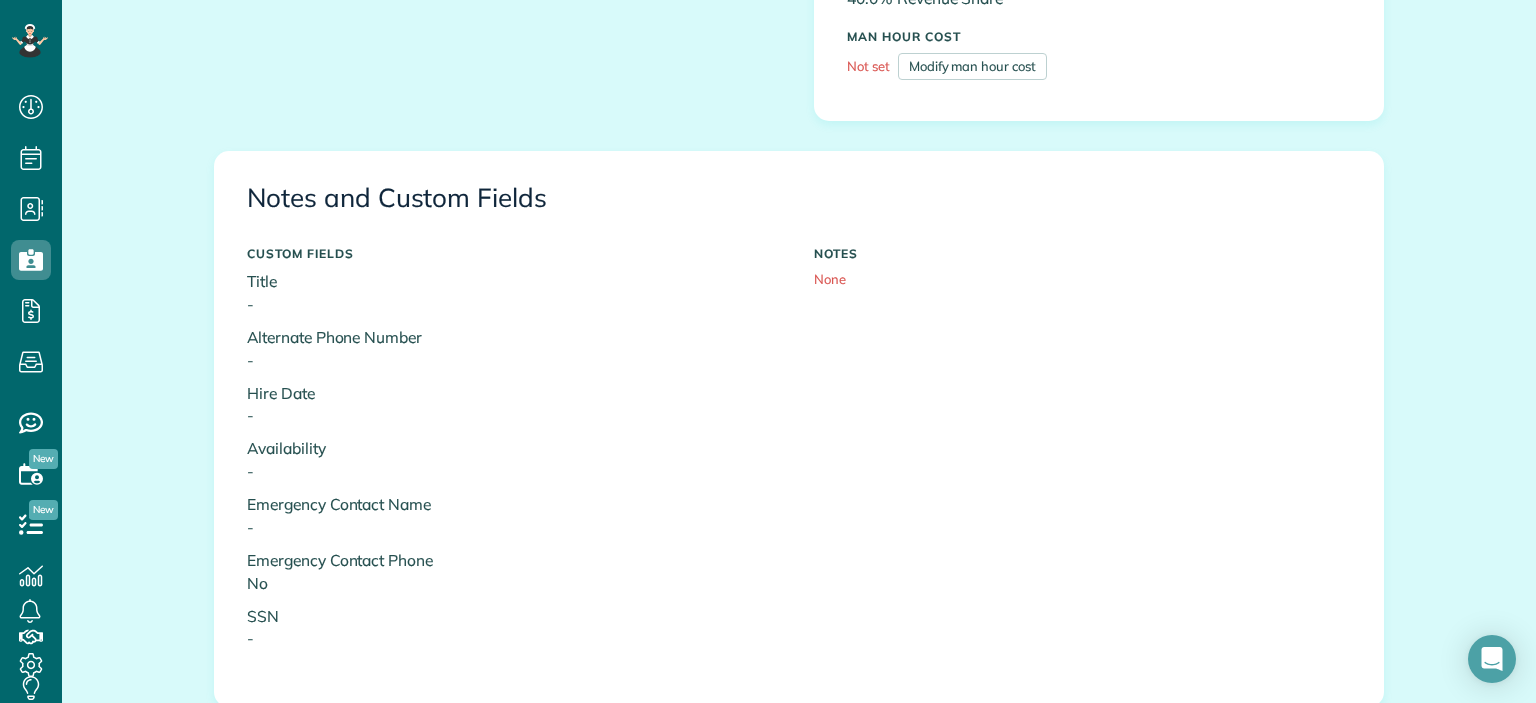 scroll, scrollTop: 288, scrollLeft: 0, axis: vertical 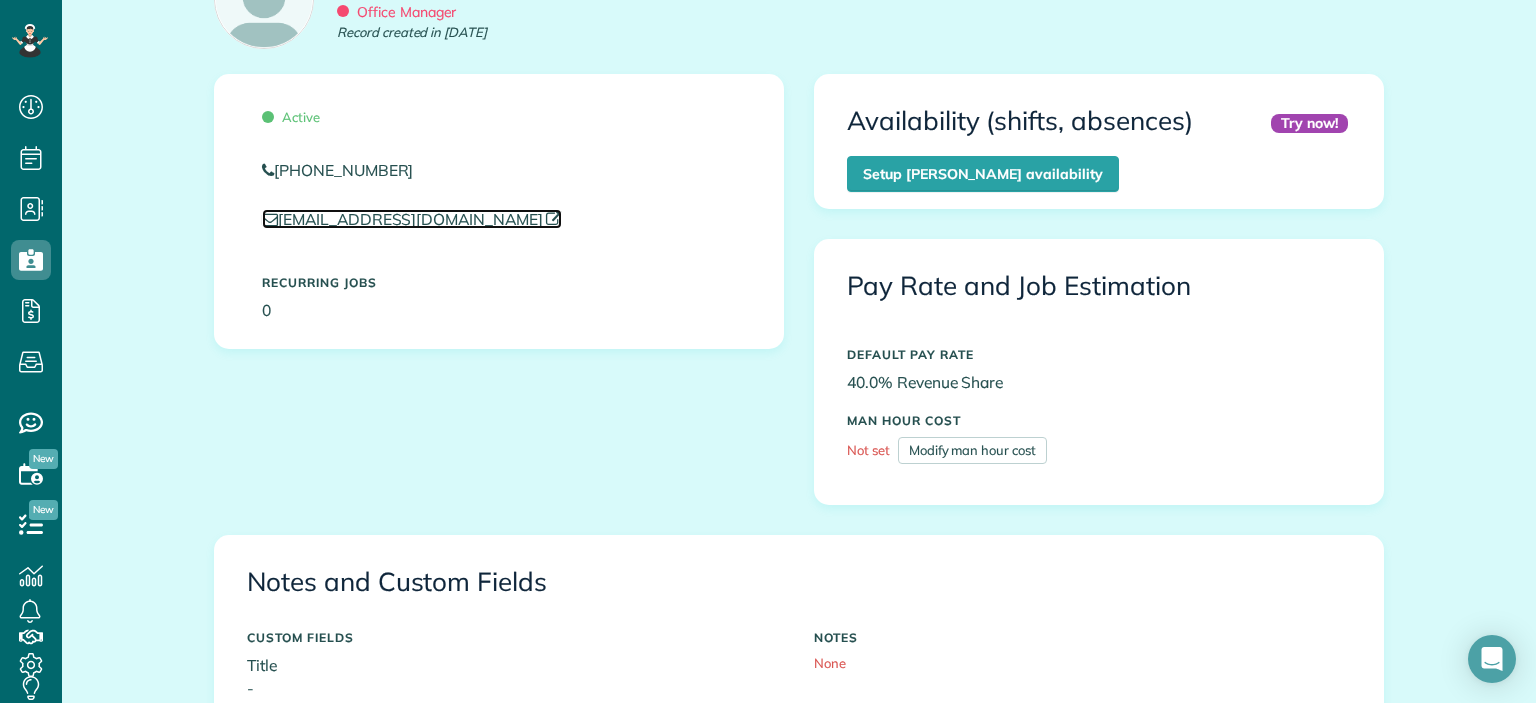 click on "[EMAIL_ADDRESS][DOMAIN_NAME]" at bounding box center [412, 219] 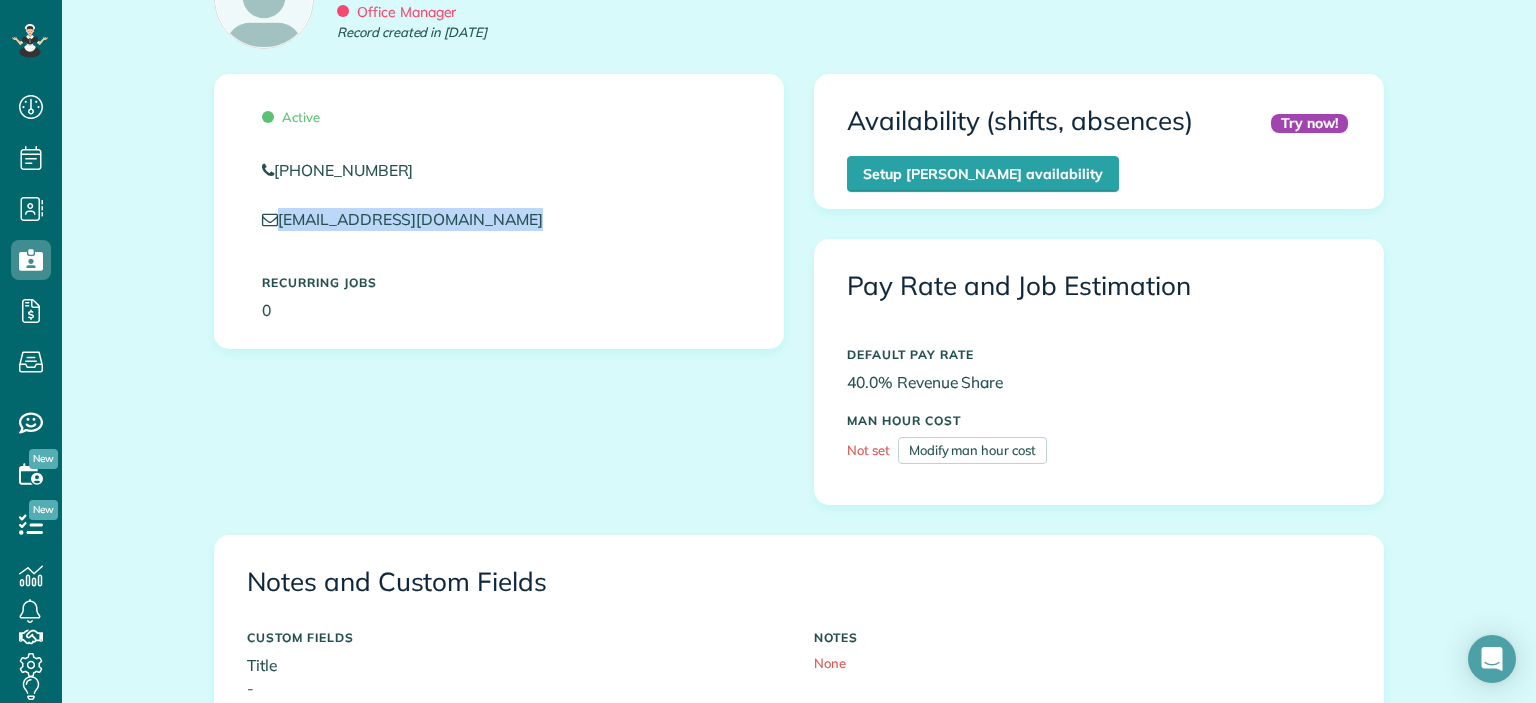 drag, startPoint x: 484, startPoint y: 236, endPoint x: 260, endPoint y: 215, distance: 224.98222 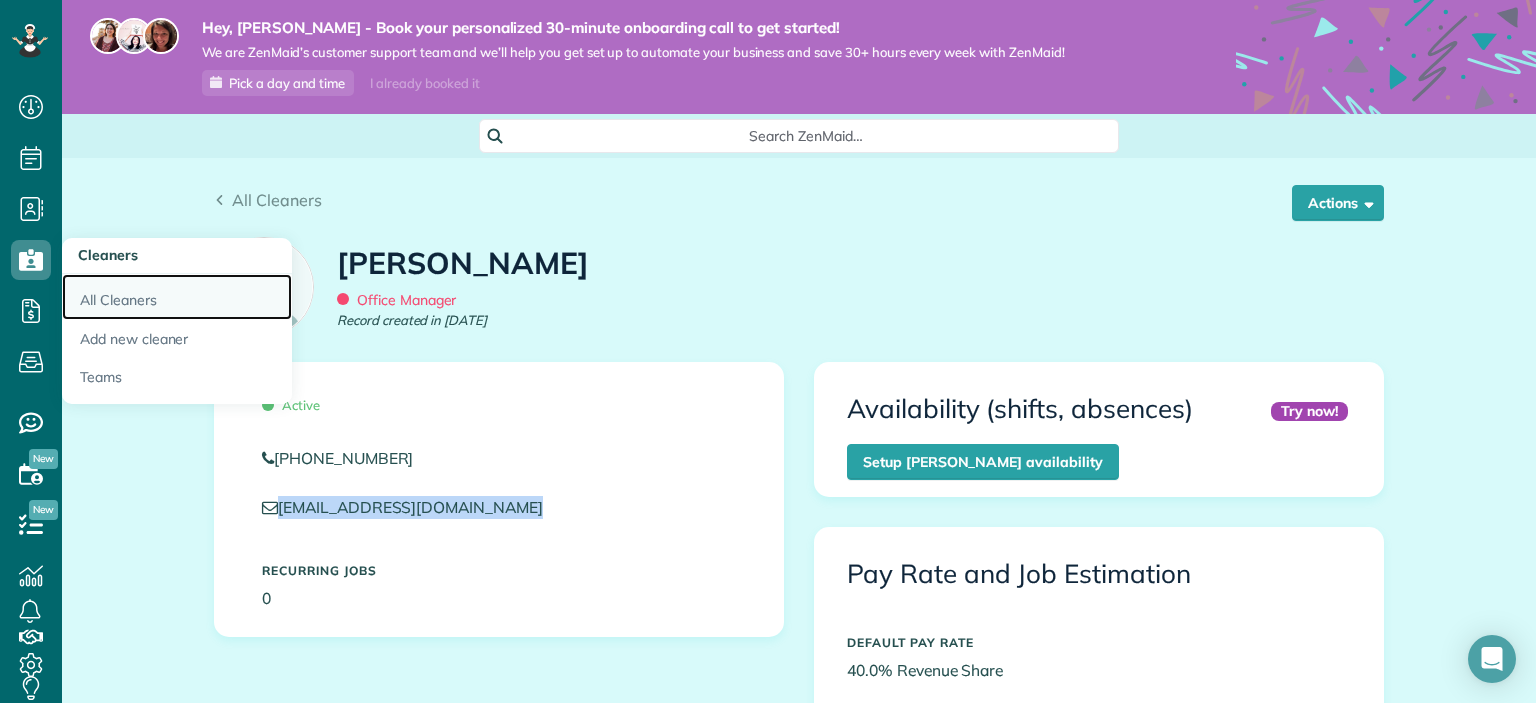 click on "All Cleaners" at bounding box center [177, 297] 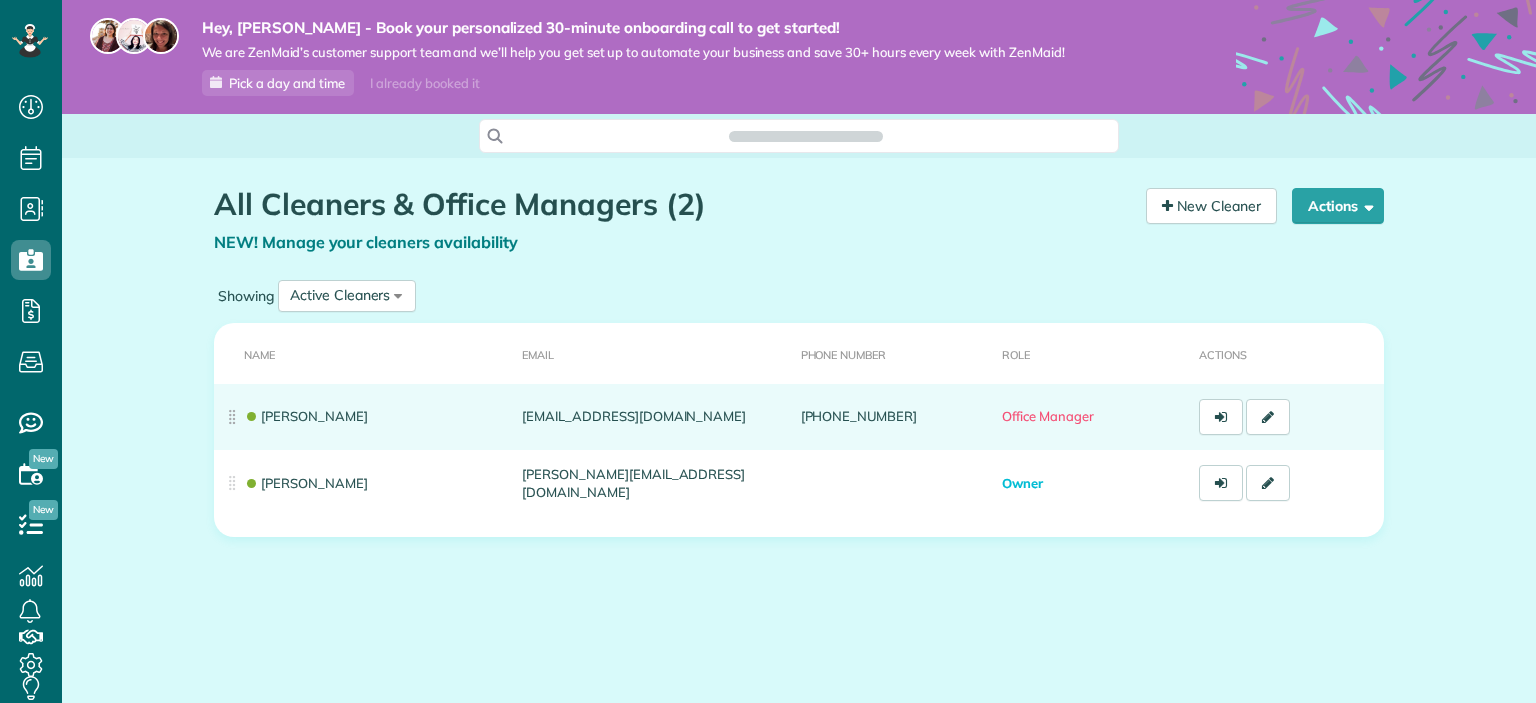 scroll, scrollTop: 0, scrollLeft: 0, axis: both 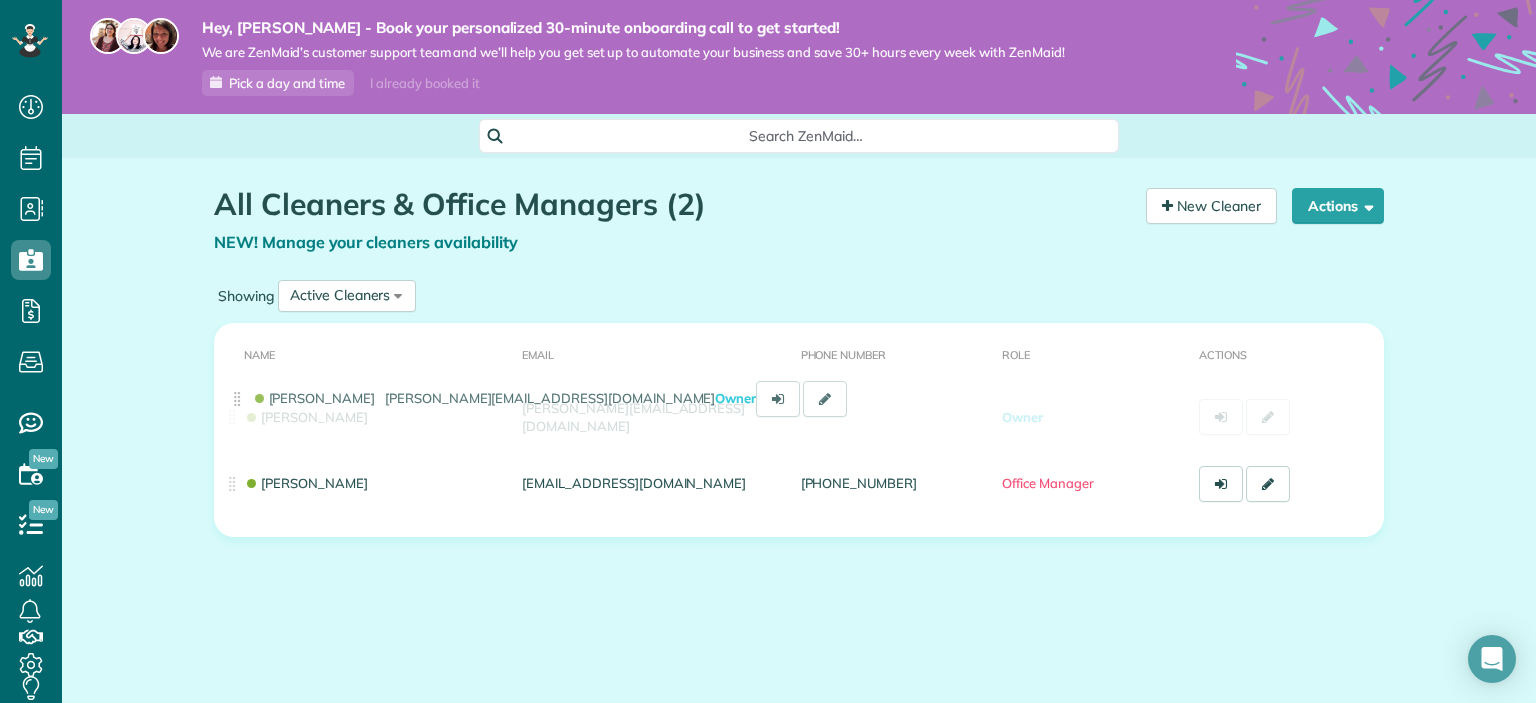 drag, startPoint x: 225, startPoint y: 483, endPoint x: 231, endPoint y: 415, distance: 68.26419 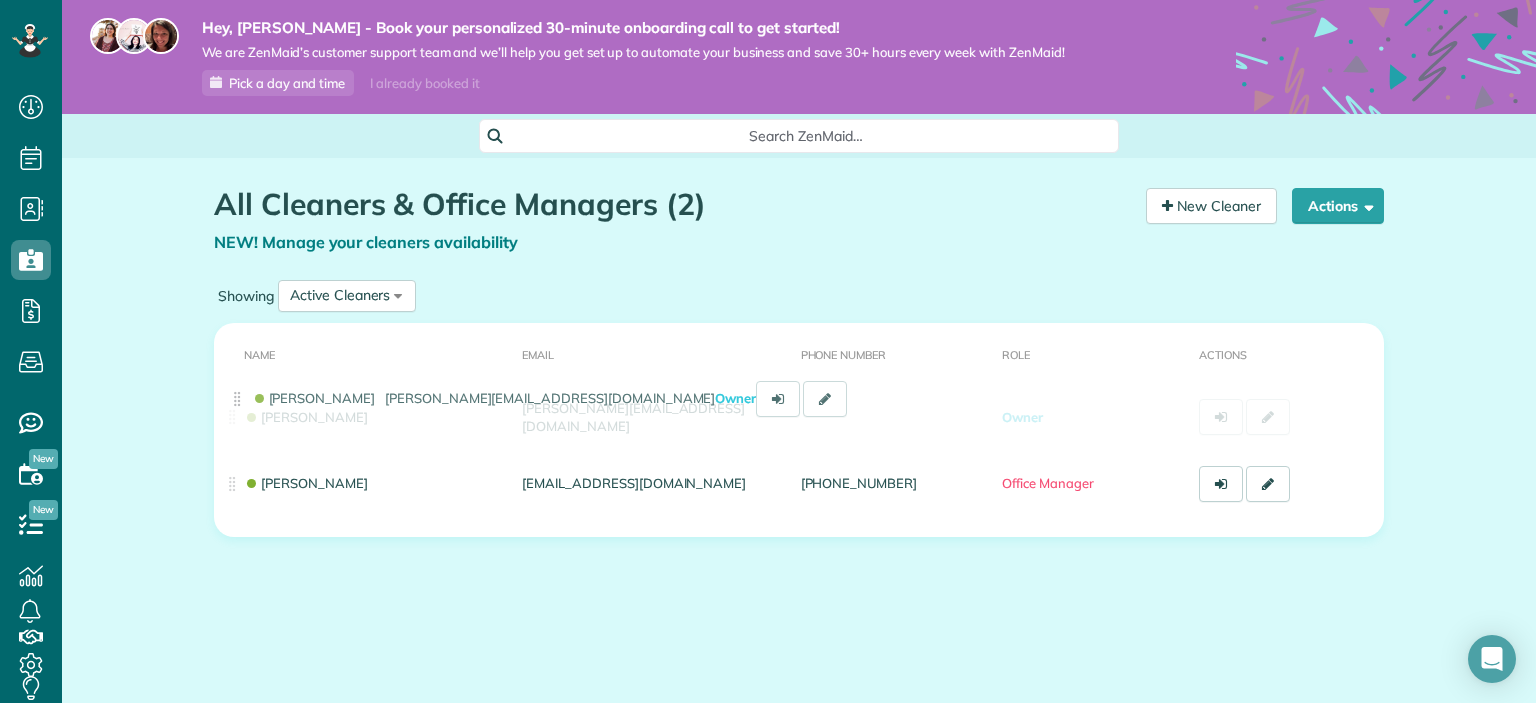 click on "Dashboard
Scheduling
Calendar View
List View
Dispatch View - Weekly scheduling (Beta)" at bounding box center (768, 351) 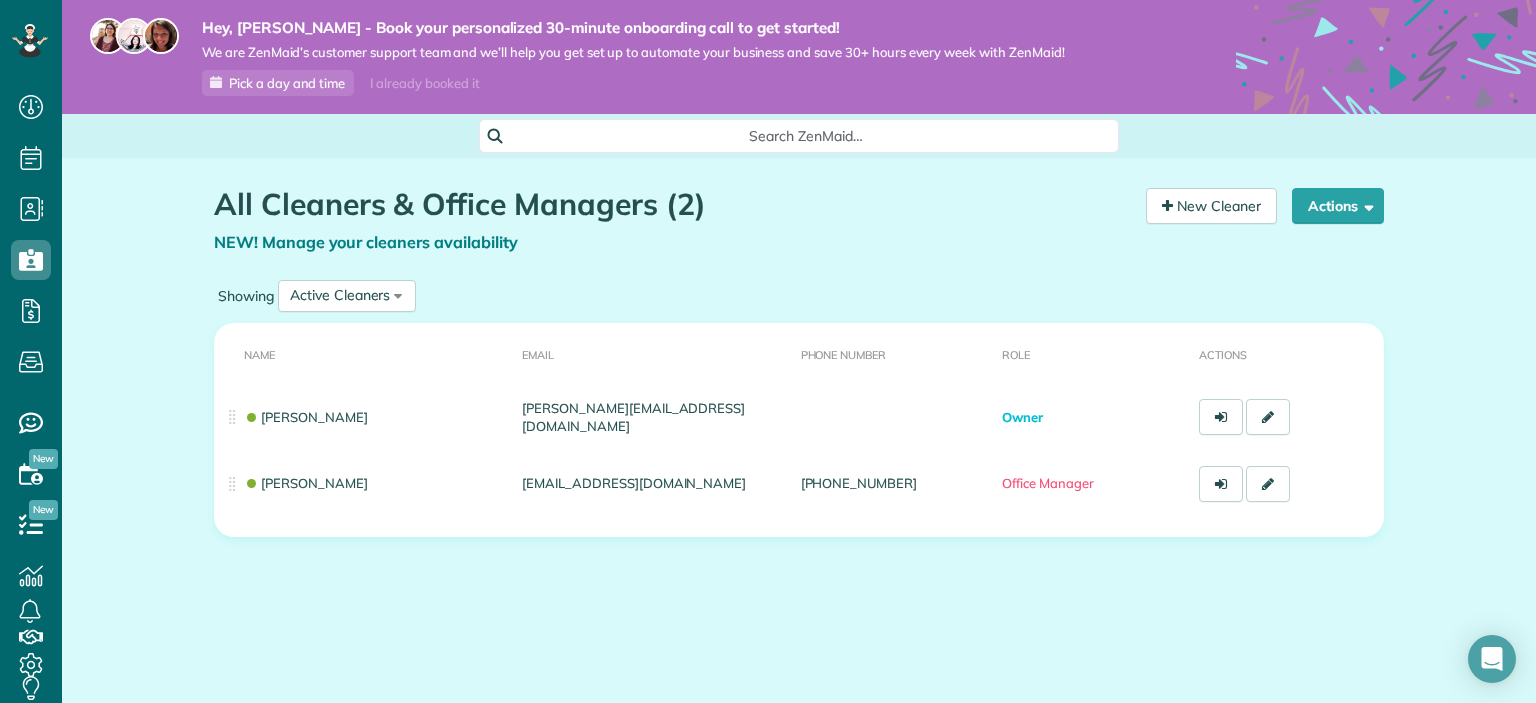 click on "All Cleaners & Office Managers (2)
NEW! Manage your cleaners availability
Your Cleaners [30 sec]
New Cleaner
Actions
Manage your cleaners availability
Team Management
Go to Payroll
Export data.." at bounding box center [799, 420] 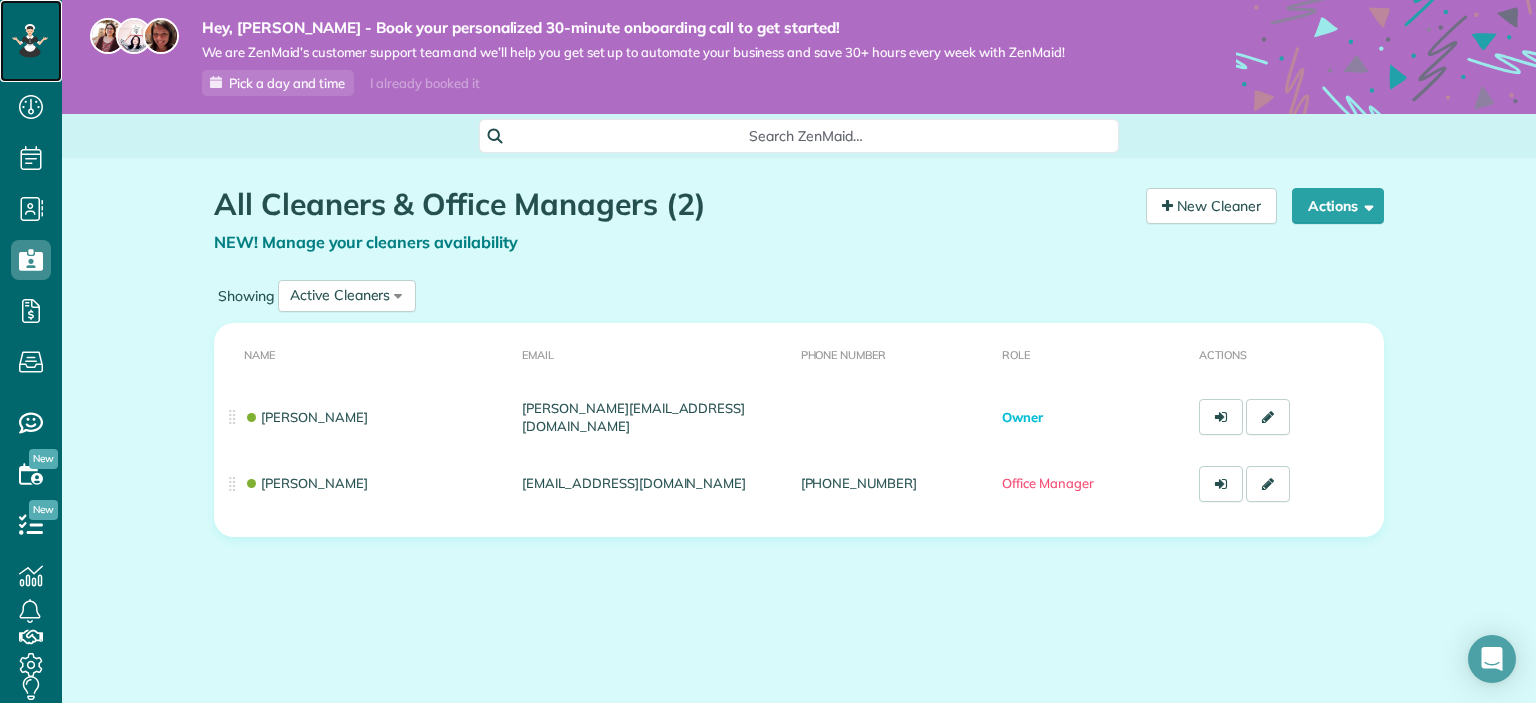 click 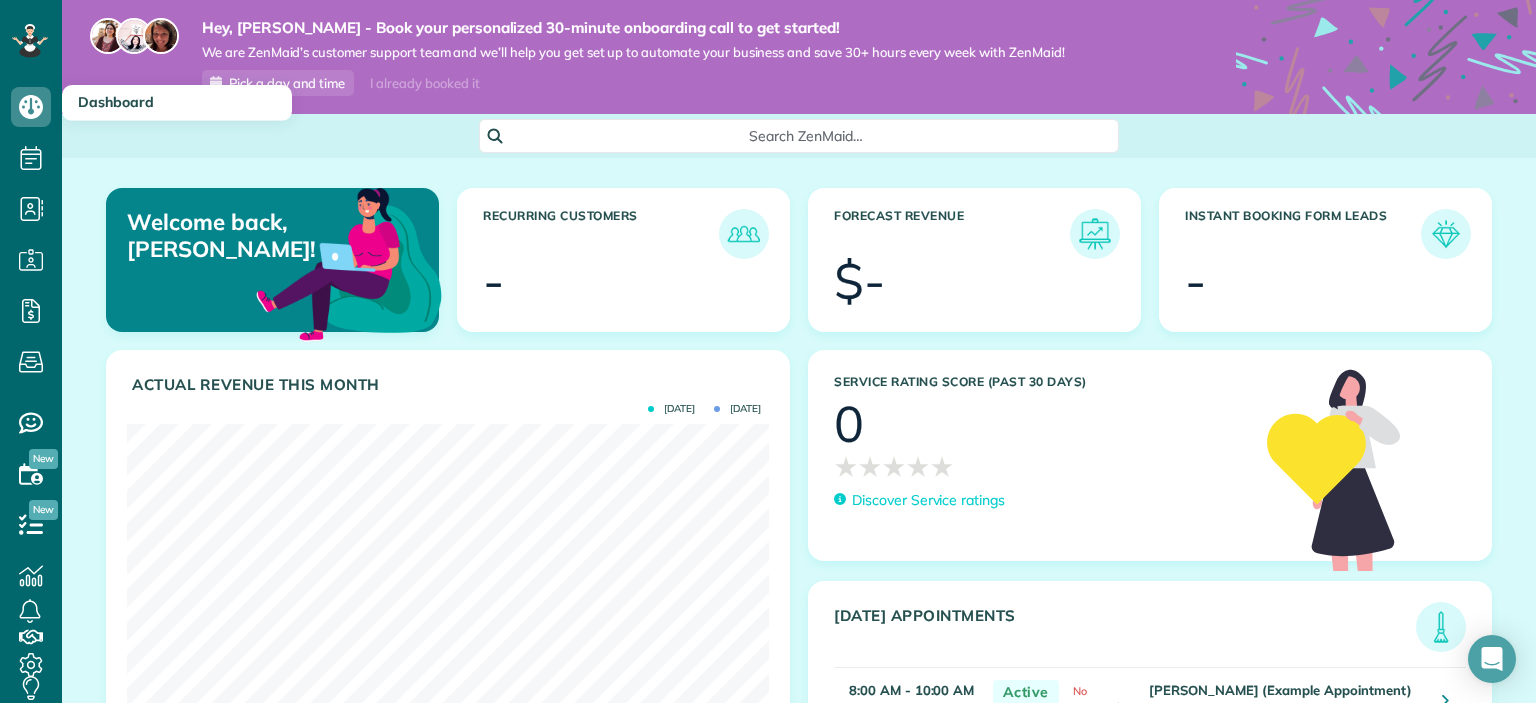 scroll, scrollTop: 0, scrollLeft: 0, axis: both 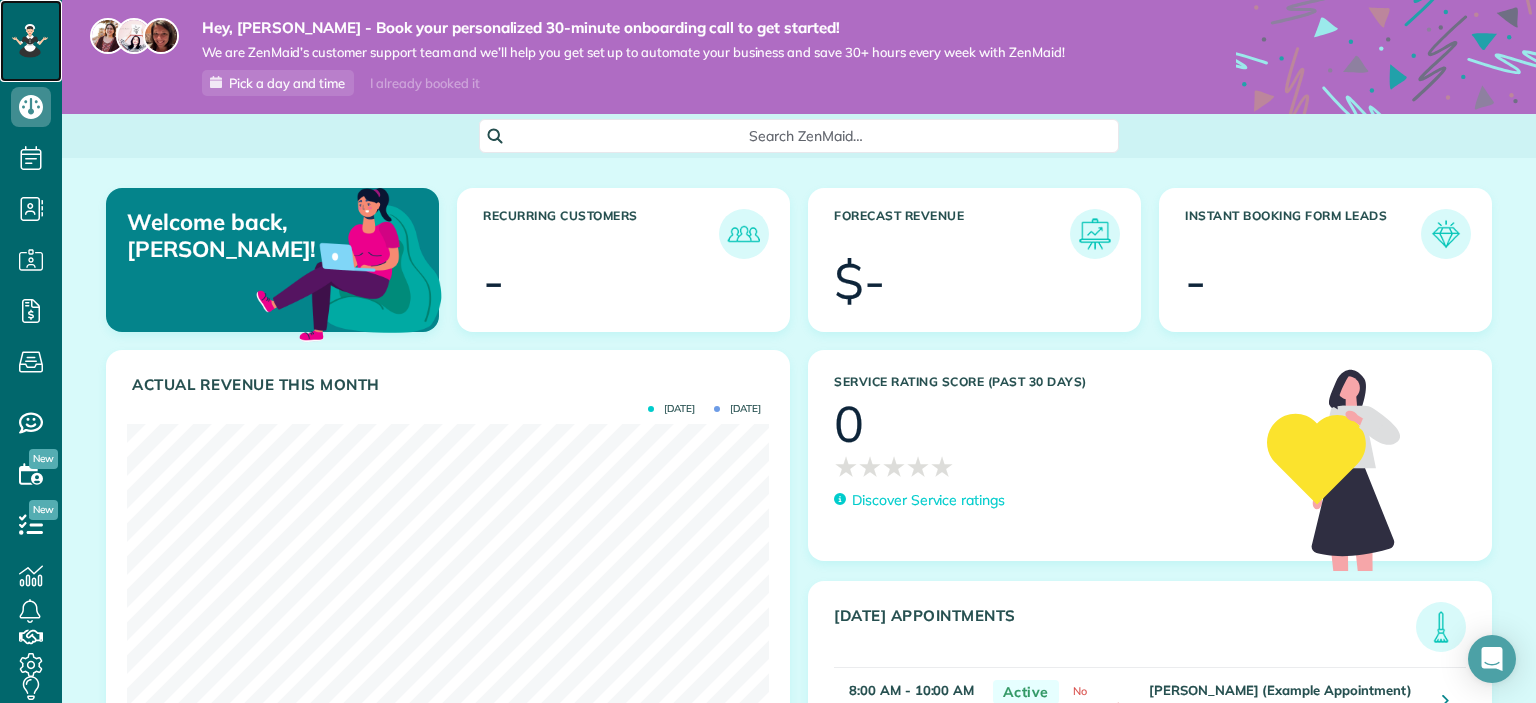 click 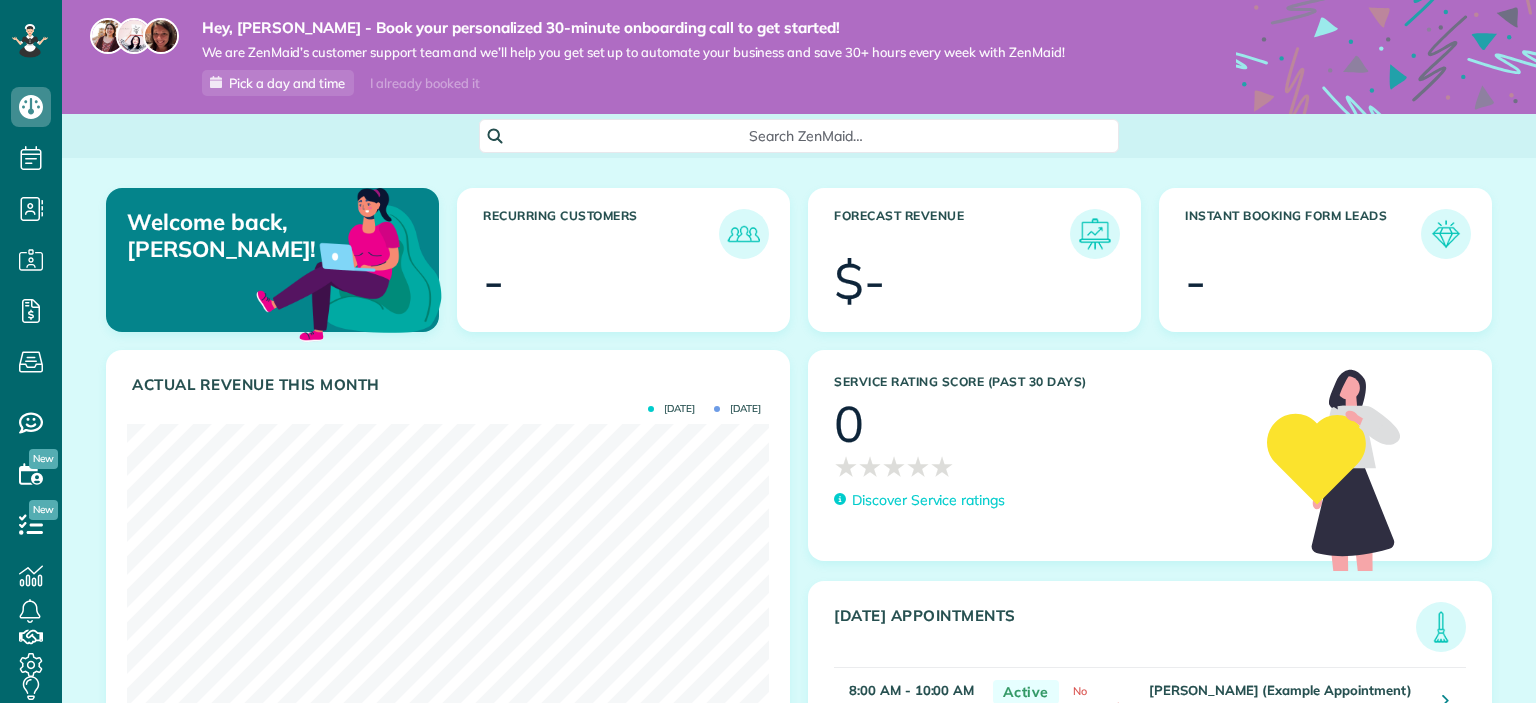 scroll, scrollTop: 0, scrollLeft: 0, axis: both 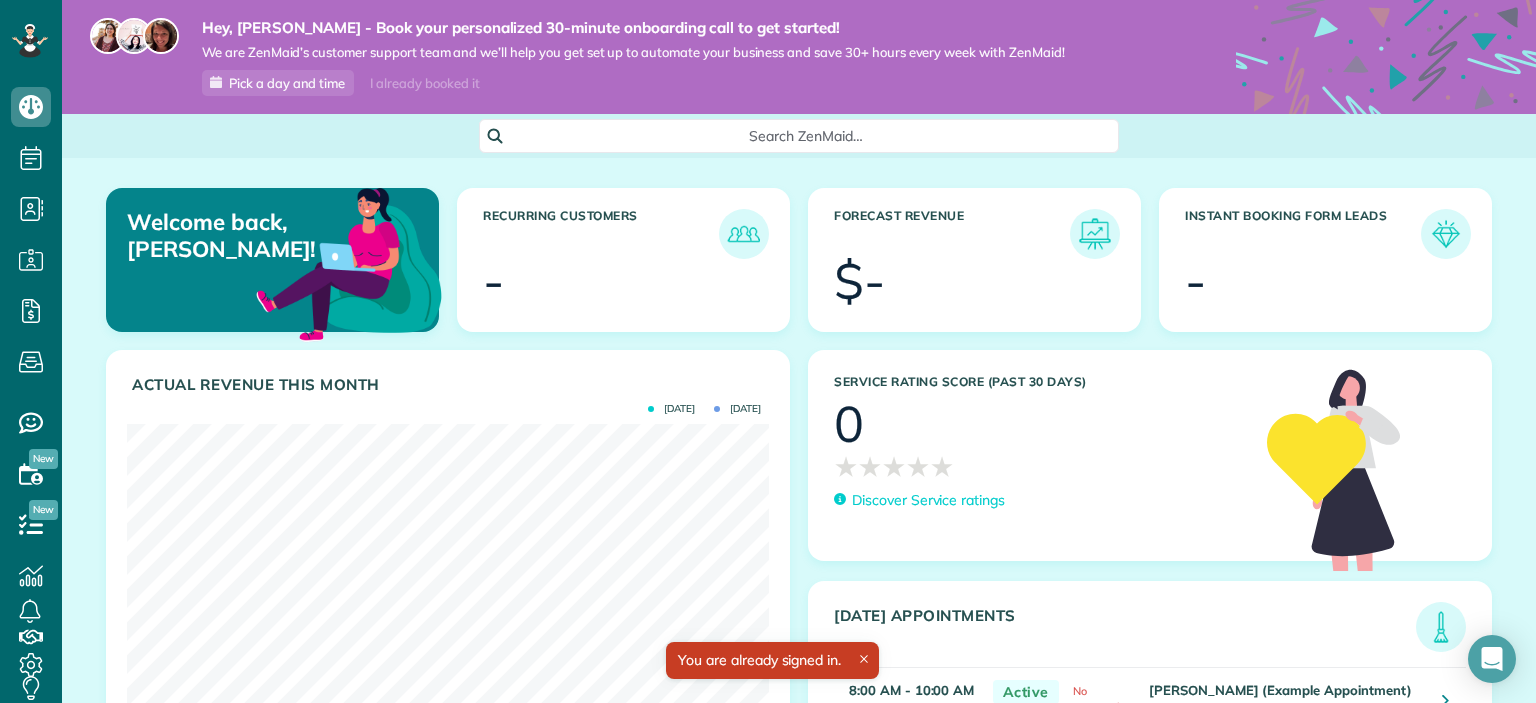 drag, startPoint x: 863, startPoint y: 661, endPoint x: 790, endPoint y: 653, distance: 73.43705 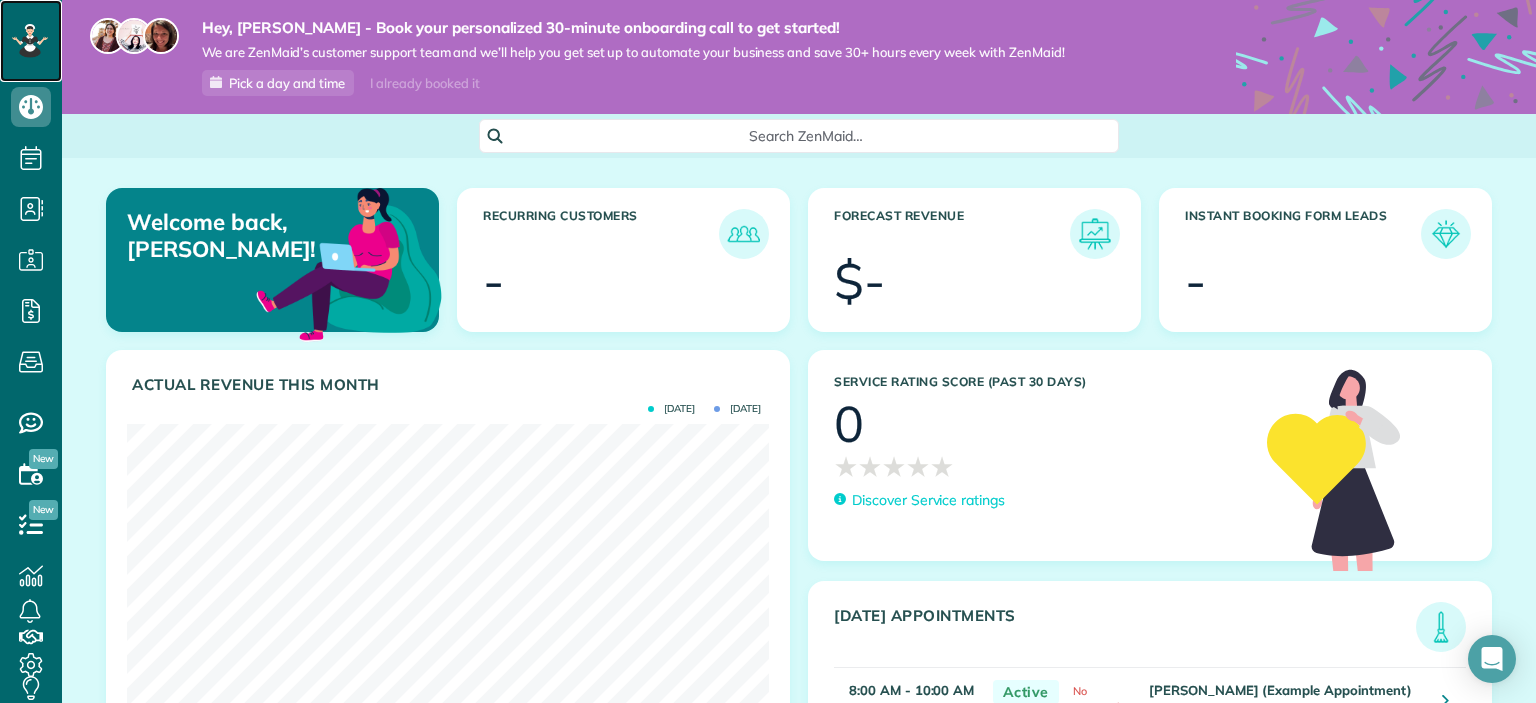 click 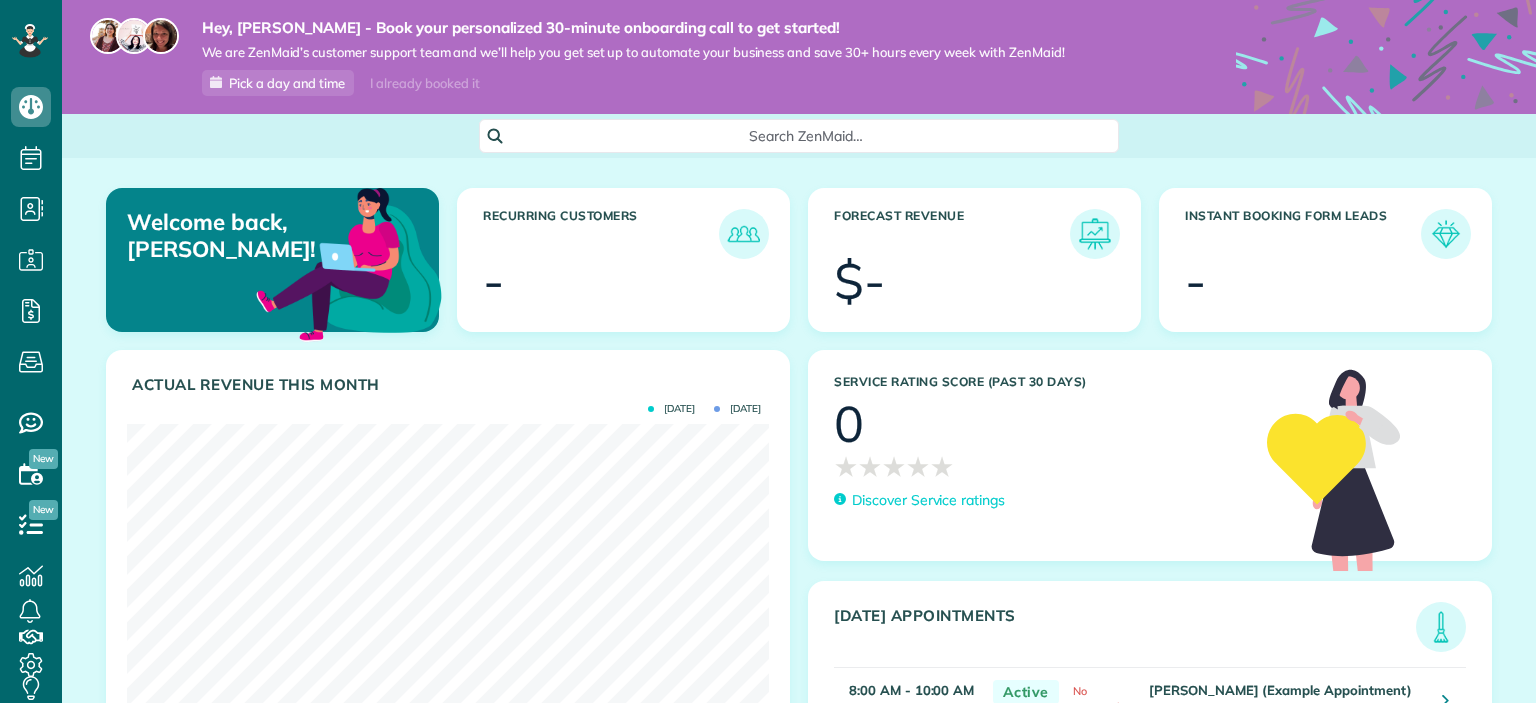 scroll, scrollTop: 0, scrollLeft: 0, axis: both 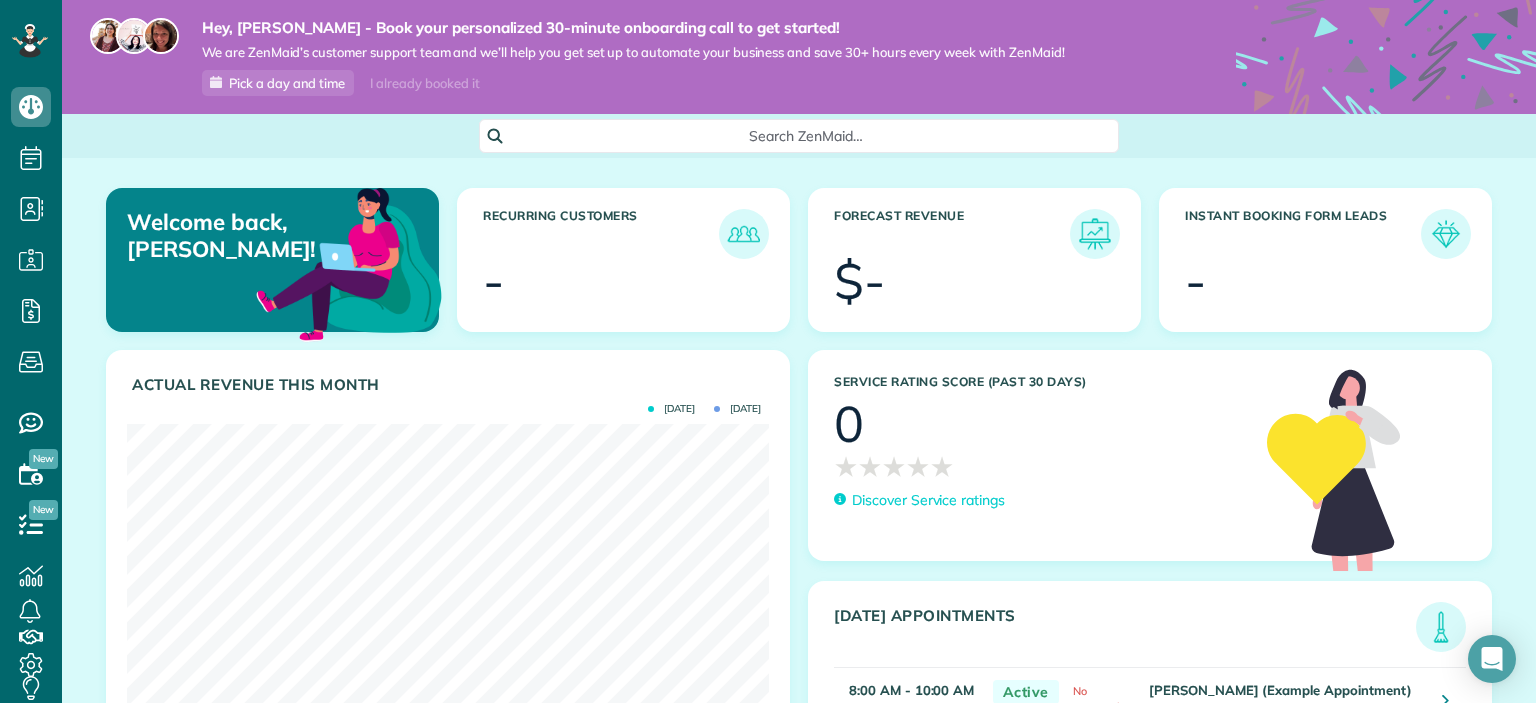 click 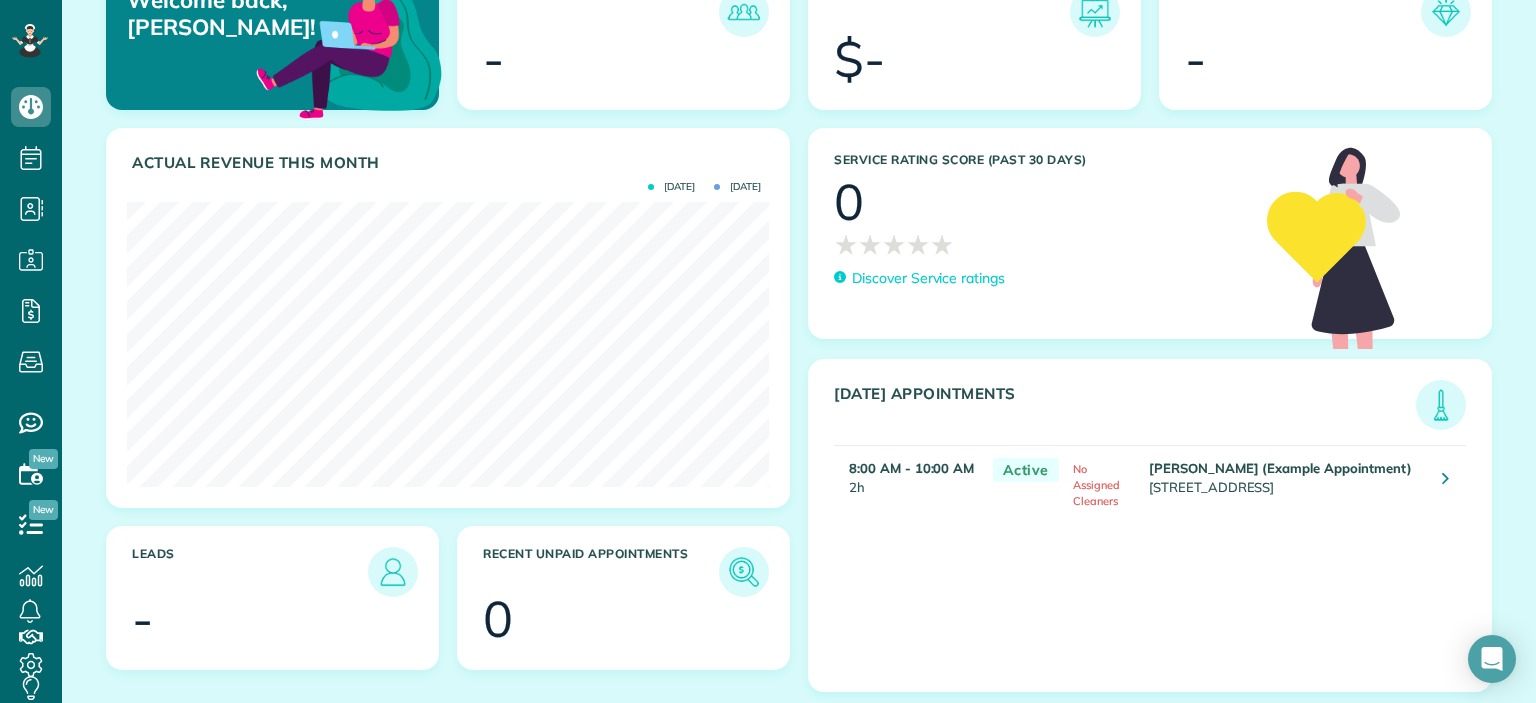 scroll, scrollTop: 0, scrollLeft: 0, axis: both 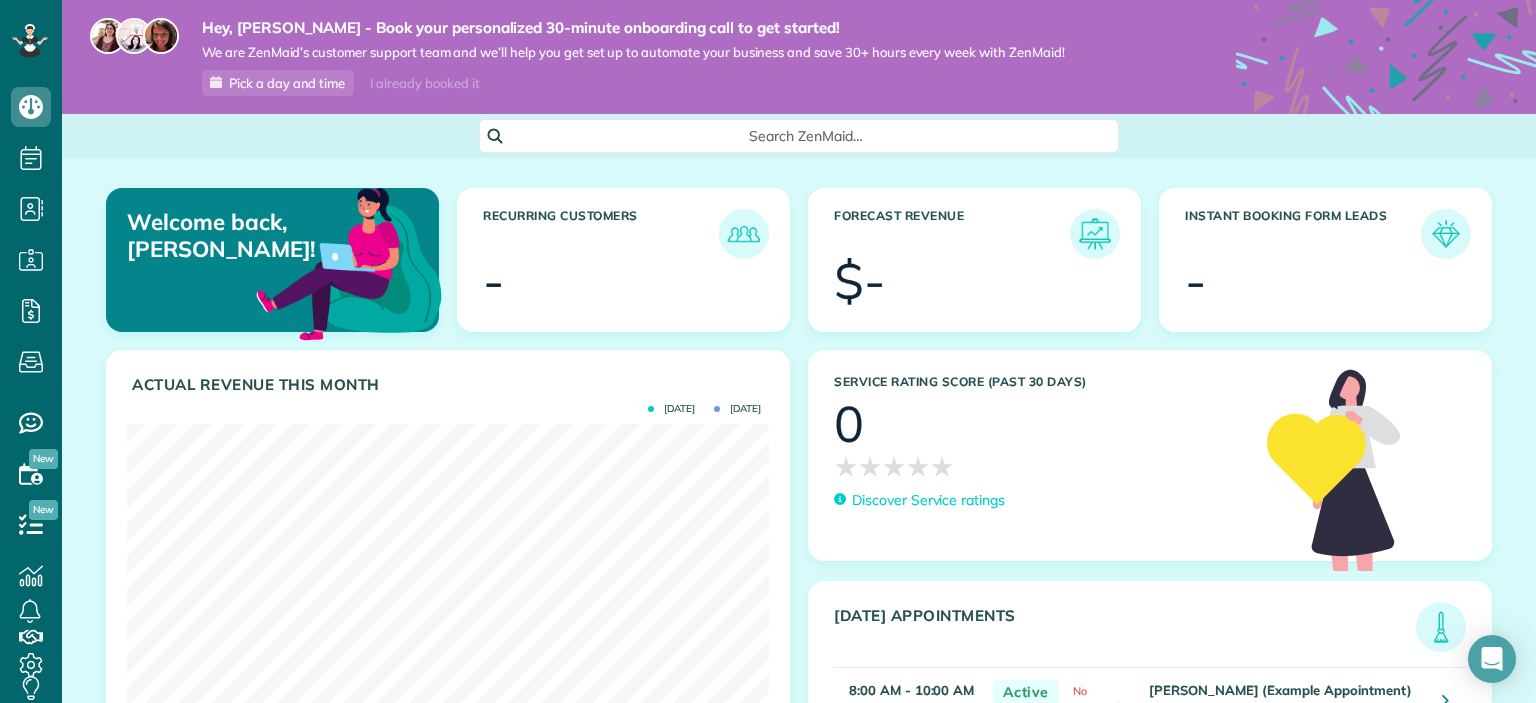 drag, startPoint x: 565, startPoint y: 91, endPoint x: 247, endPoint y: 23, distance: 325.18918 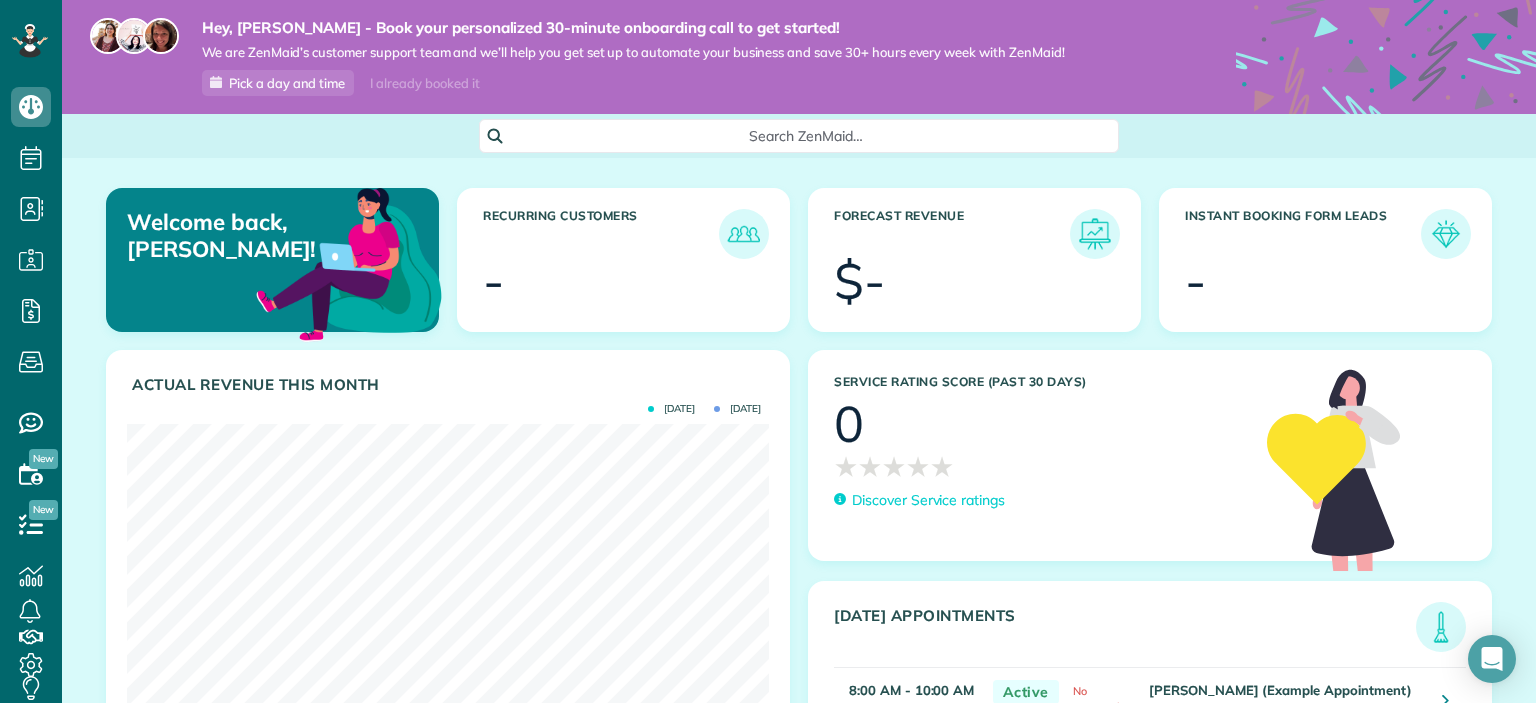 click on "Hey, [PERSON_NAME] - Book your personalized 30-minute onboarding call to get started!
We are ZenMaid’s customer support team and we’ll help you get set up to automate your business and save 30+ hours every week with ZenMaid!
Pick a day and time
I already booked it" at bounding box center [617, 57] 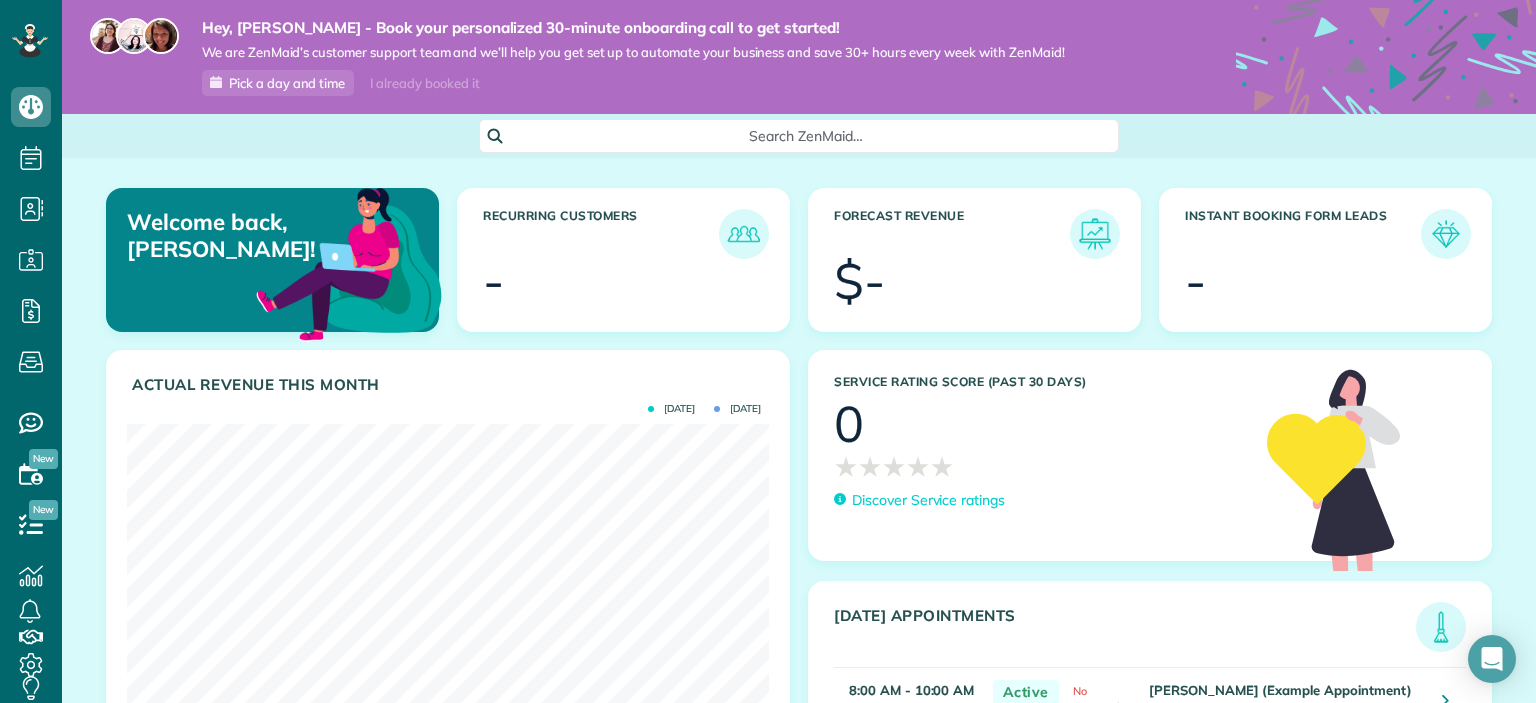drag, startPoint x: 1086, startPoint y: 44, endPoint x: 209, endPoint y: 32, distance: 877.0821 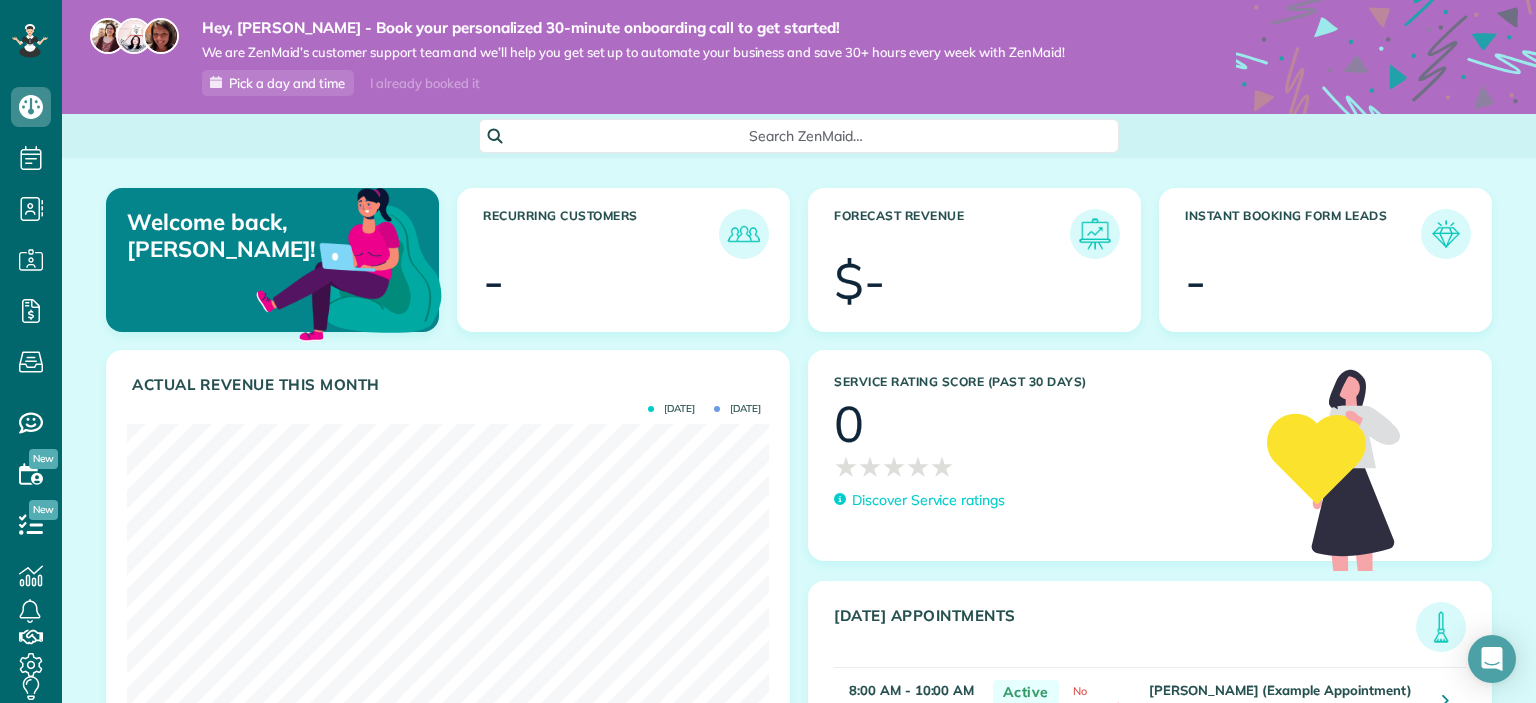 click on "Hey, [PERSON_NAME] - Book your personalized 30-minute onboarding call to get started!
We are ZenMaid’s customer support team and we’ll help you get set up to automate your business and save 30+ hours every week with ZenMaid!
Pick a day and time
I already booked it" at bounding box center (799, 57) 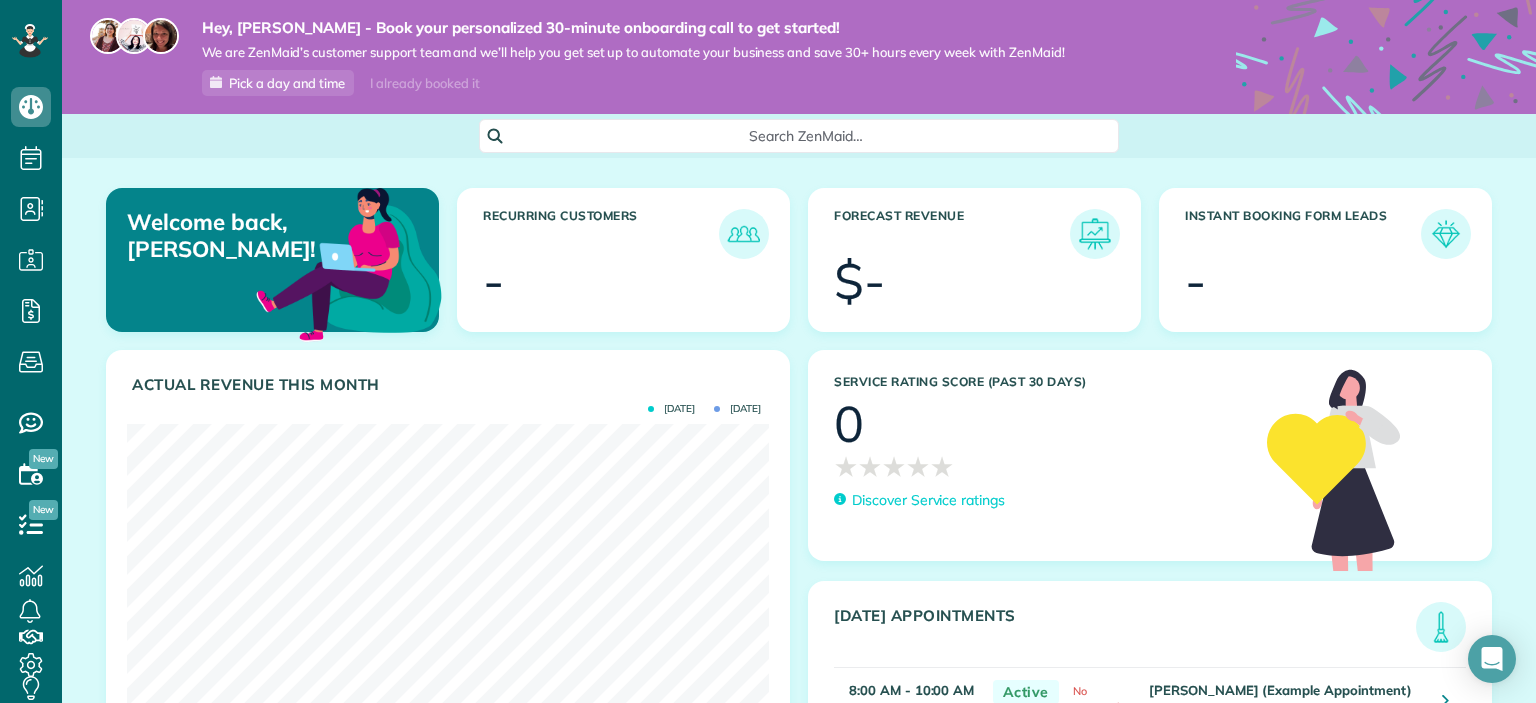 drag, startPoint x: 192, startPoint y: 18, endPoint x: 1115, endPoint y: 47, distance: 923.45544 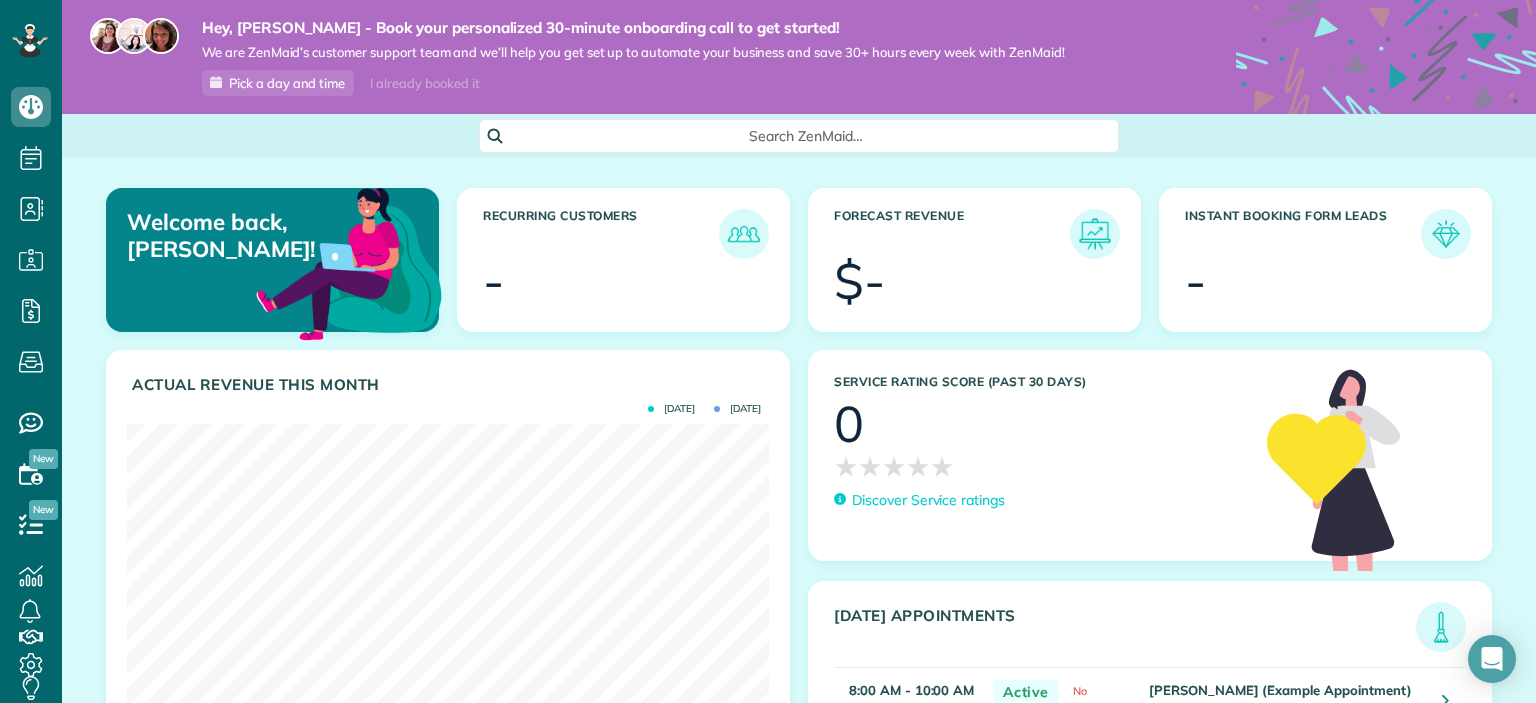 click on "Hey, [PERSON_NAME] - Book your personalized 30-minute onboarding call to get started!
We are ZenMaid’s customer support team and we’ll help you get set up to automate your business and save 30+ hours every week with ZenMaid!
Pick a day and time
I already booked it" at bounding box center [799, 57] 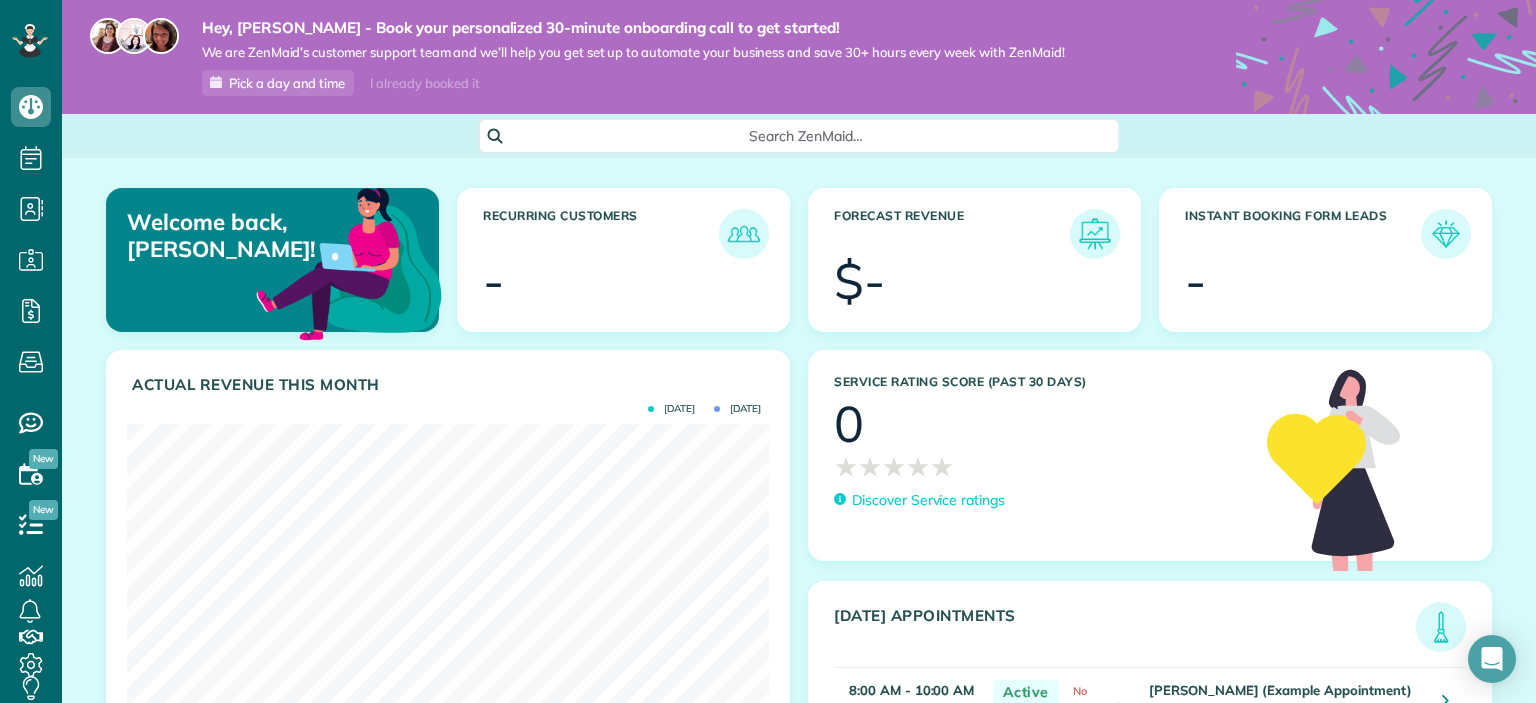 copy on "Hey, [PERSON_NAME] - Book your personalized 30-minute onboarding call to get started!
We are ZenMaid’s customer support team and we’ll help you get set up to automate your business and save 30+ hours every week with ZenMaid!" 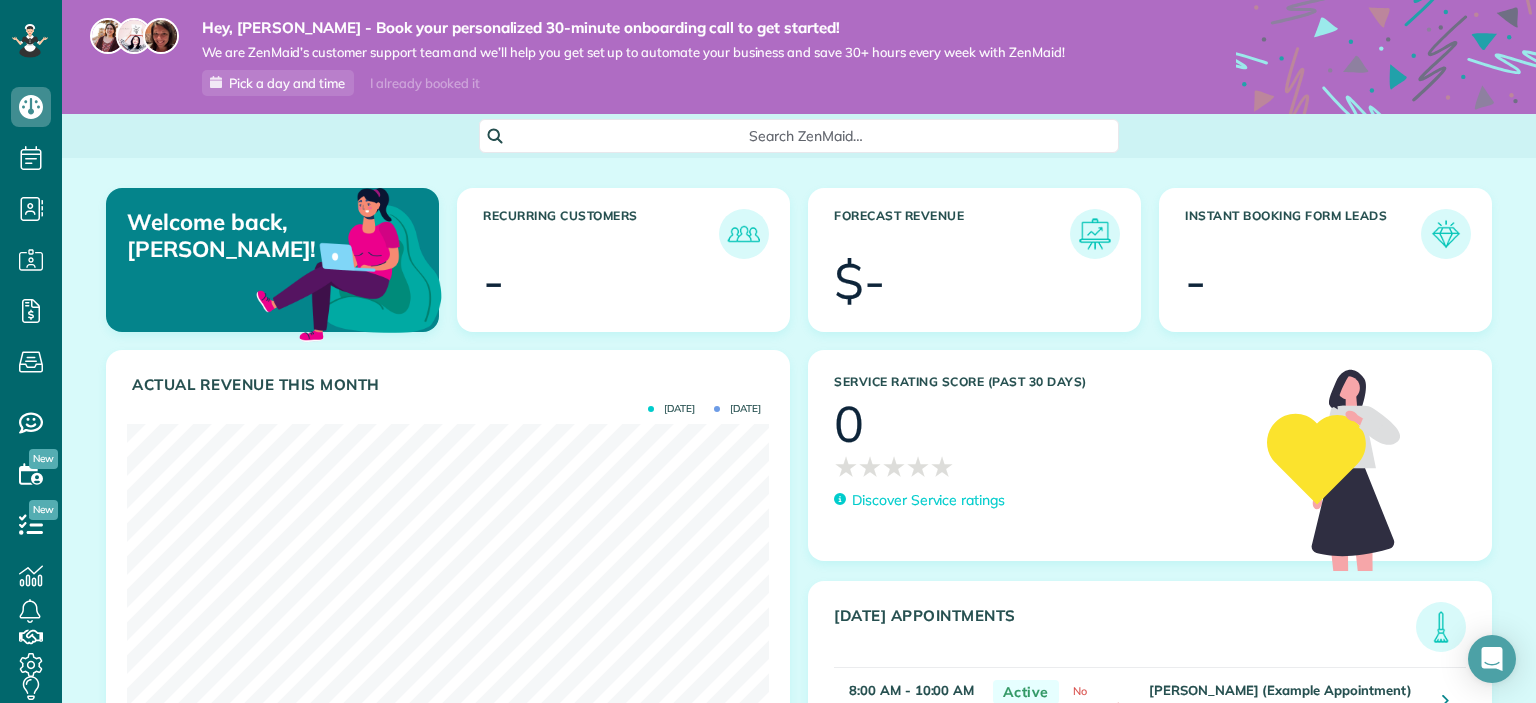 click on "Hey, [PERSON_NAME] - Book your personalized 30-minute onboarding call to get started!
We are ZenMaid’s customer support team and we’ll help you get set up to automate your business and save 30+ hours every week with ZenMaid!
Pick a day and time
I already booked it" at bounding box center [799, 57] 